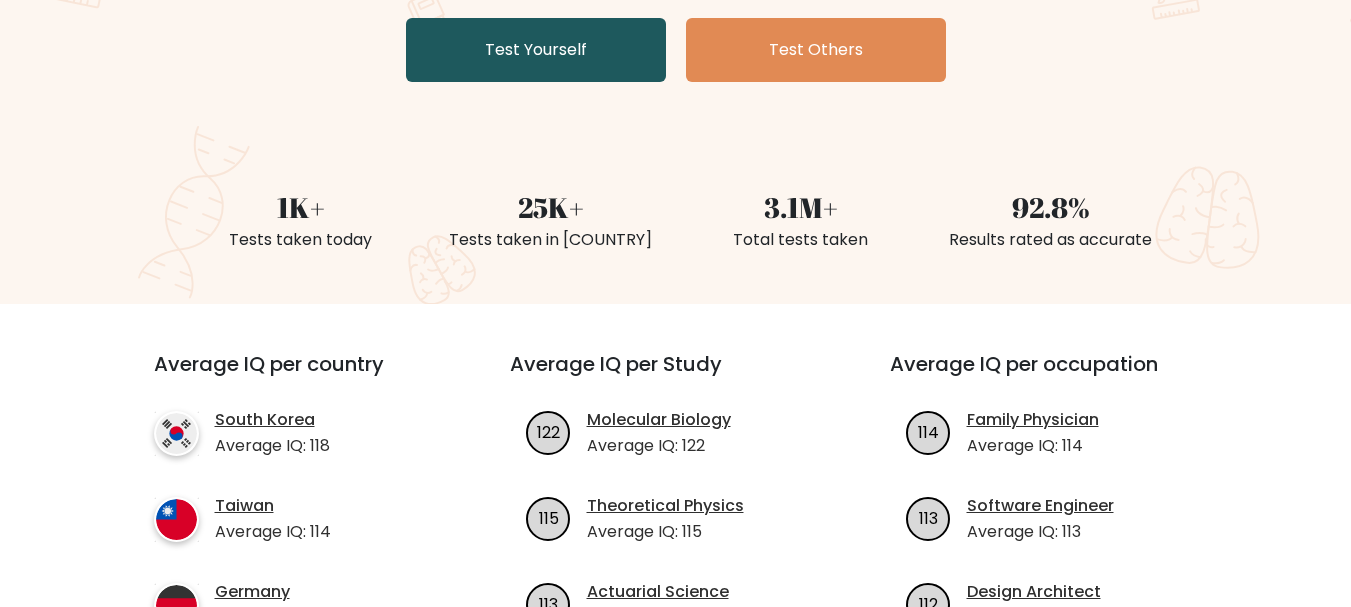 scroll, scrollTop: 200, scrollLeft: 0, axis: vertical 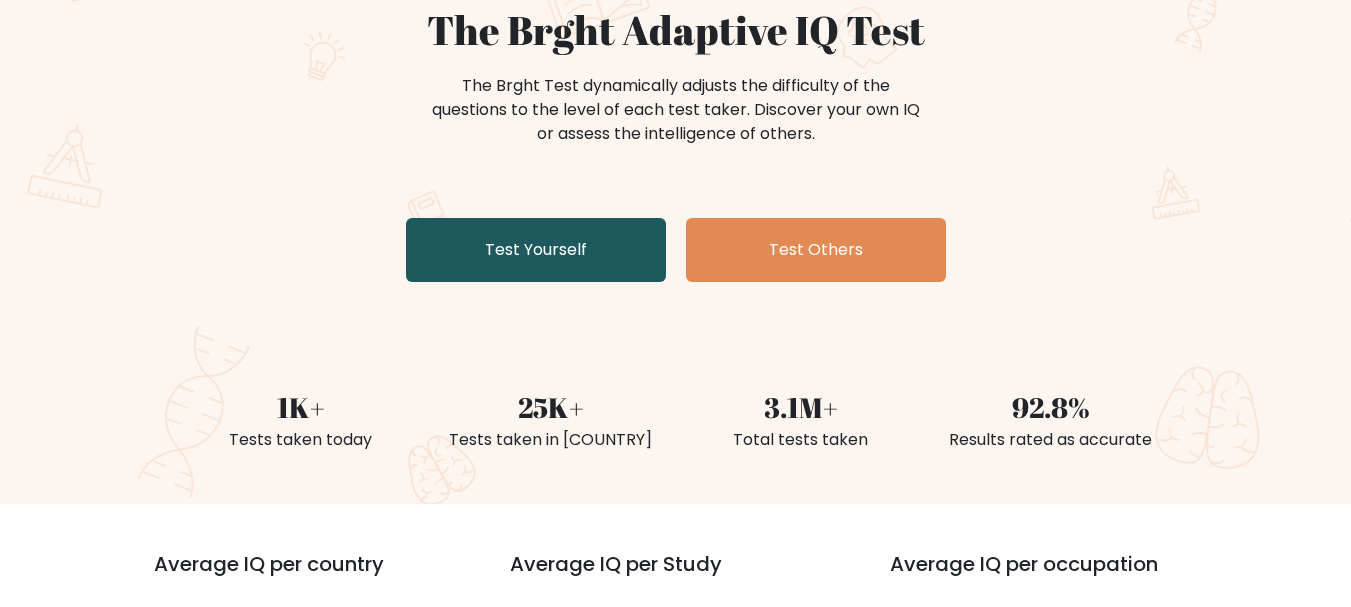 click on "Test Yourself" at bounding box center (536, 250) 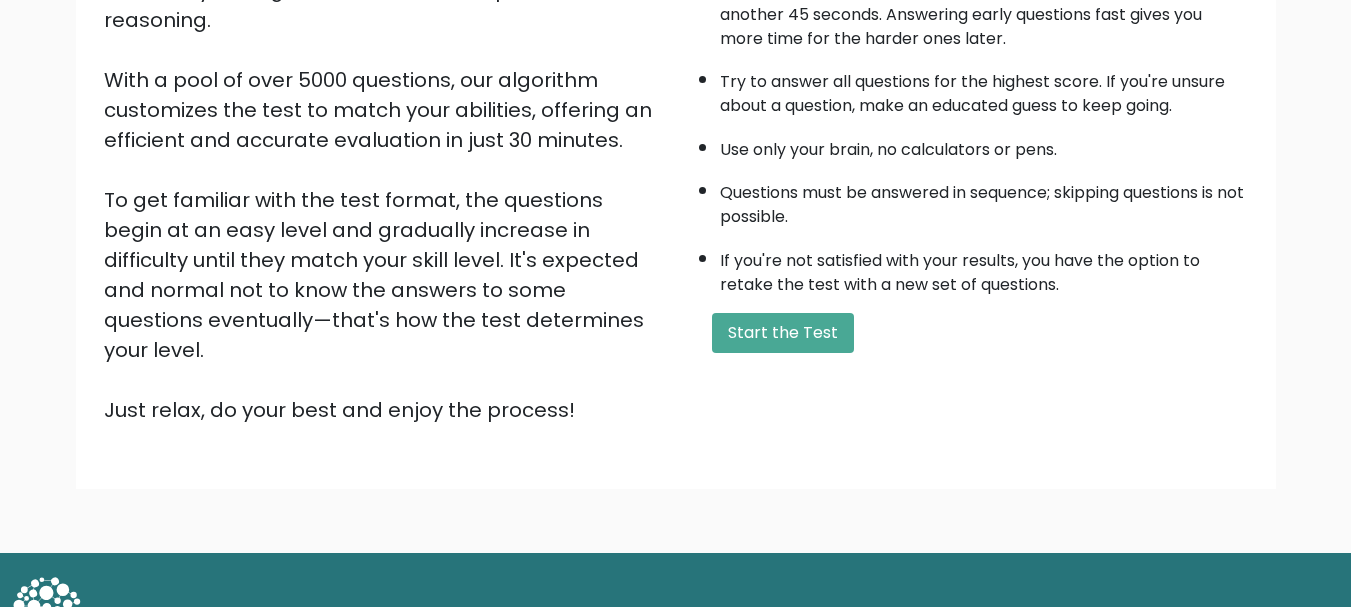 scroll, scrollTop: 309, scrollLeft: 0, axis: vertical 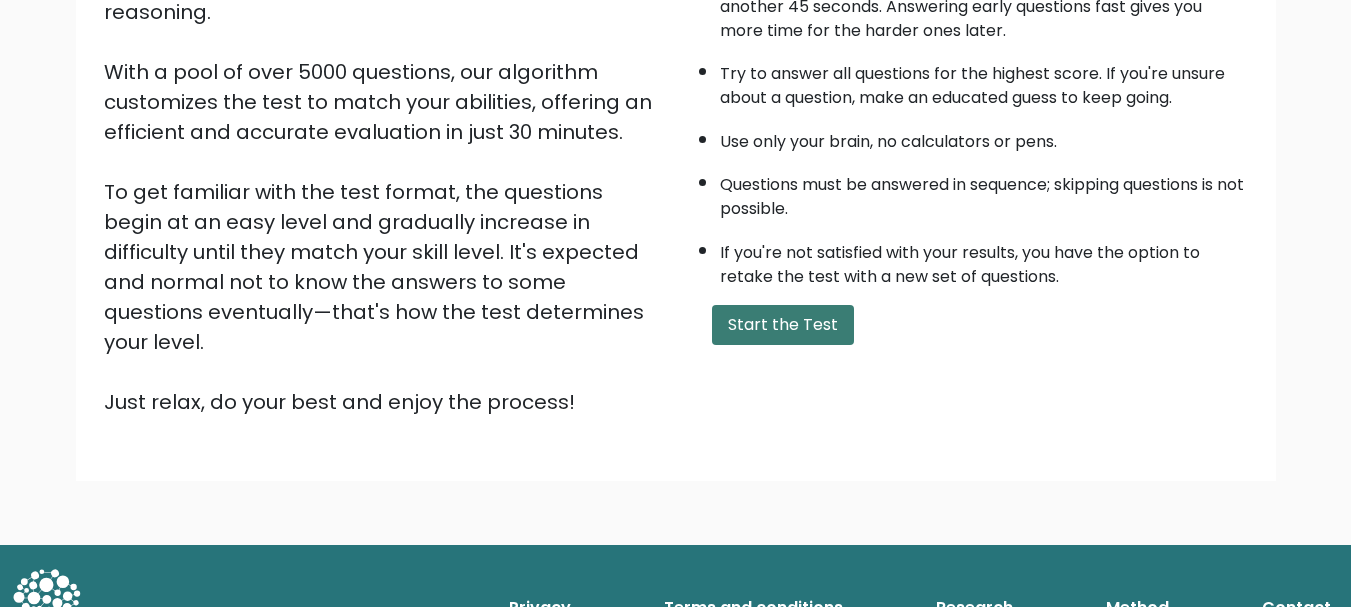 click on "Start the Test" at bounding box center (783, 325) 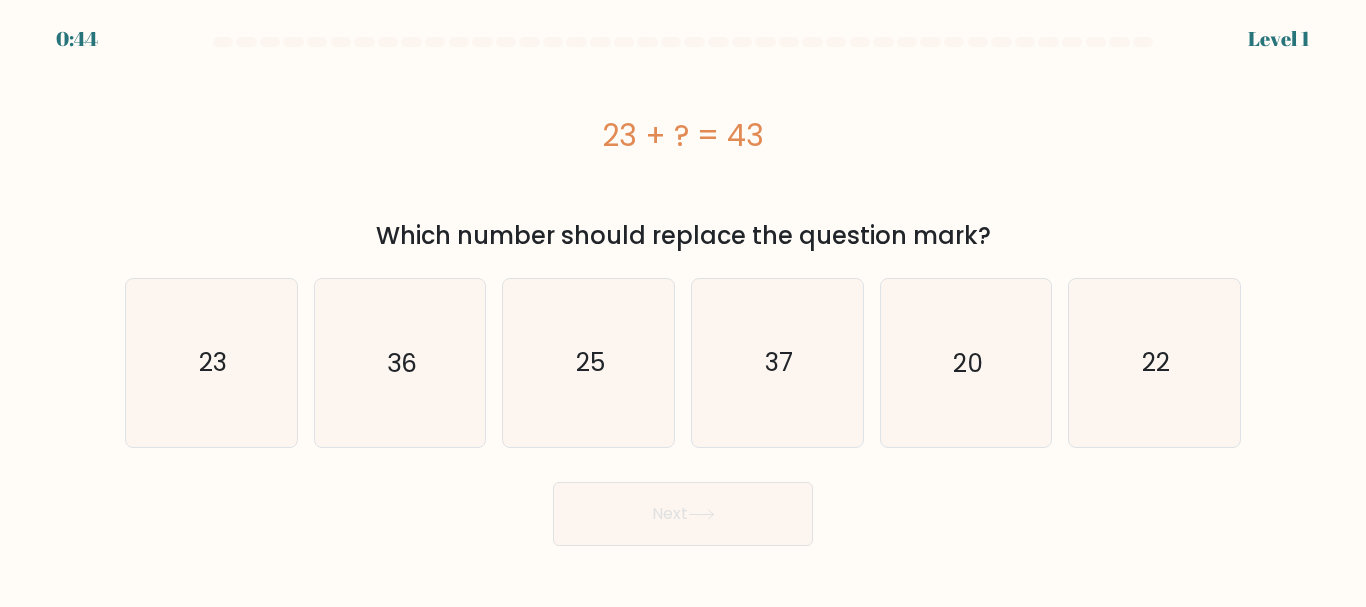 scroll, scrollTop: 0, scrollLeft: 0, axis: both 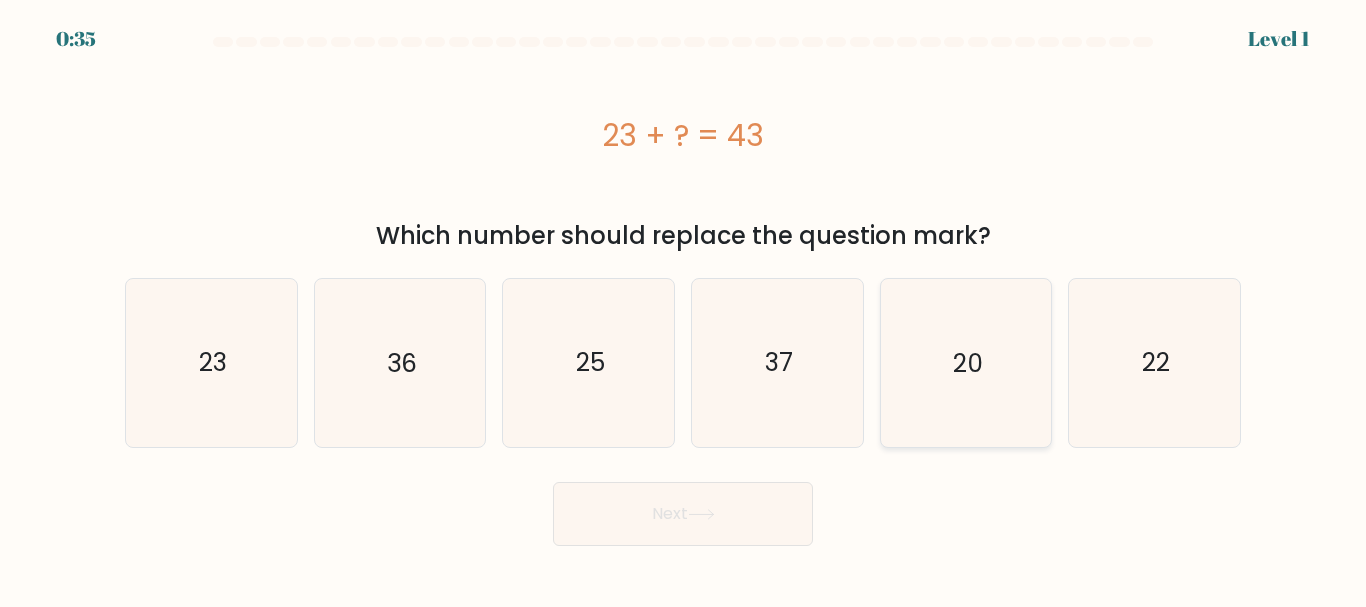 click on "20" 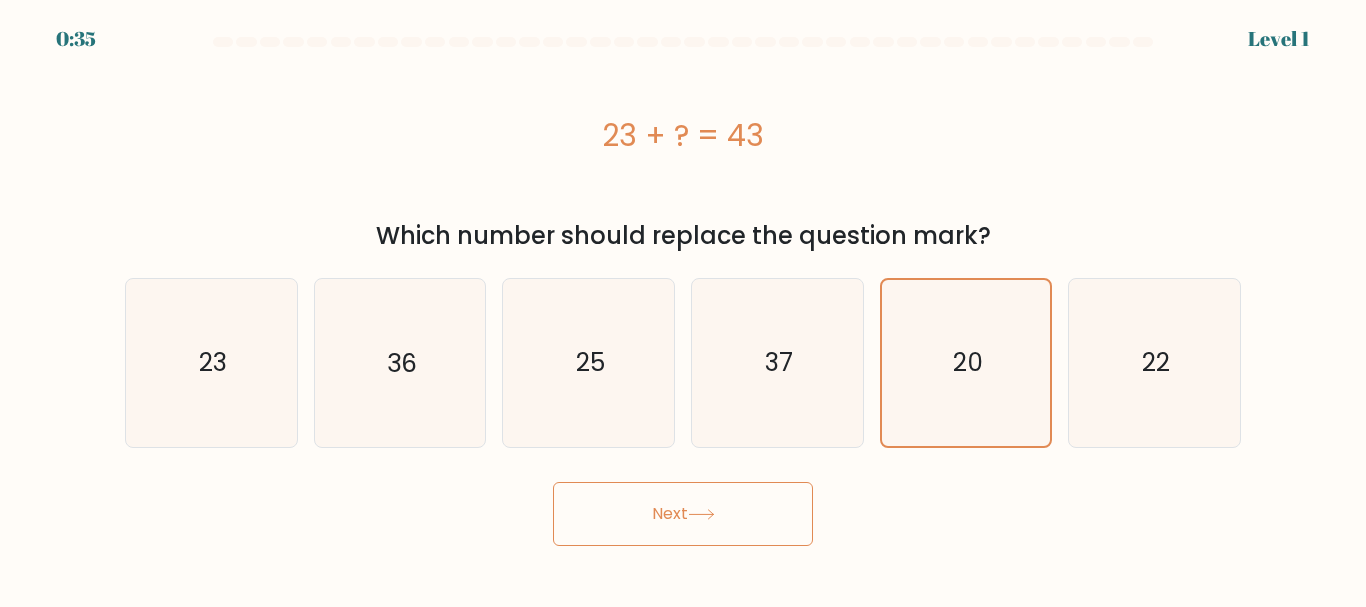 click on "Next" at bounding box center [683, 514] 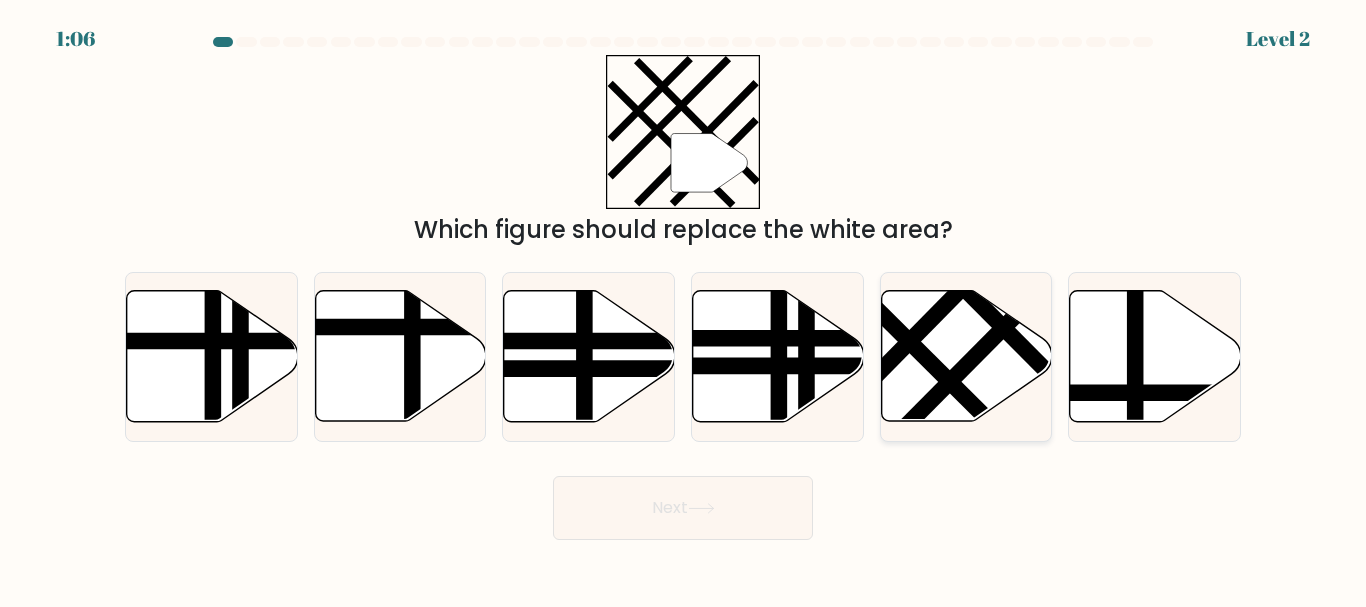 click 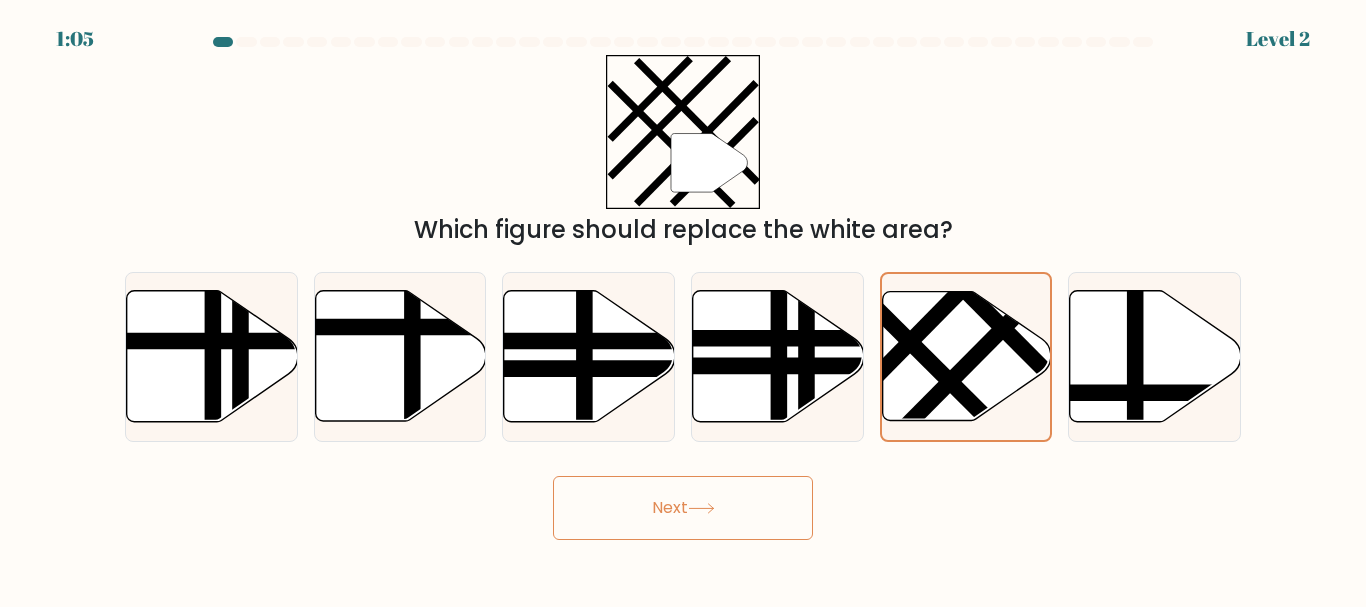 click on "Next" at bounding box center (683, 508) 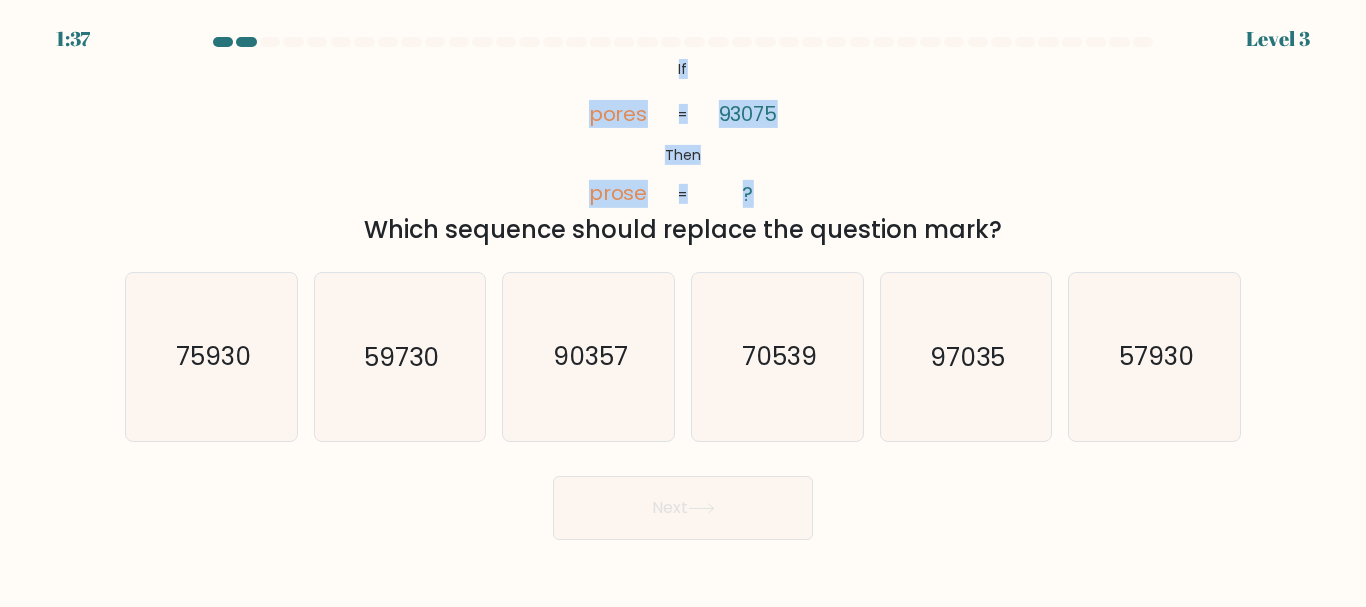 drag, startPoint x: 673, startPoint y: 64, endPoint x: 708, endPoint y: 198, distance: 138.49548 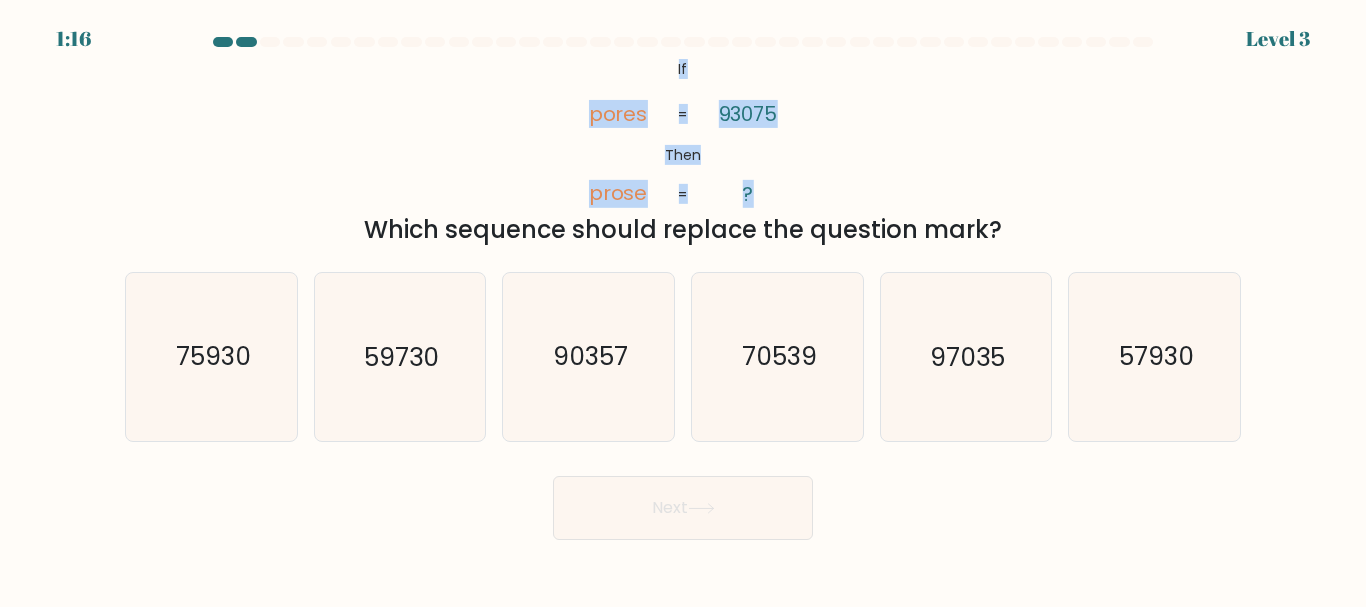 click on "@import url('https://fonts.googleapis.com/css?family=Abril+Fatface:400,100,100italic,300,300italic,400italic,500,500italic,700,700italic,900,900italic');           If       Then       pores       prose       93075       ?       =       =
Which sequence should replace the question mark?" at bounding box center (683, 151) 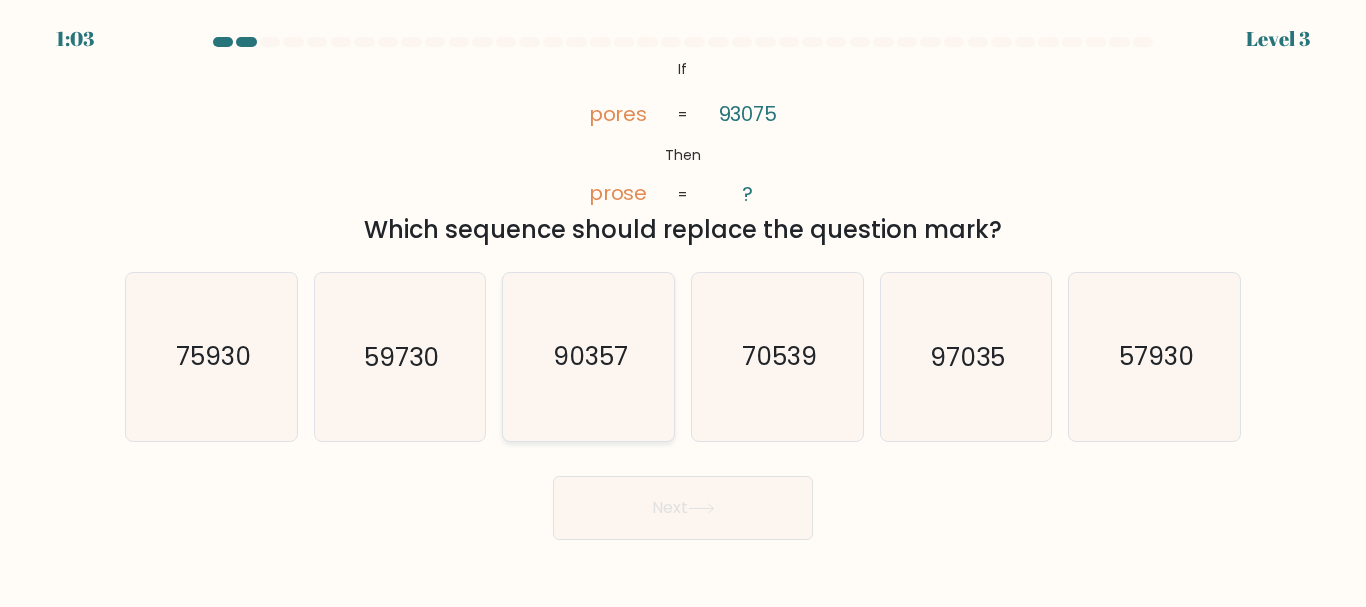 click on "90357" 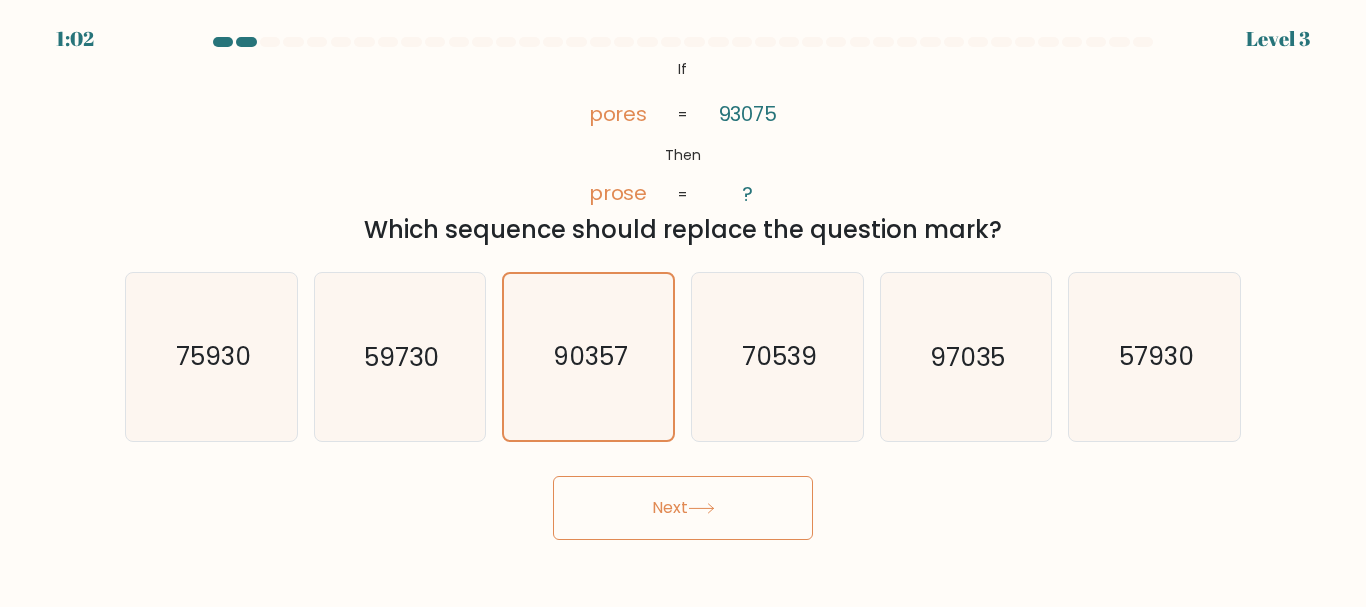 click on "Next" at bounding box center (683, 508) 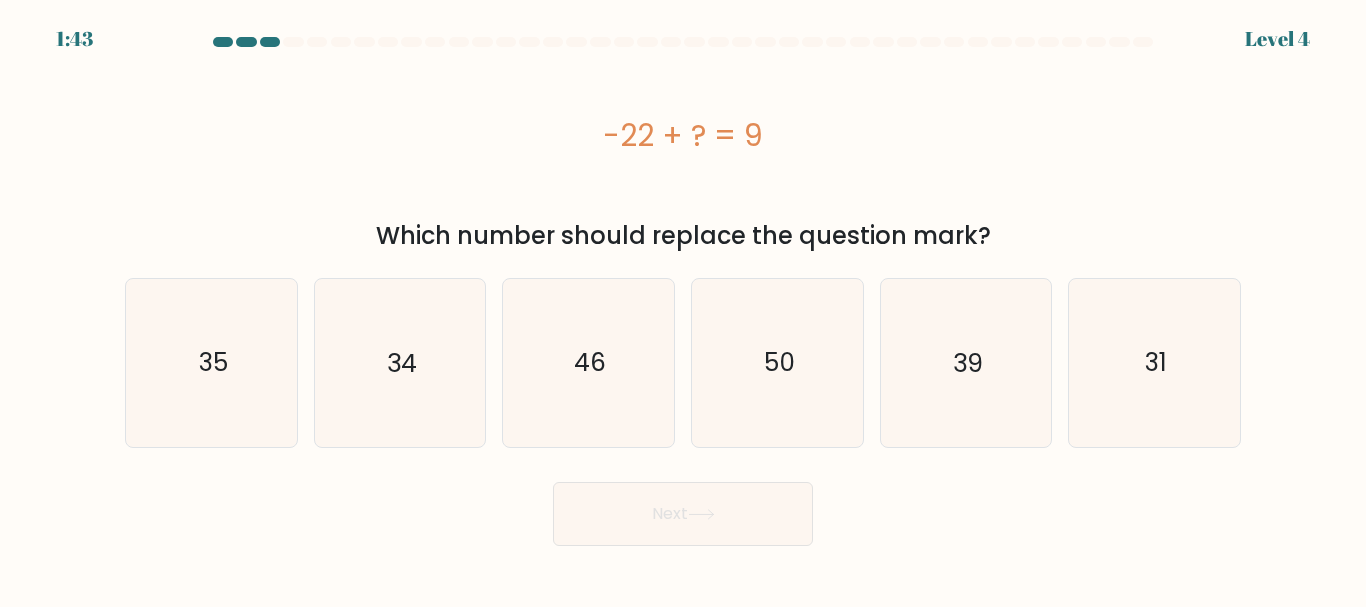 click on "-22 + ?  = 9" at bounding box center [683, 135] 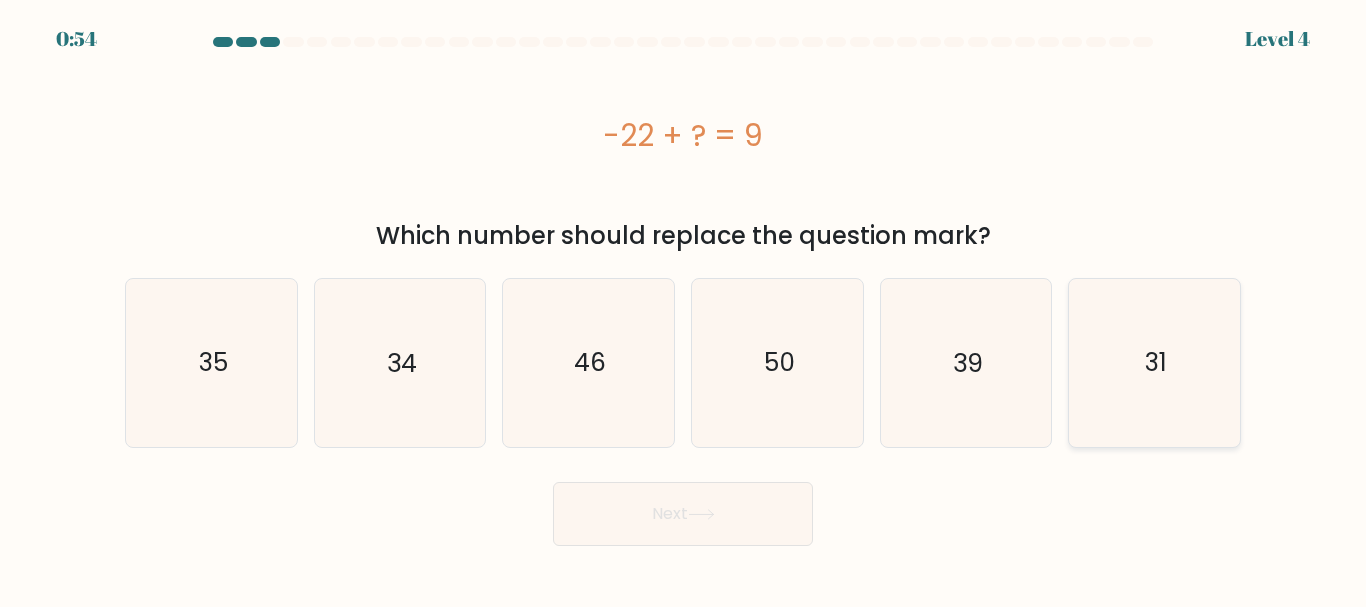 click on "31" 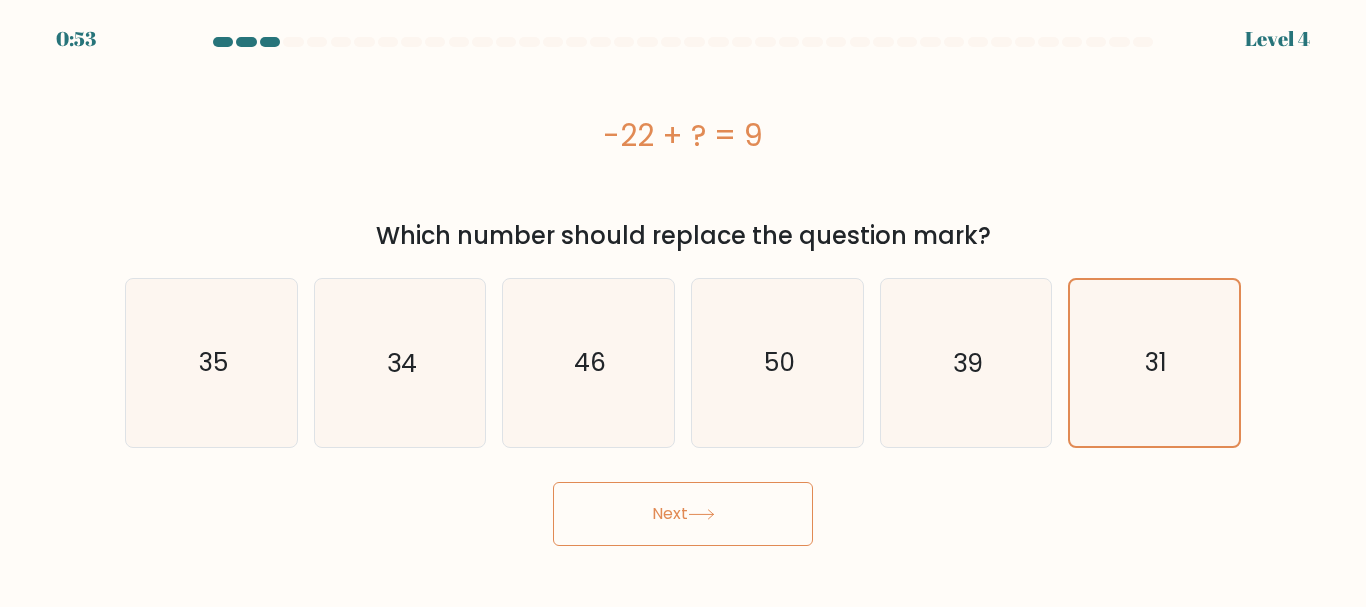 click on "Next" at bounding box center [683, 514] 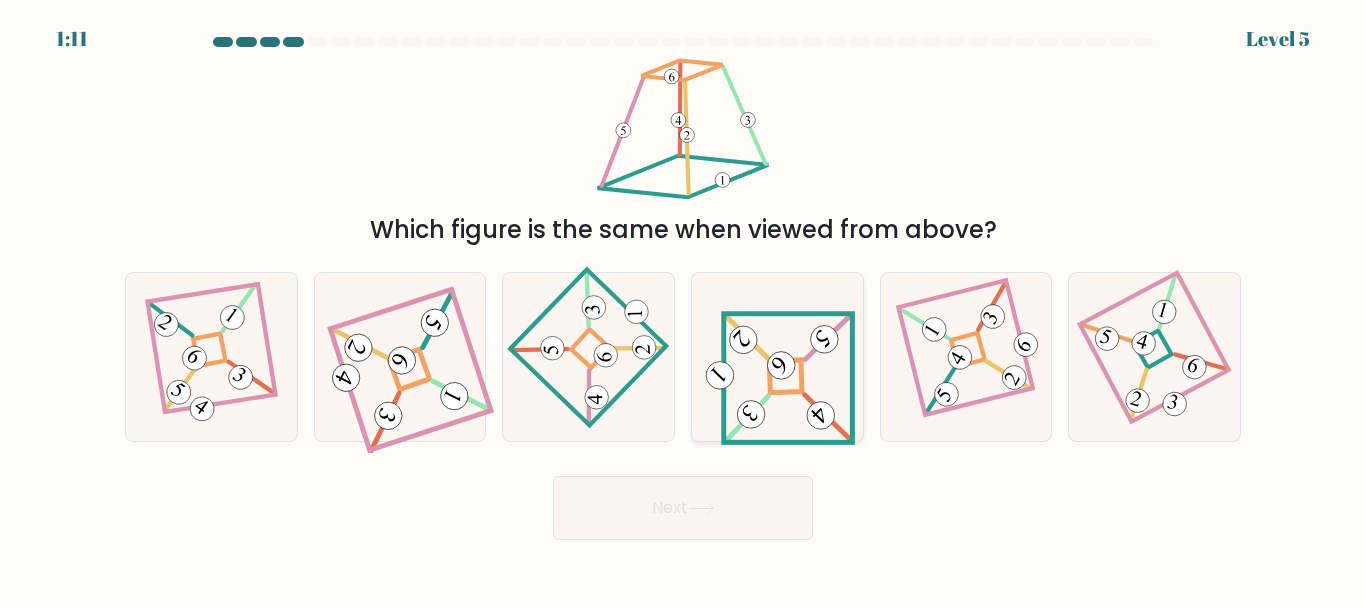 click 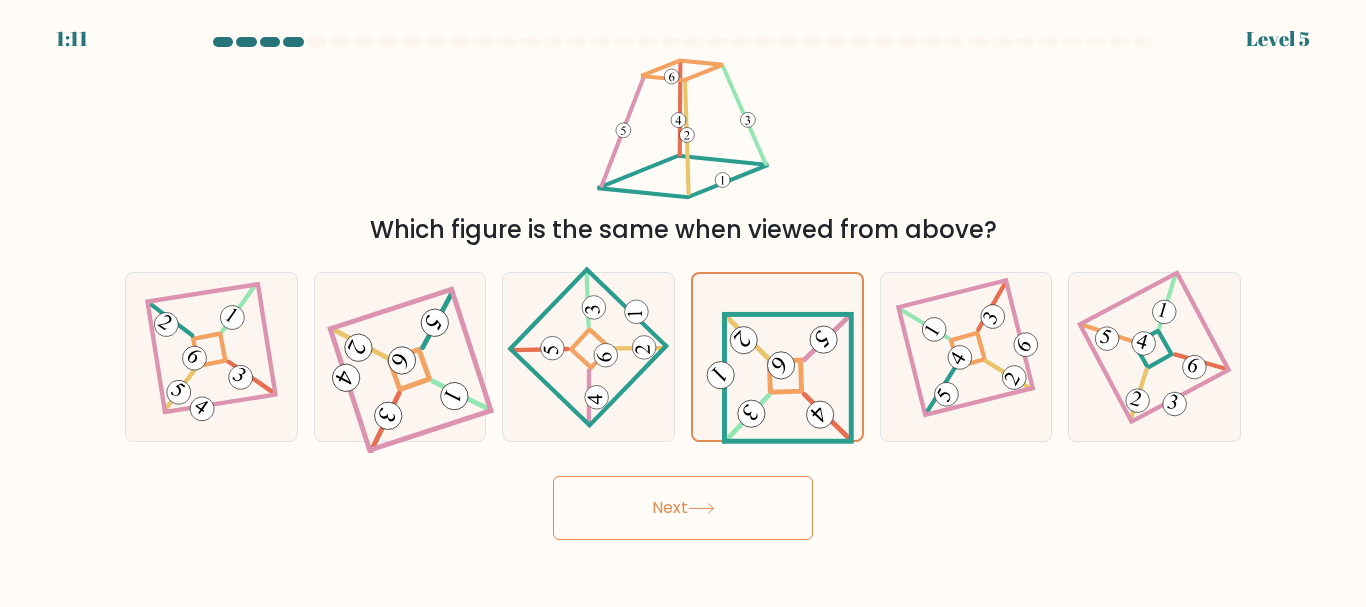 click on "Next" at bounding box center (683, 508) 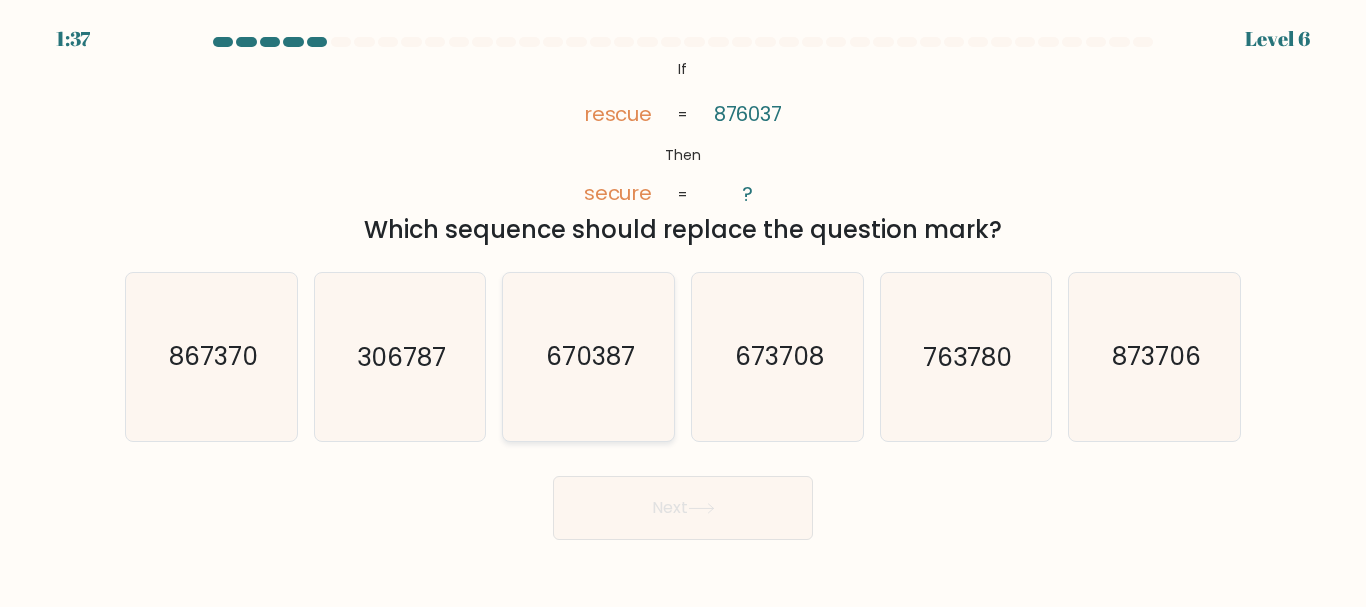 click on "670387" 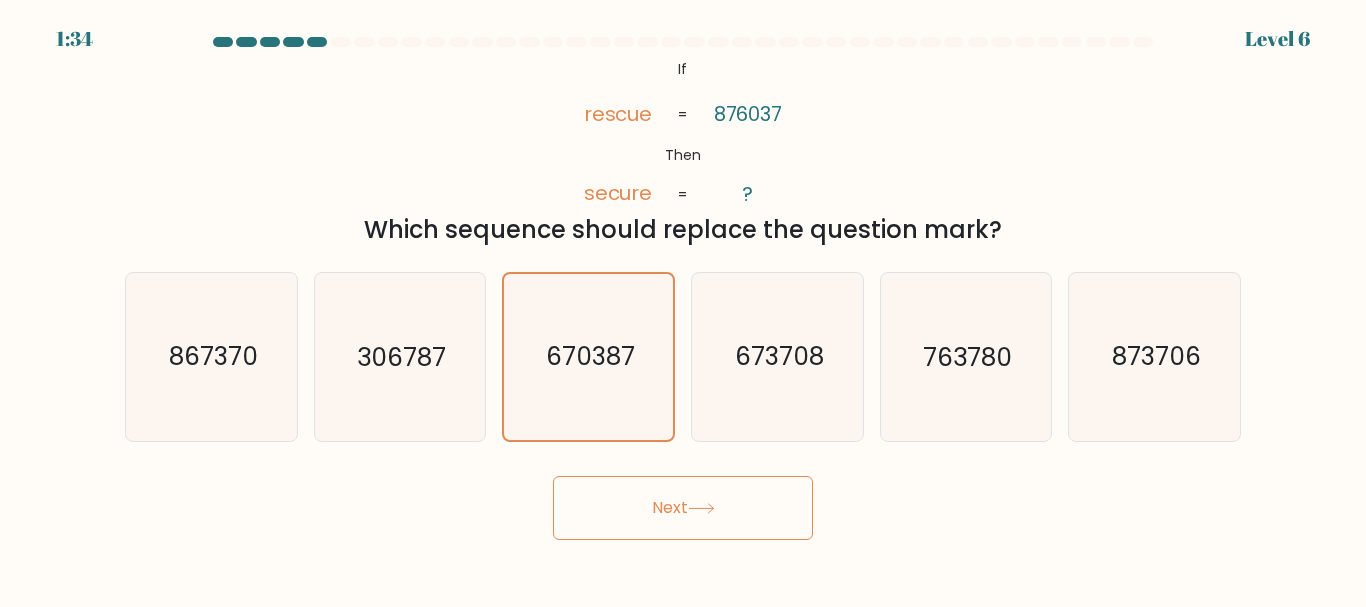 click on "Next" at bounding box center (683, 508) 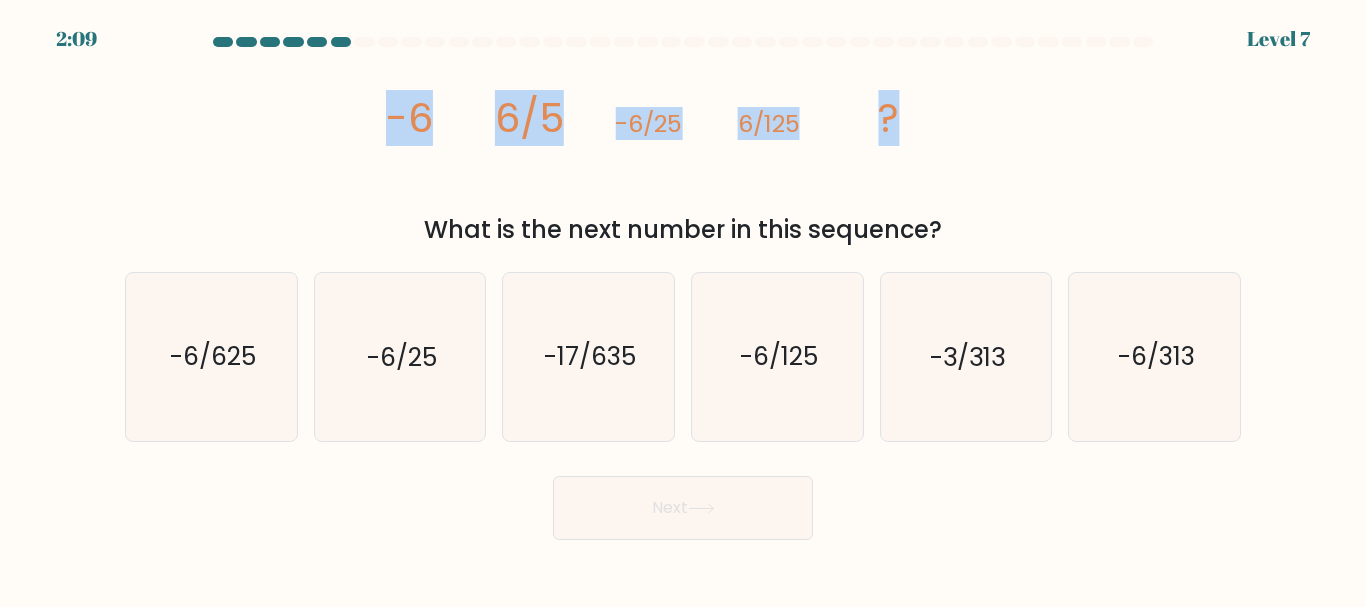 drag, startPoint x: 384, startPoint y: 112, endPoint x: 922, endPoint y: 106, distance: 538.03345 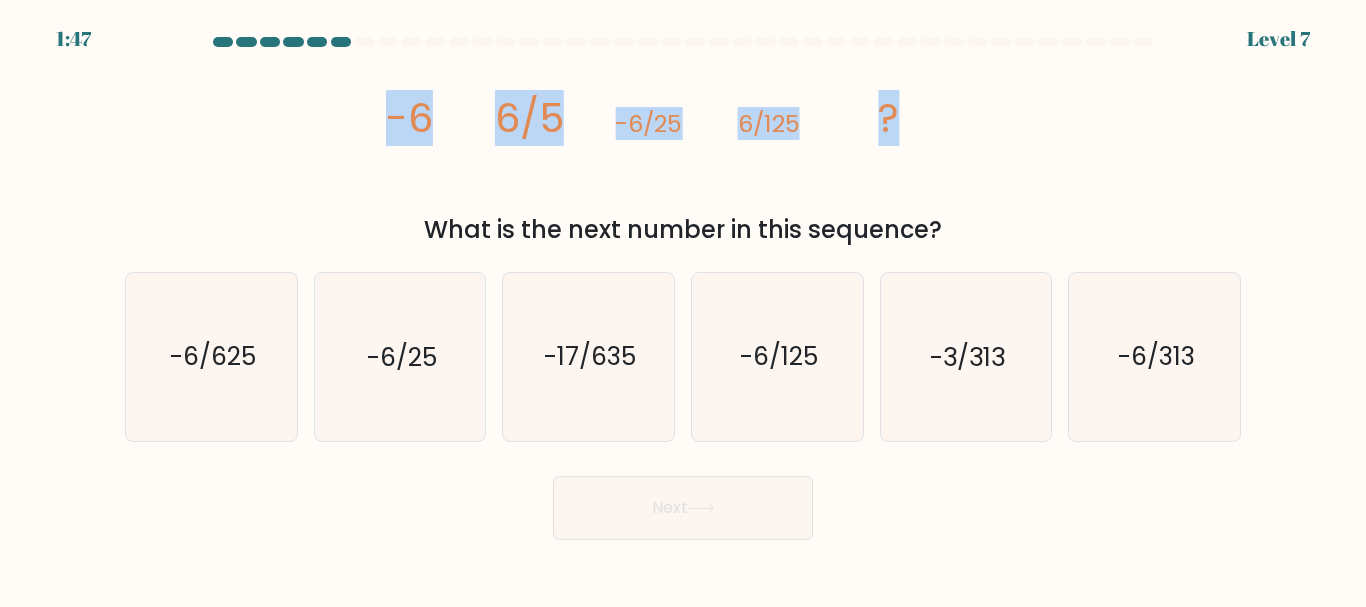 click on "image/svg+xml
-6
6/5
-6/25
6/125
?" 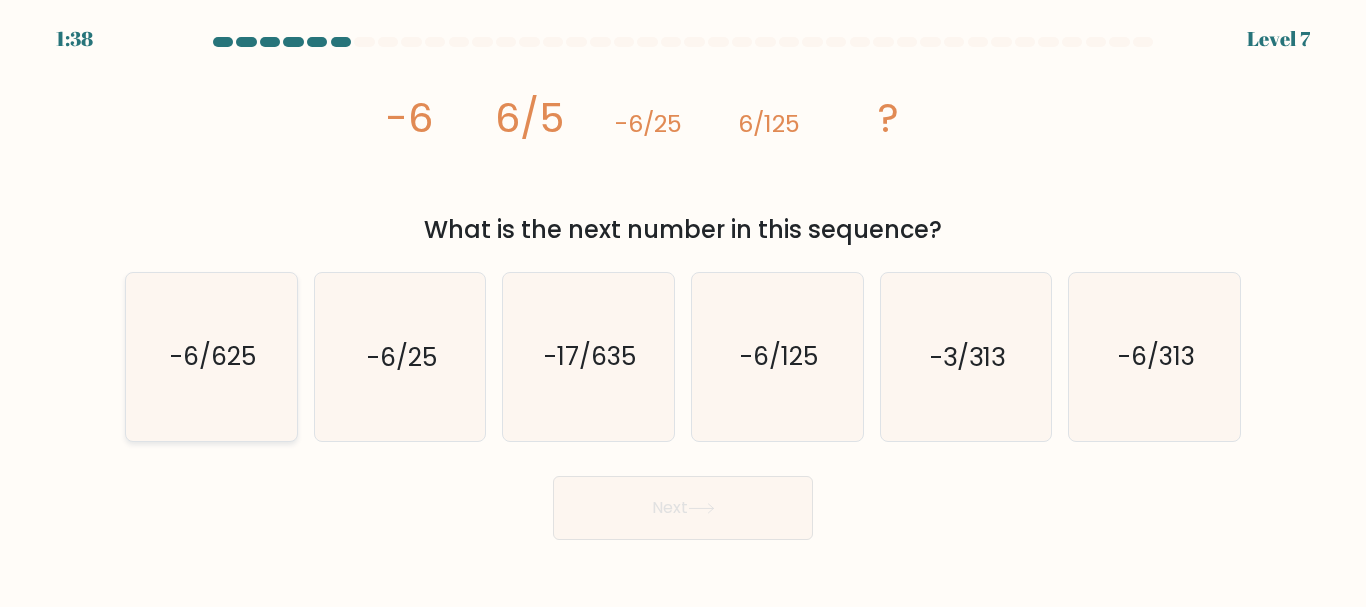 click on "-6/625" 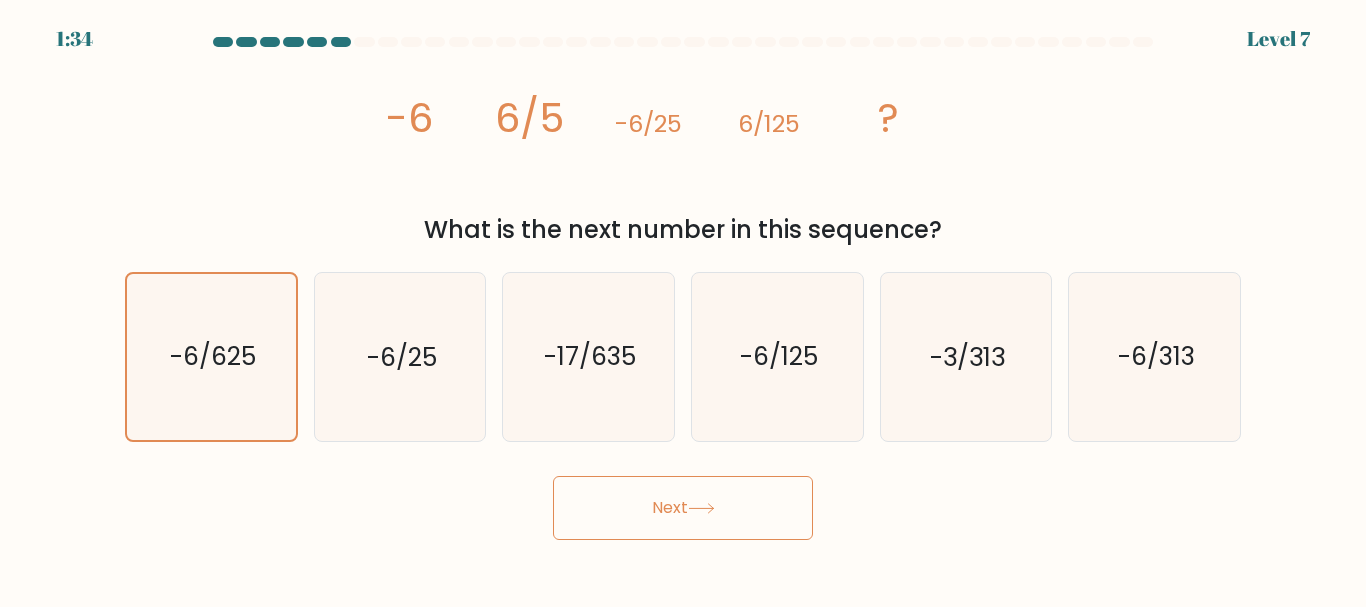 click on "Next" at bounding box center (683, 508) 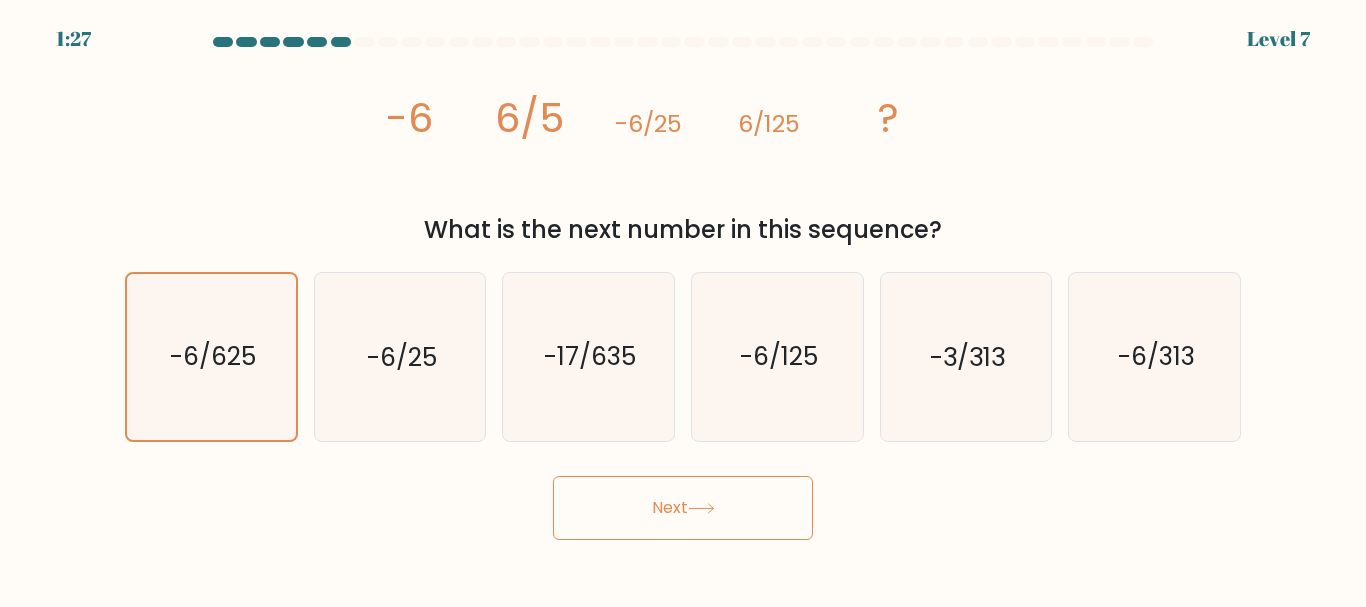 click on "Next" at bounding box center (683, 508) 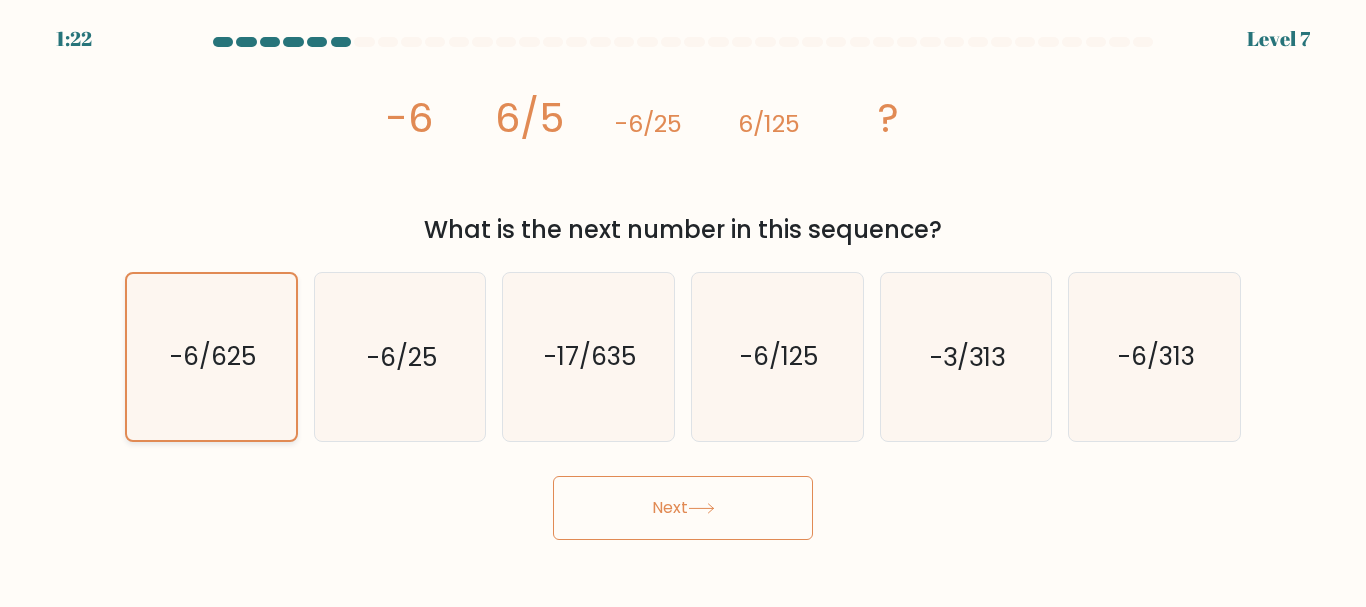 click on "-6/625" 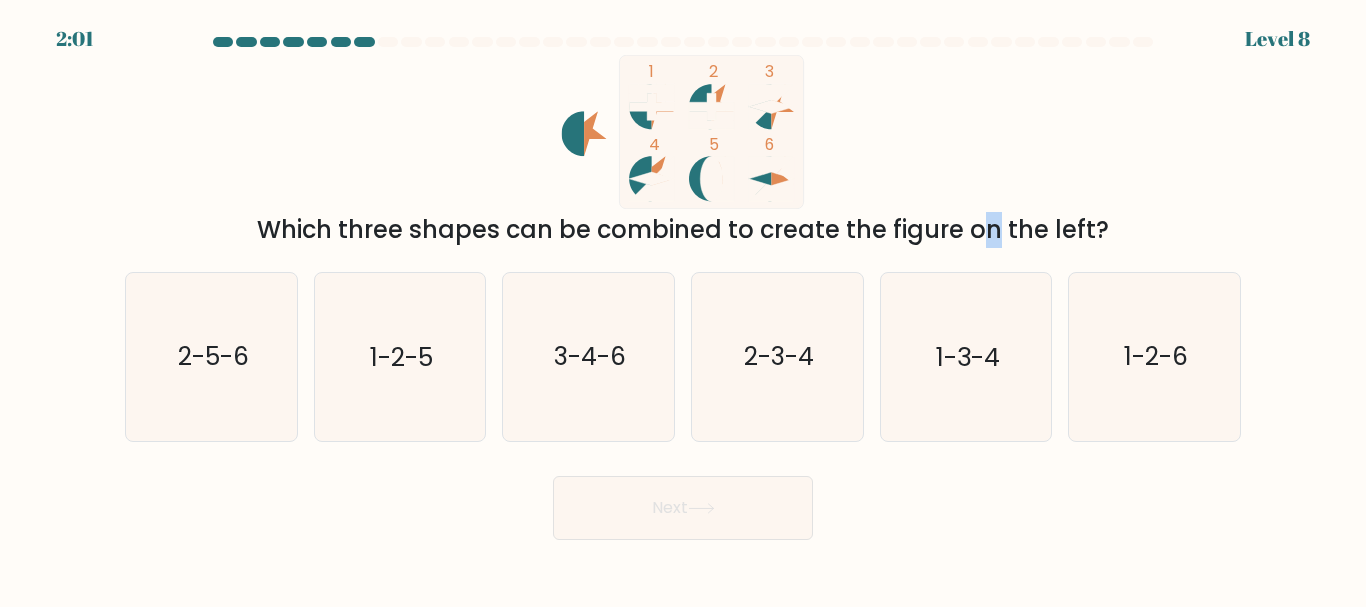 drag, startPoint x: 838, startPoint y: 230, endPoint x: 1055, endPoint y: 244, distance: 217.45114 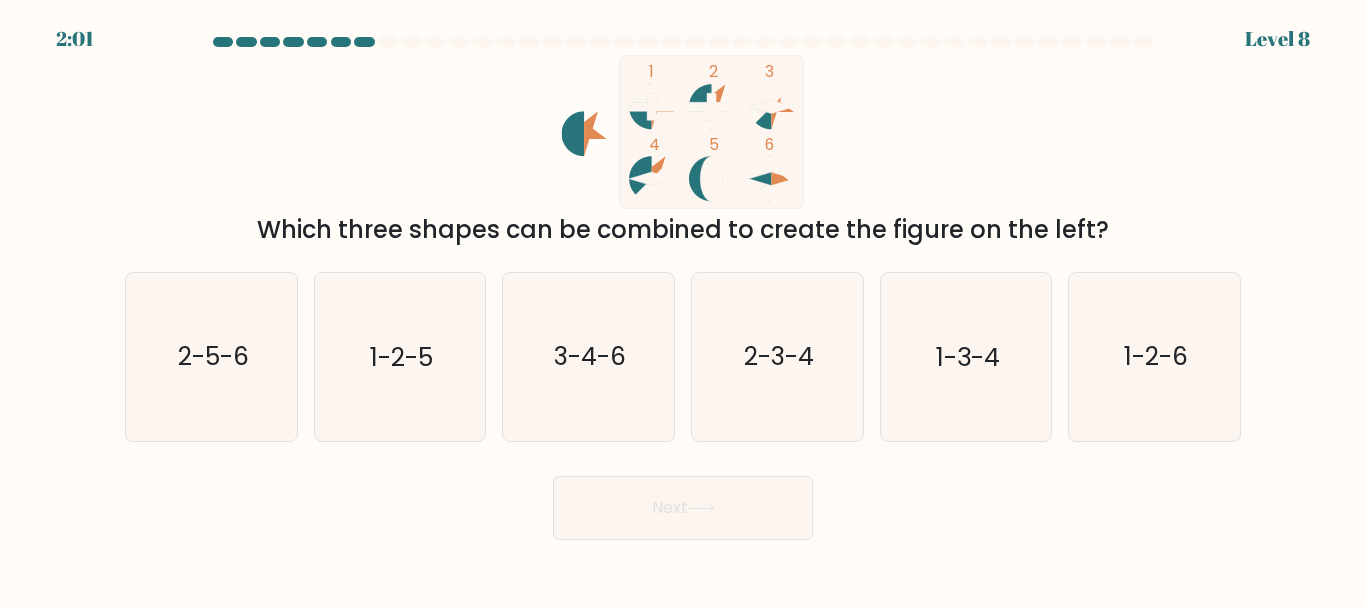 click on "Which three shapes can be combined to create the figure on the left?" at bounding box center (683, 230) 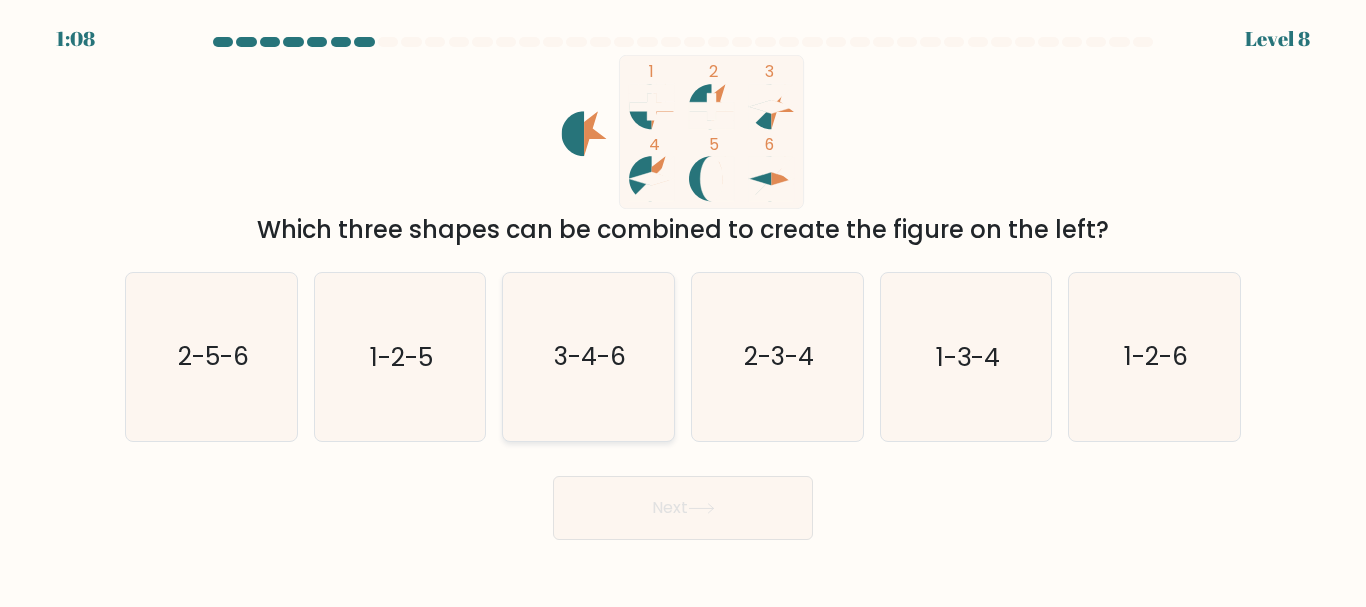 drag, startPoint x: 579, startPoint y: 359, endPoint x: 723, endPoint y: 585, distance: 267.9776 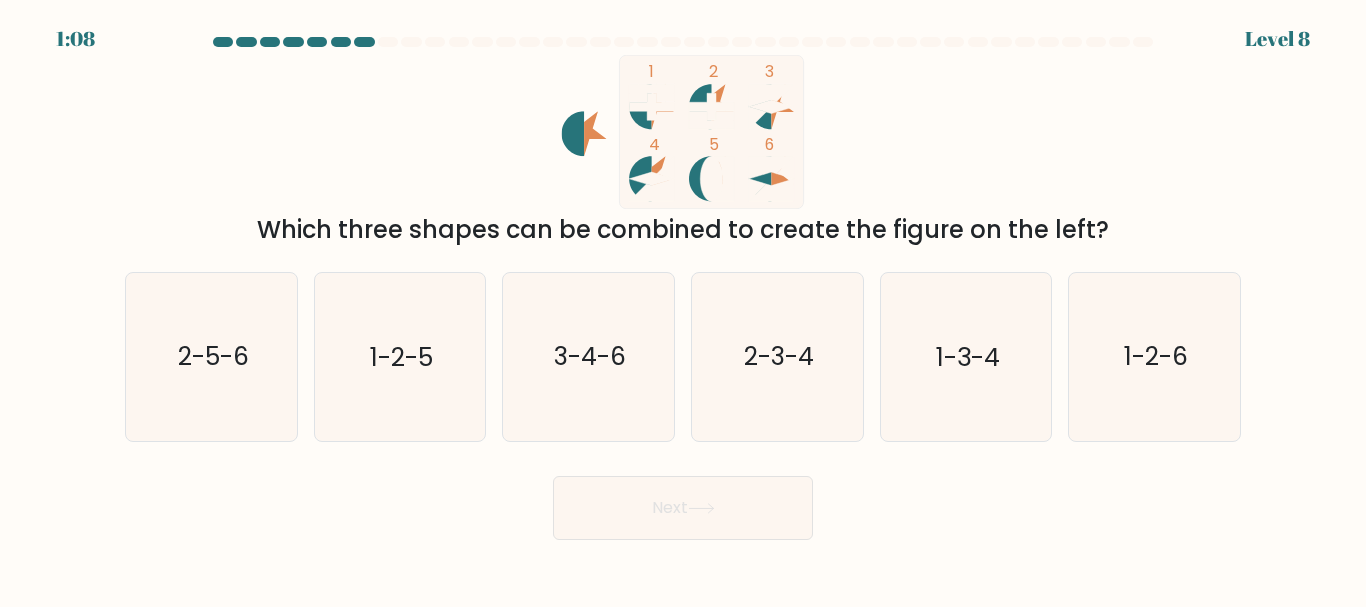 click on "3-4-6" 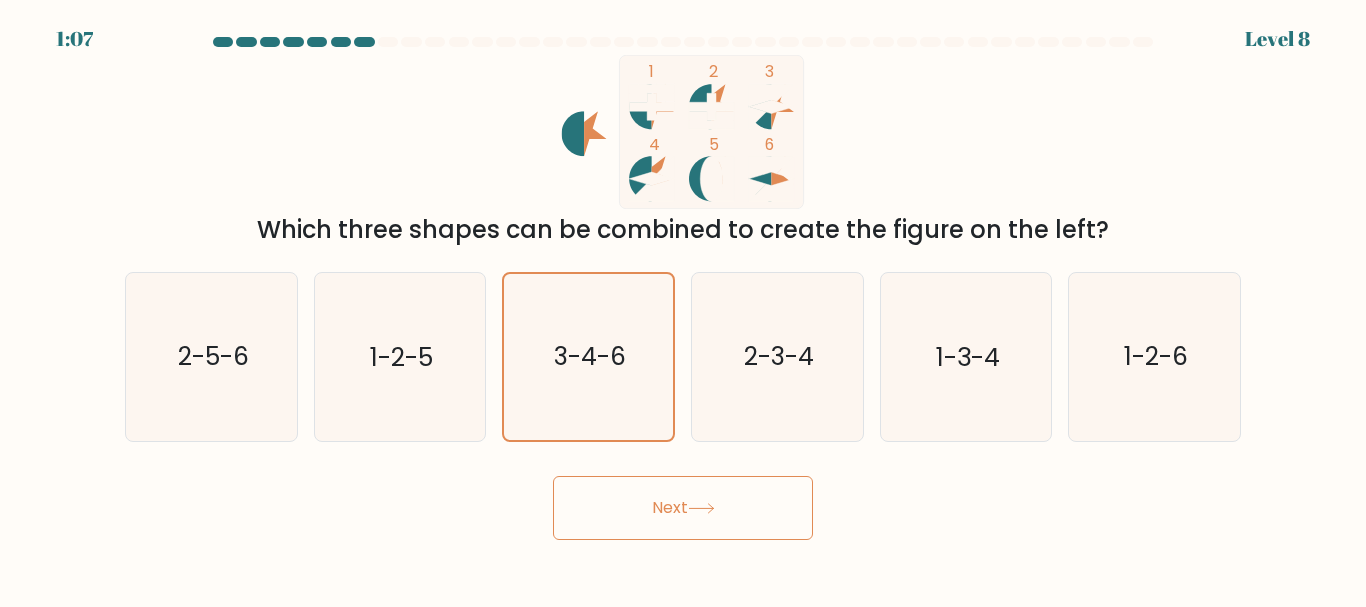 click on "Next" at bounding box center [683, 508] 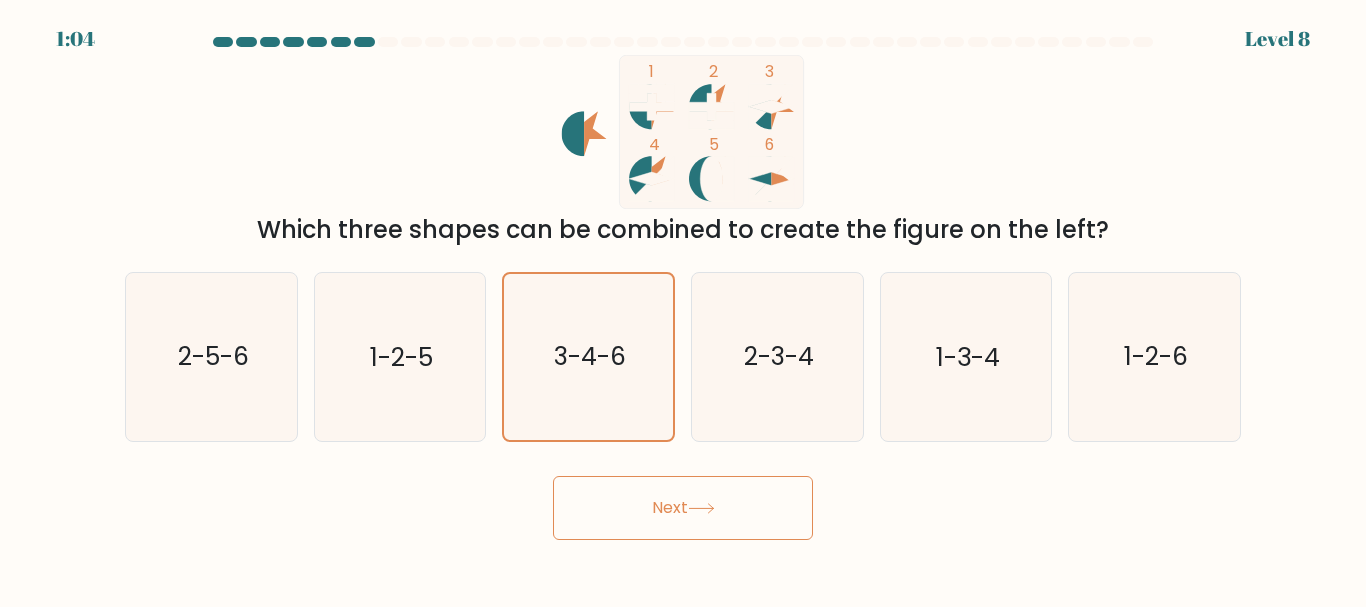 click 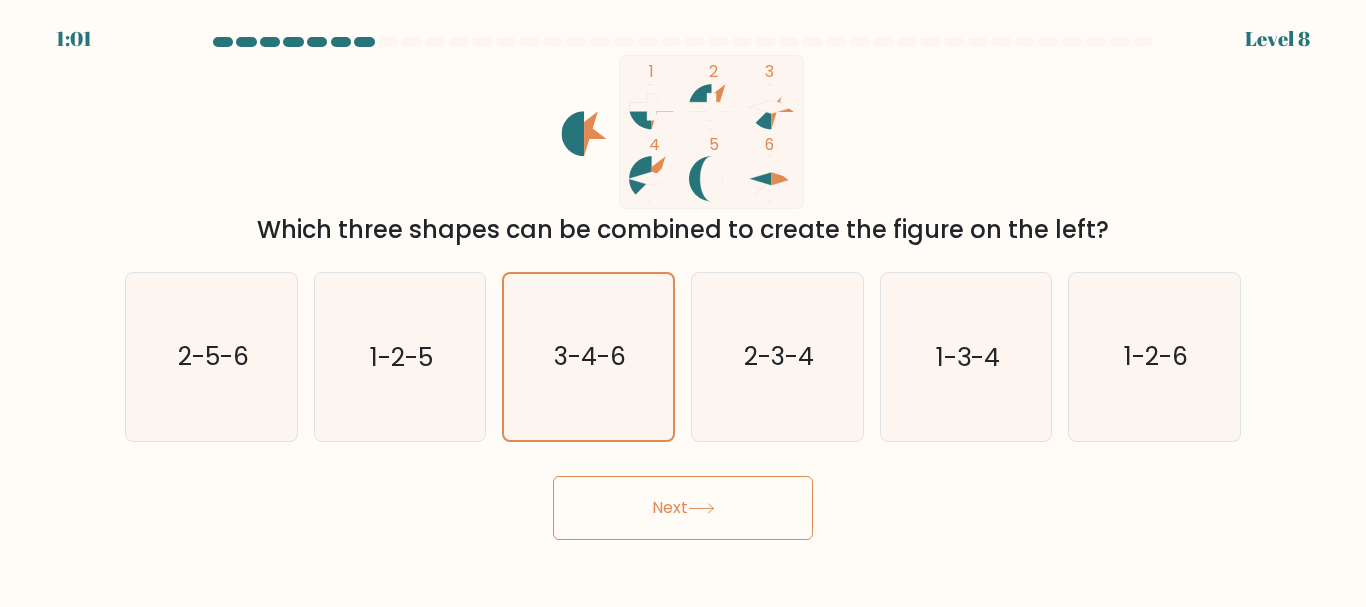 click on "Next" at bounding box center [683, 508] 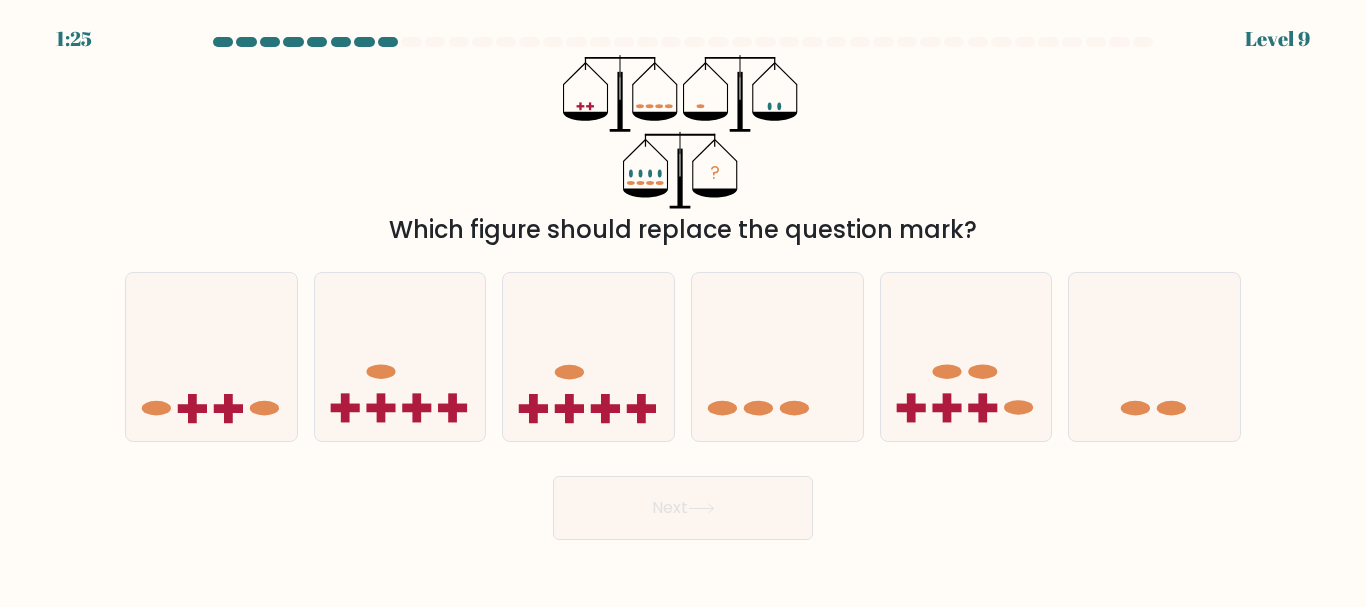 drag, startPoint x: 589, startPoint y: 96, endPoint x: 693, endPoint y: 121, distance: 106.96261 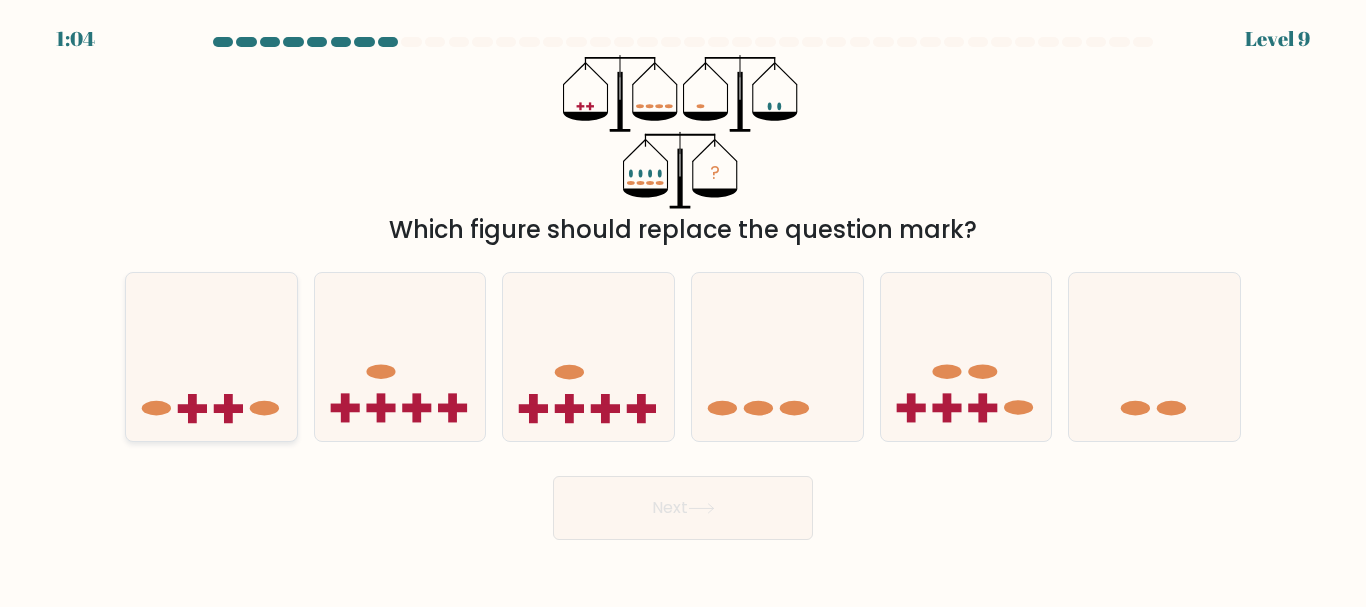 click at bounding box center [211, 356] 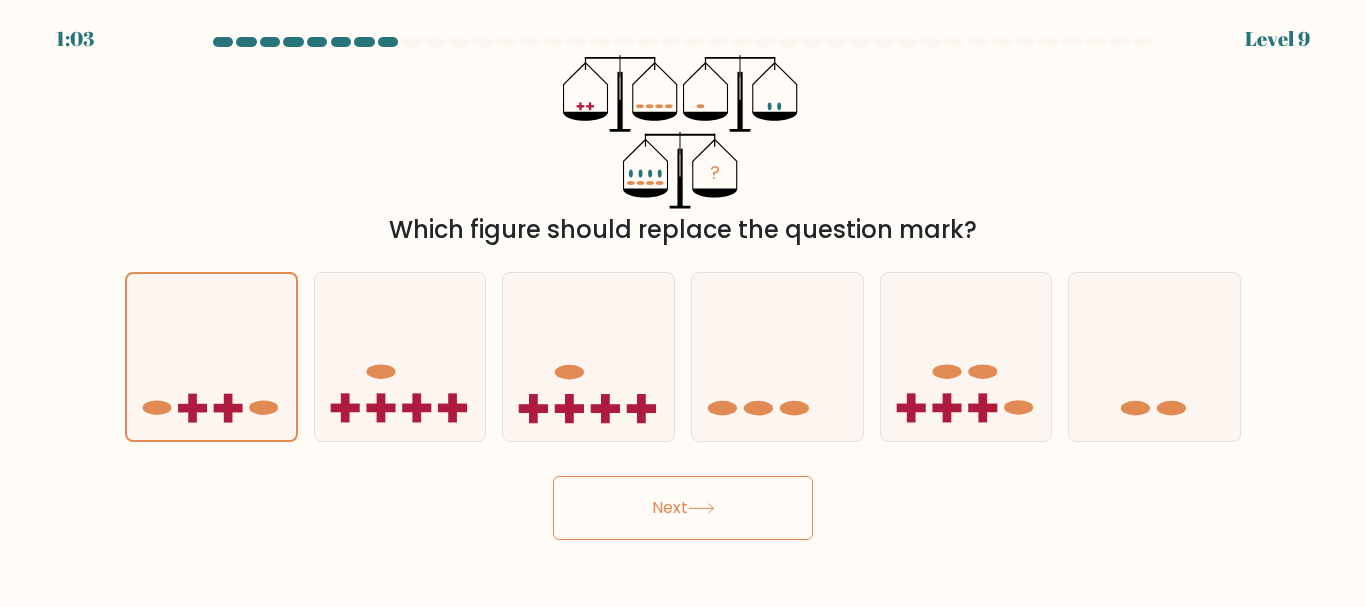 click on "Next" at bounding box center (683, 508) 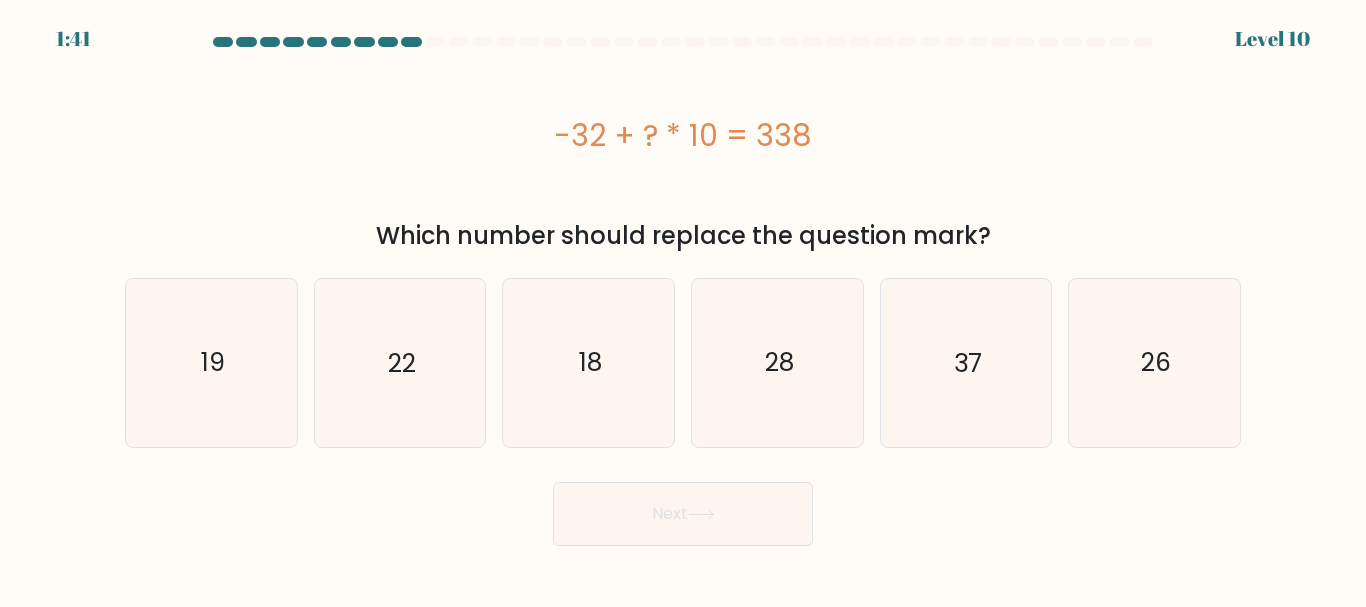 drag, startPoint x: 820, startPoint y: 140, endPoint x: 556, endPoint y: 124, distance: 264.4844 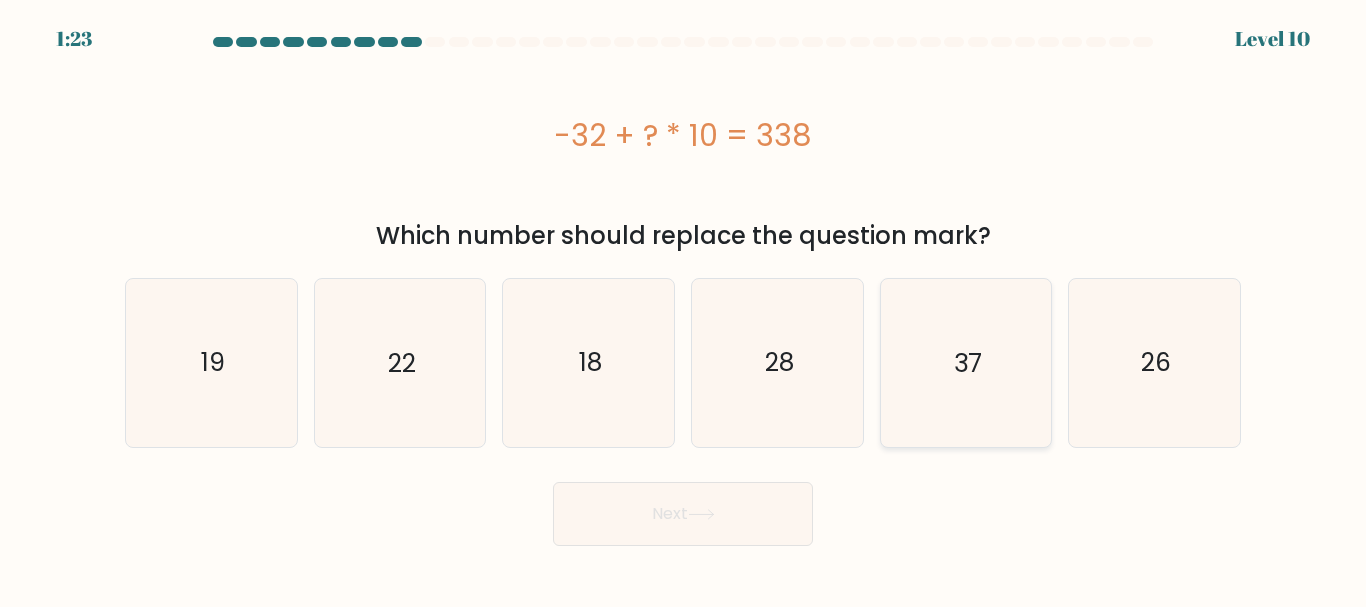 click on "37" 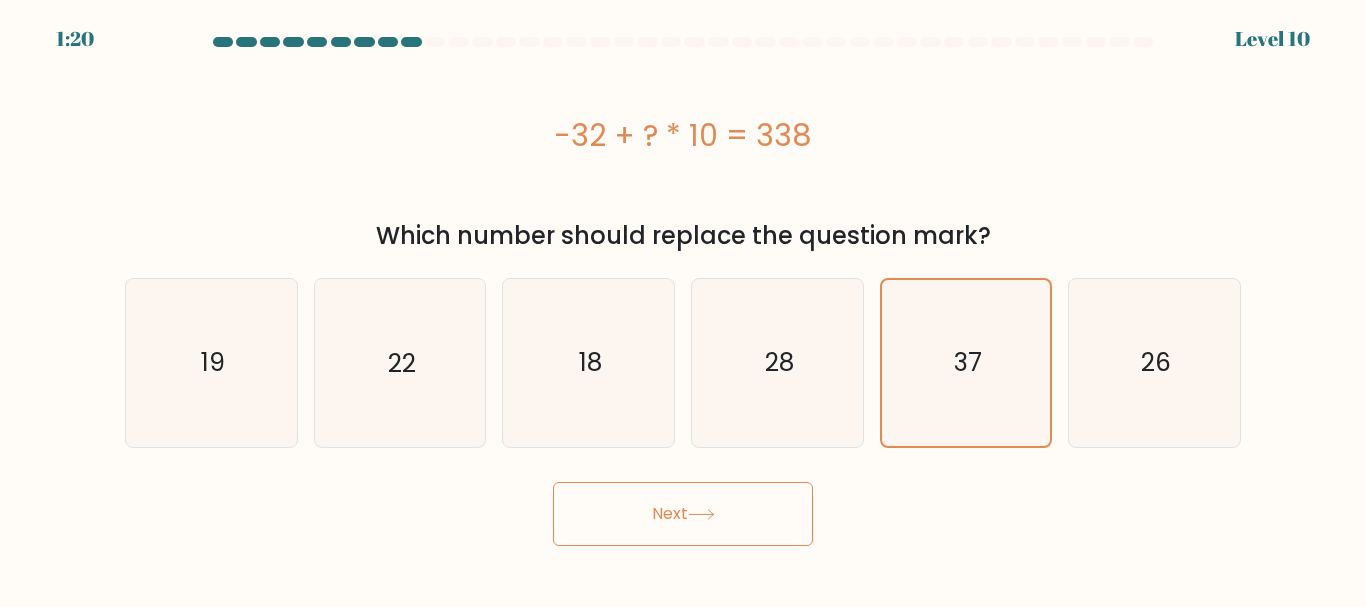 click on "Next" at bounding box center (683, 514) 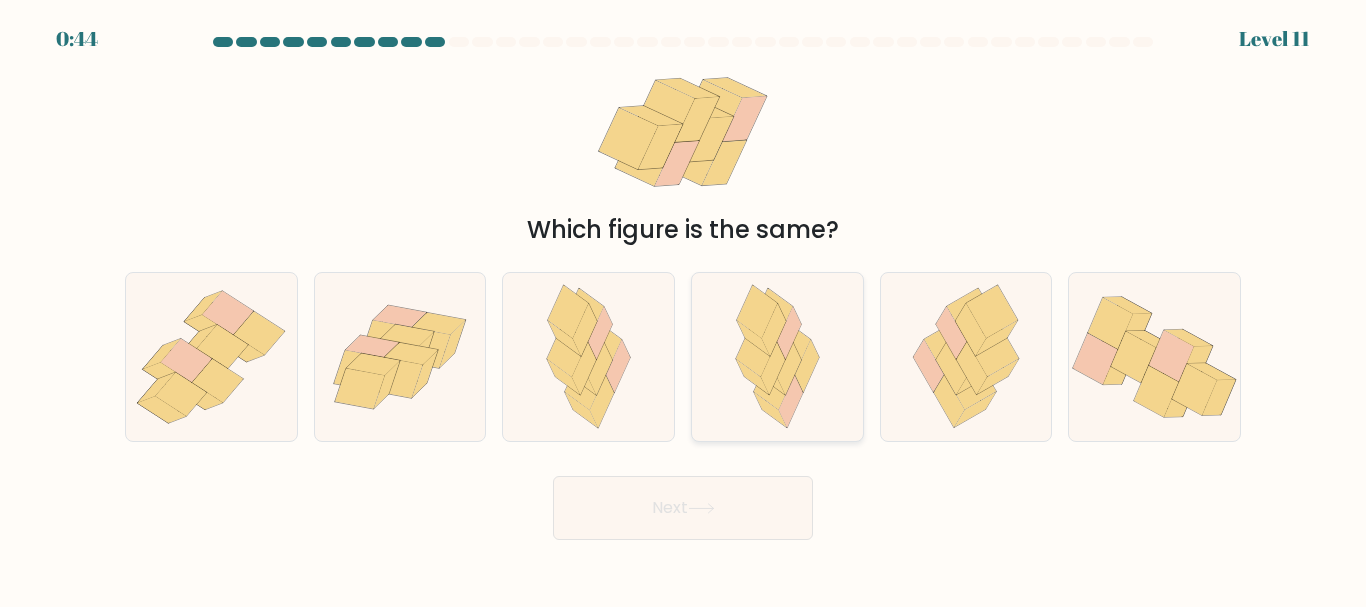 click 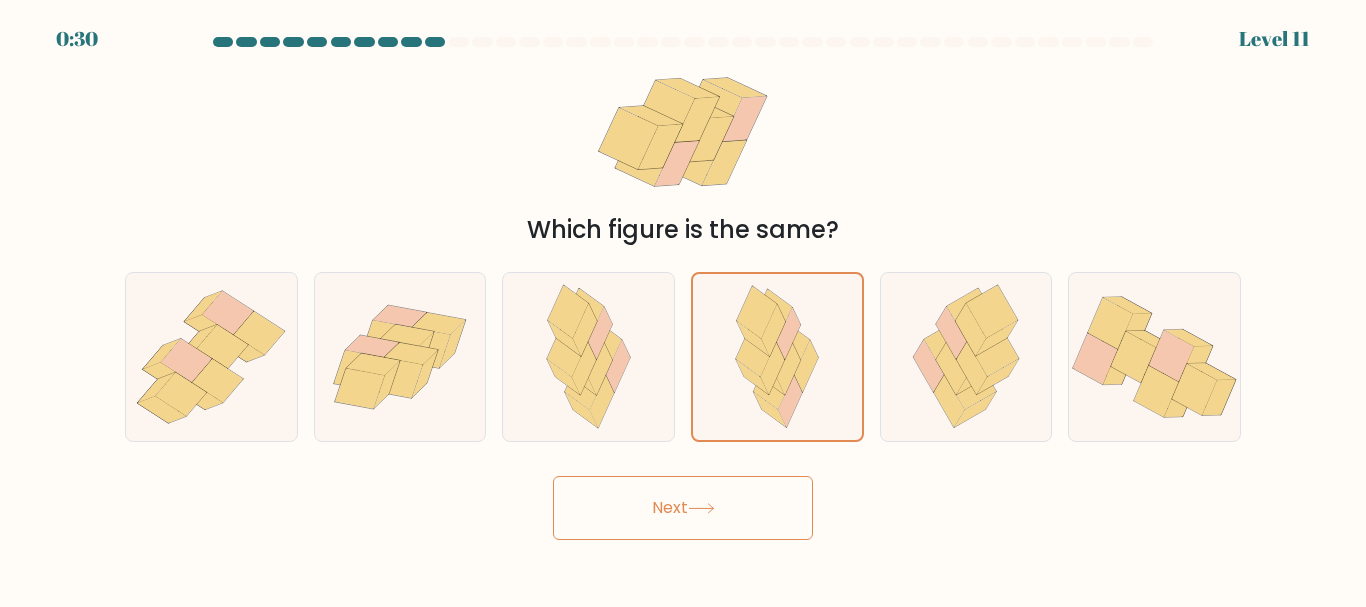 click on "Next" at bounding box center [683, 508] 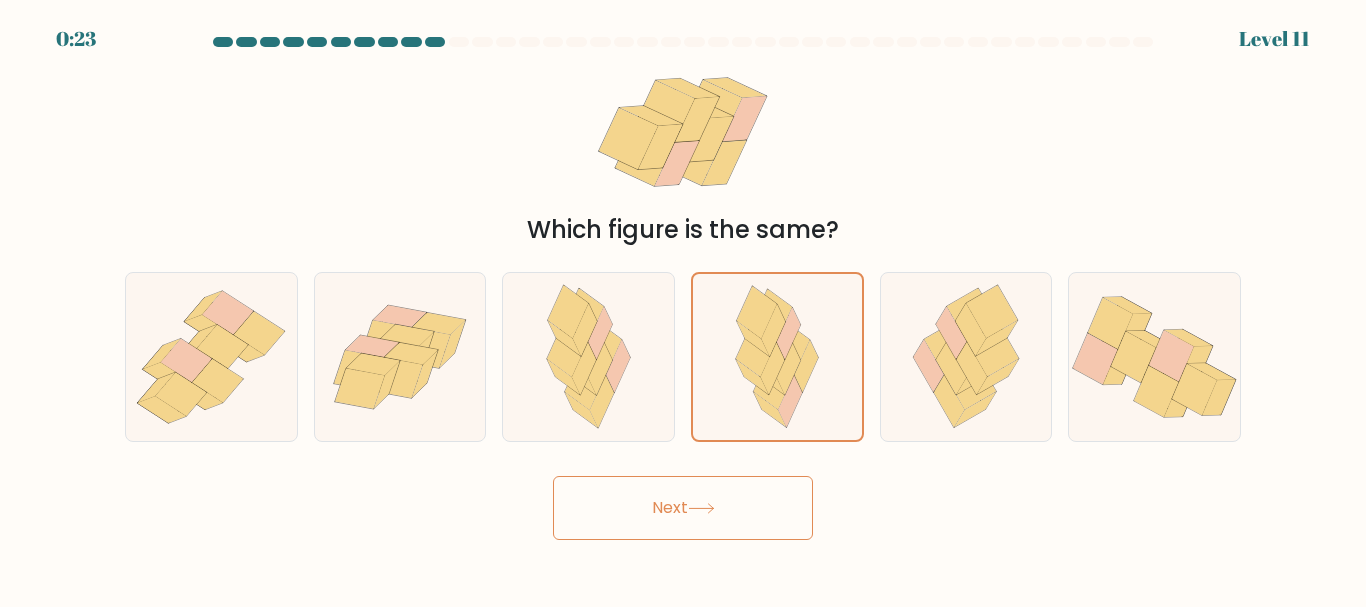 click on "Next" at bounding box center (683, 508) 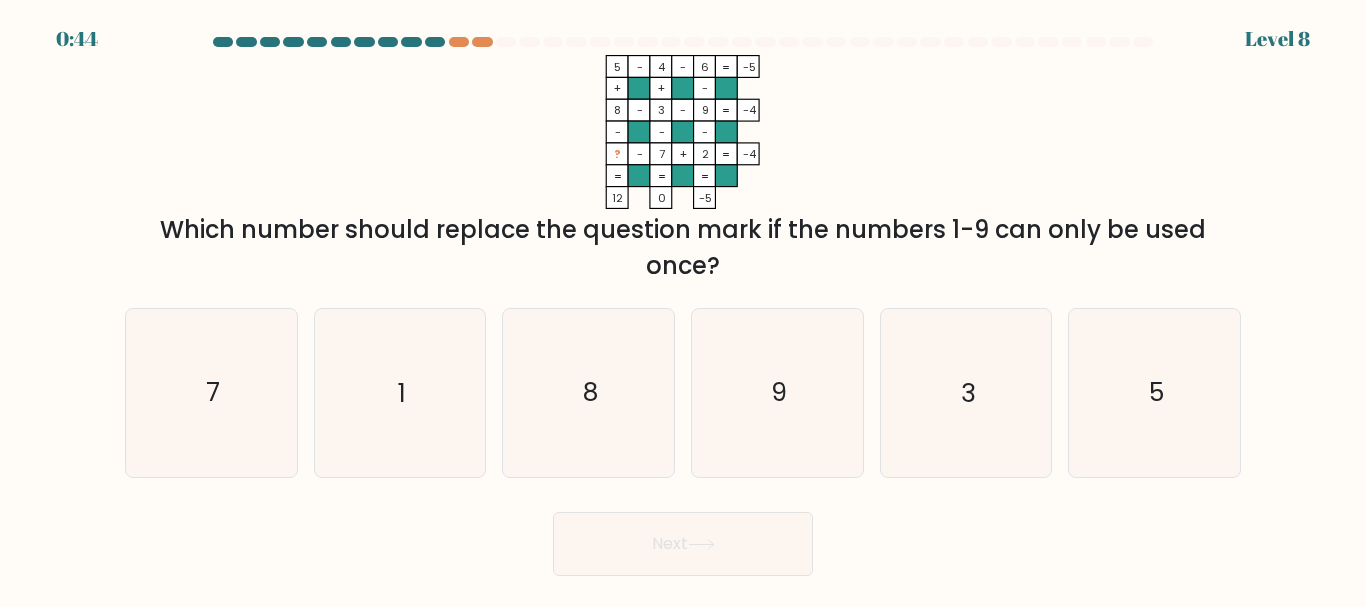 scroll, scrollTop: 0, scrollLeft: 0, axis: both 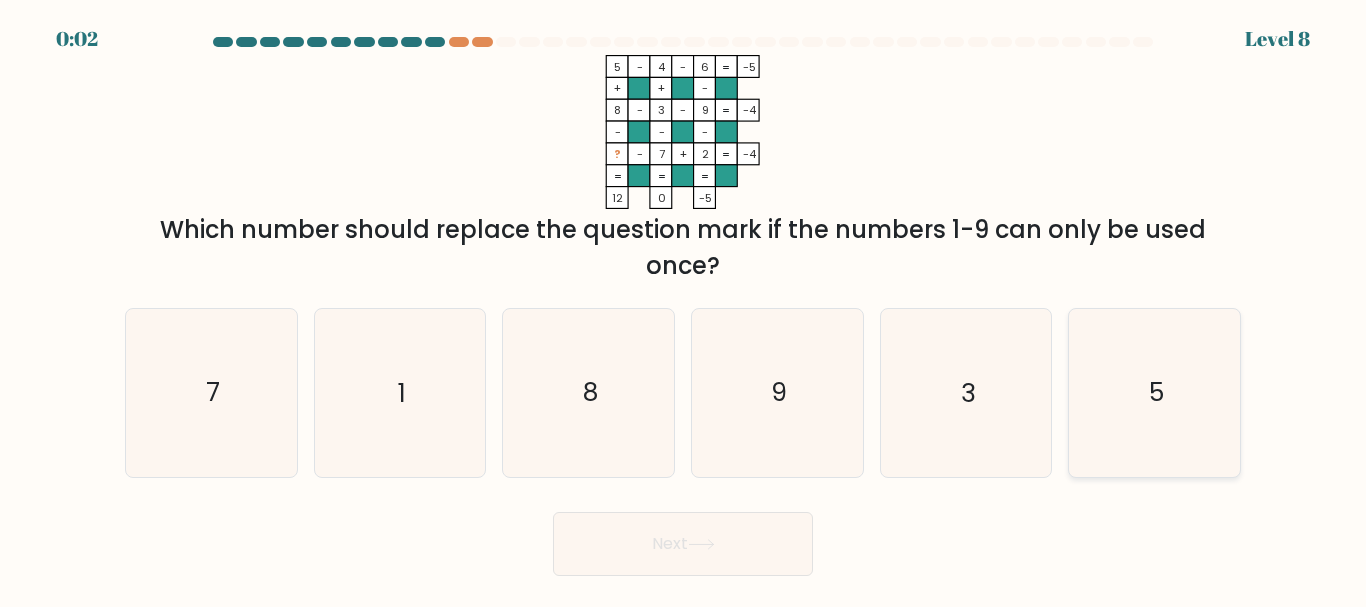 click on "5" 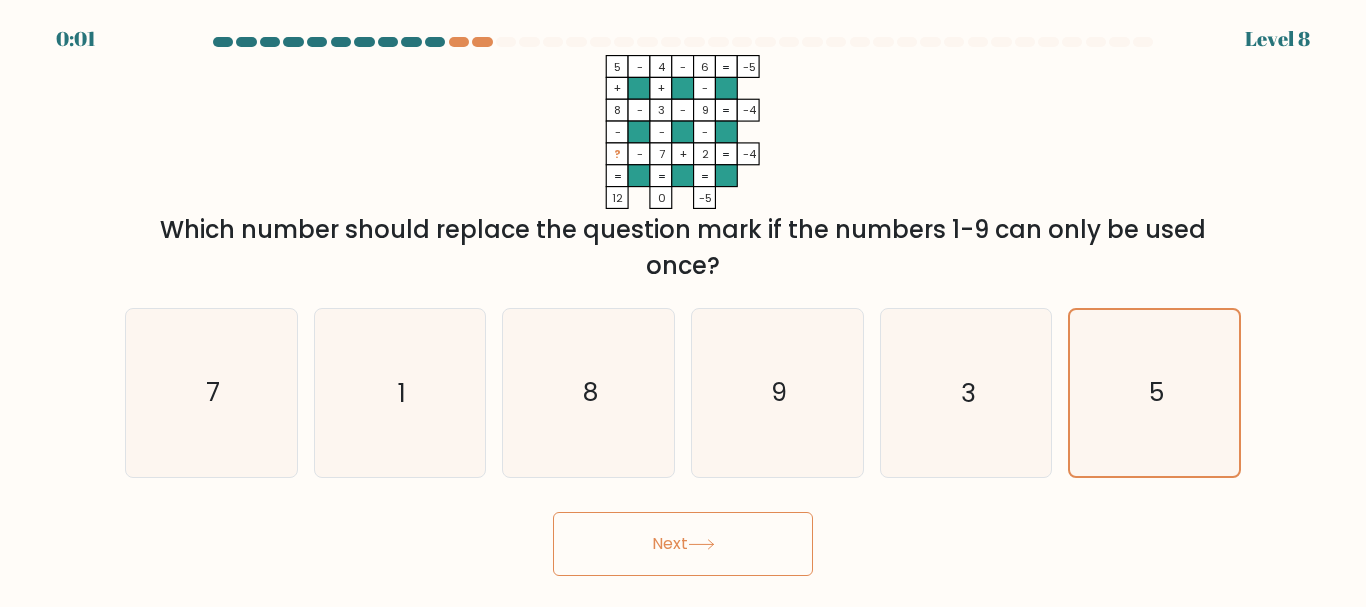 click on "Next" at bounding box center [683, 544] 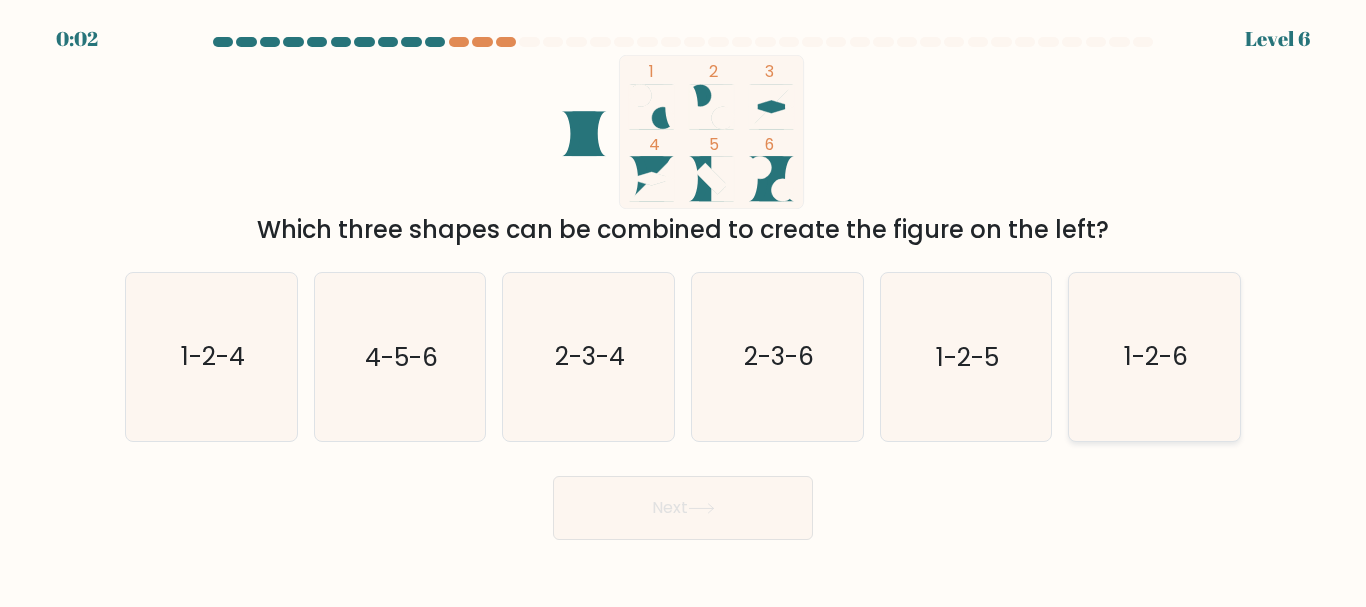 click on "1-2-6" 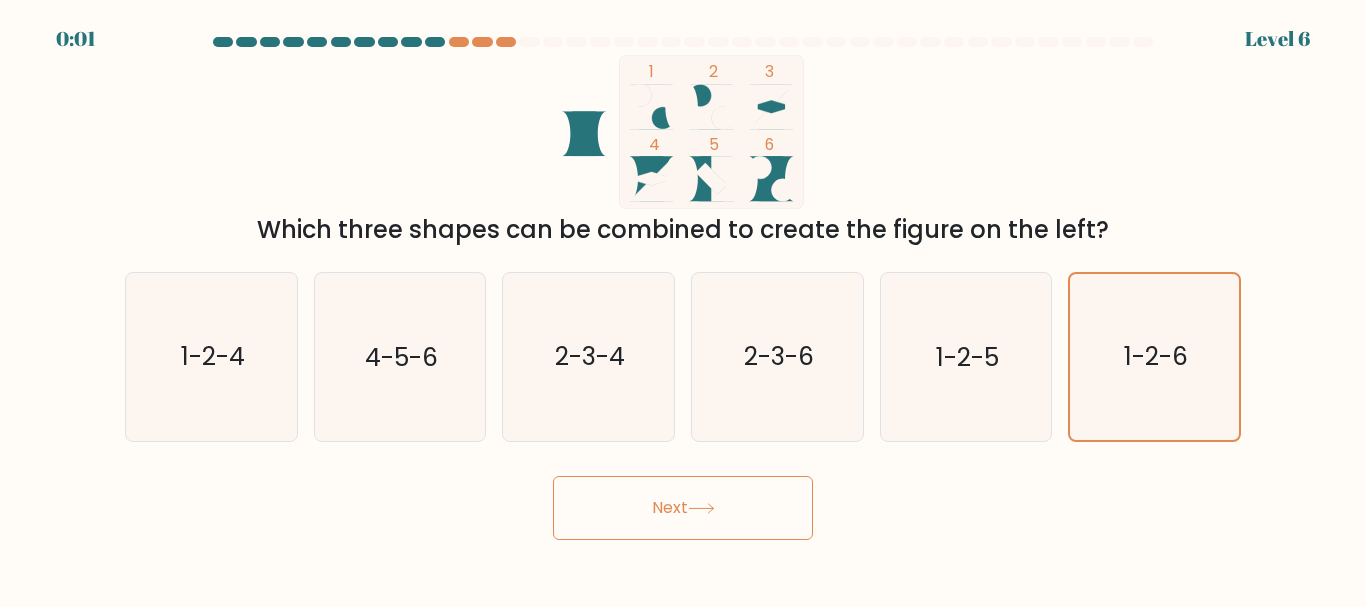 click on "Next" at bounding box center [683, 508] 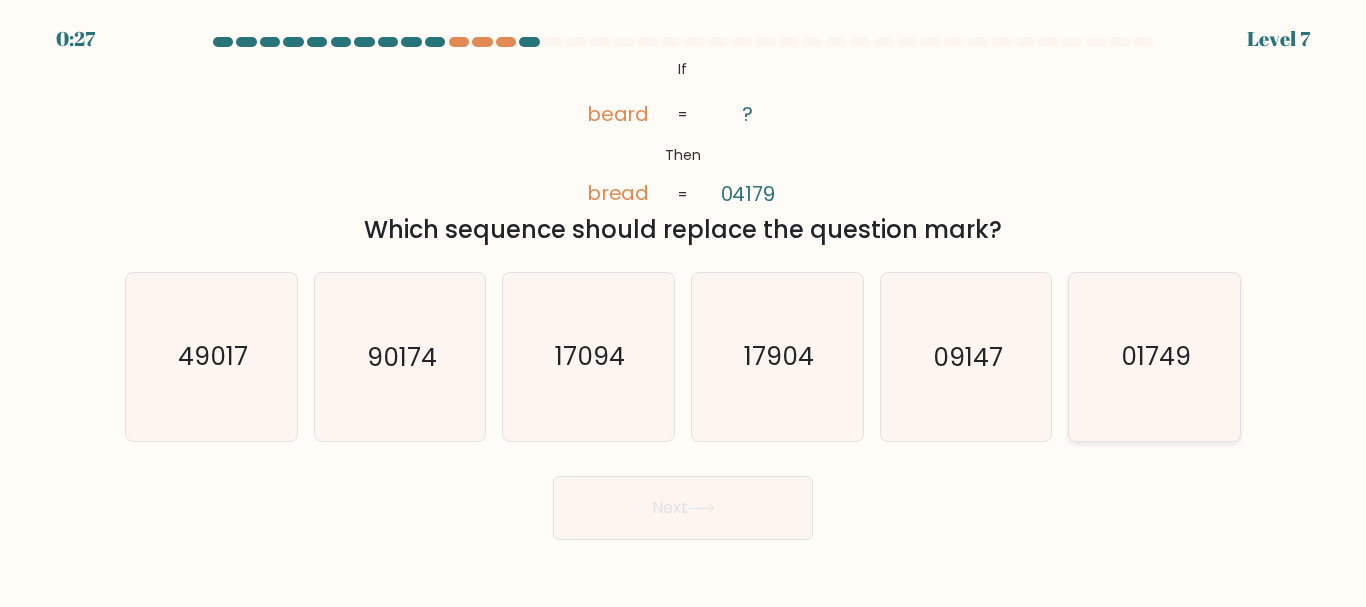 click on "01749" 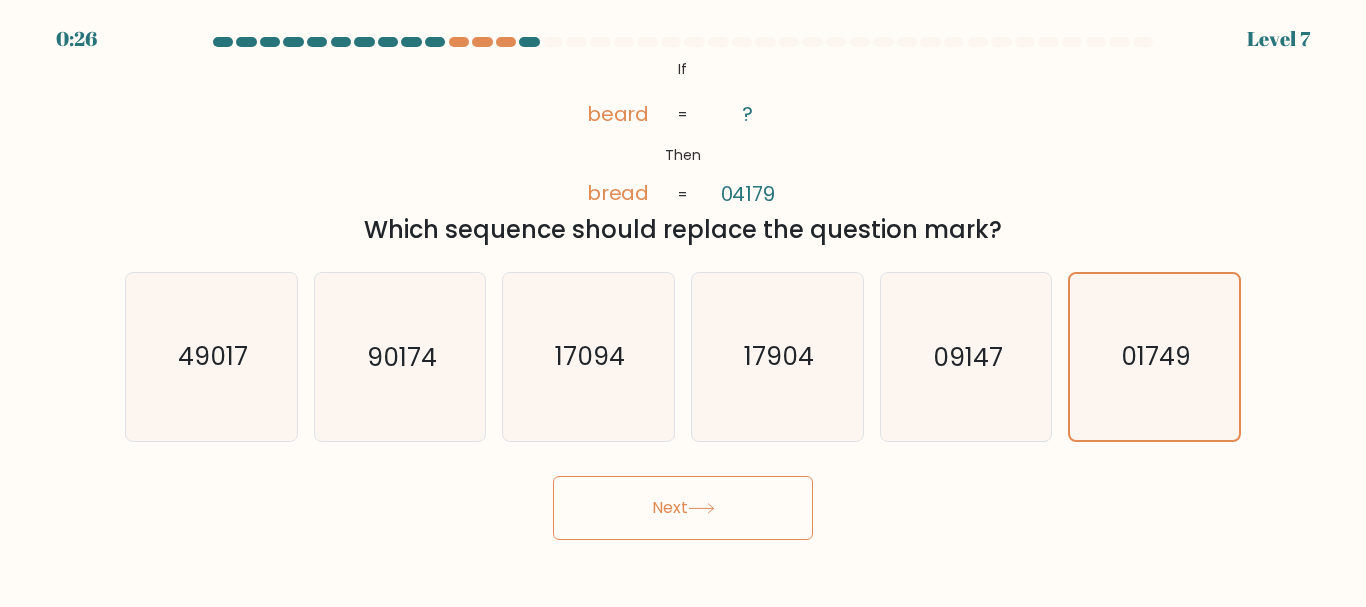 click on "Next" at bounding box center [683, 508] 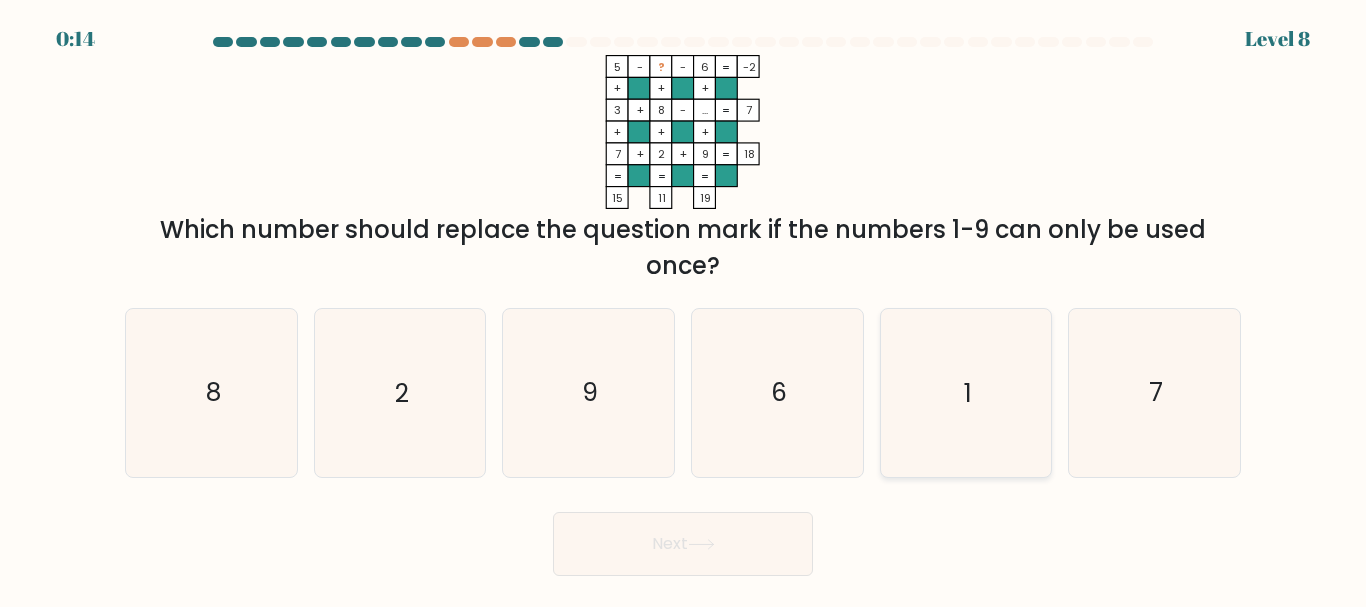 click on "1" 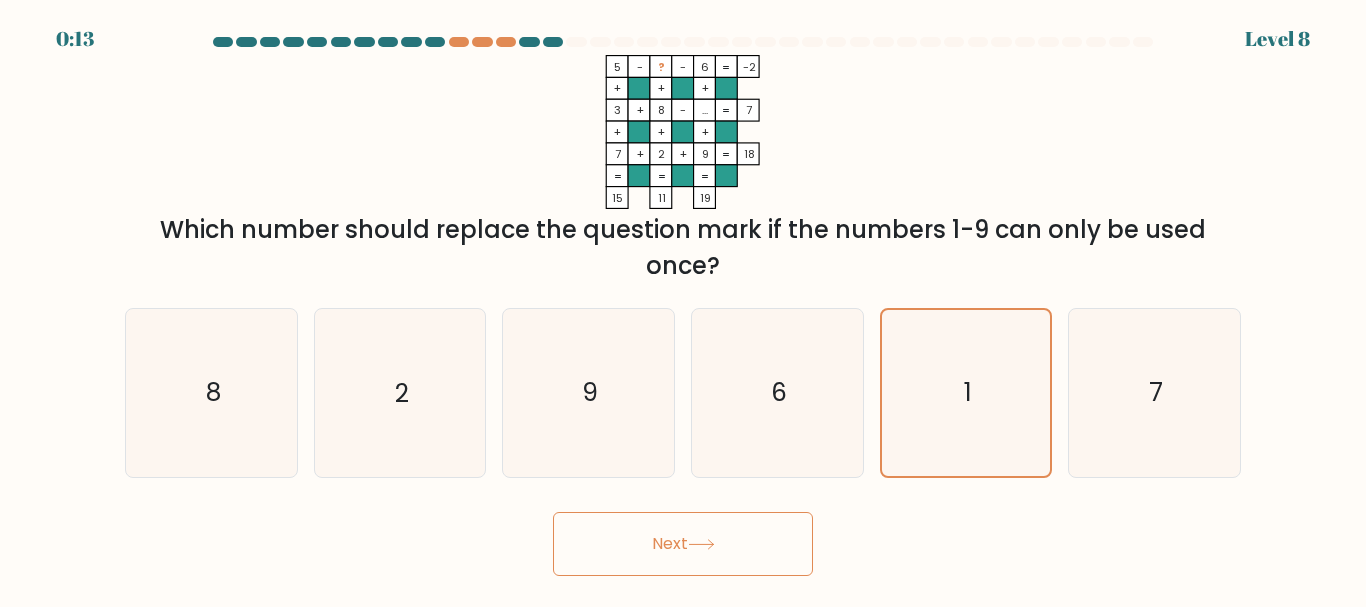 click 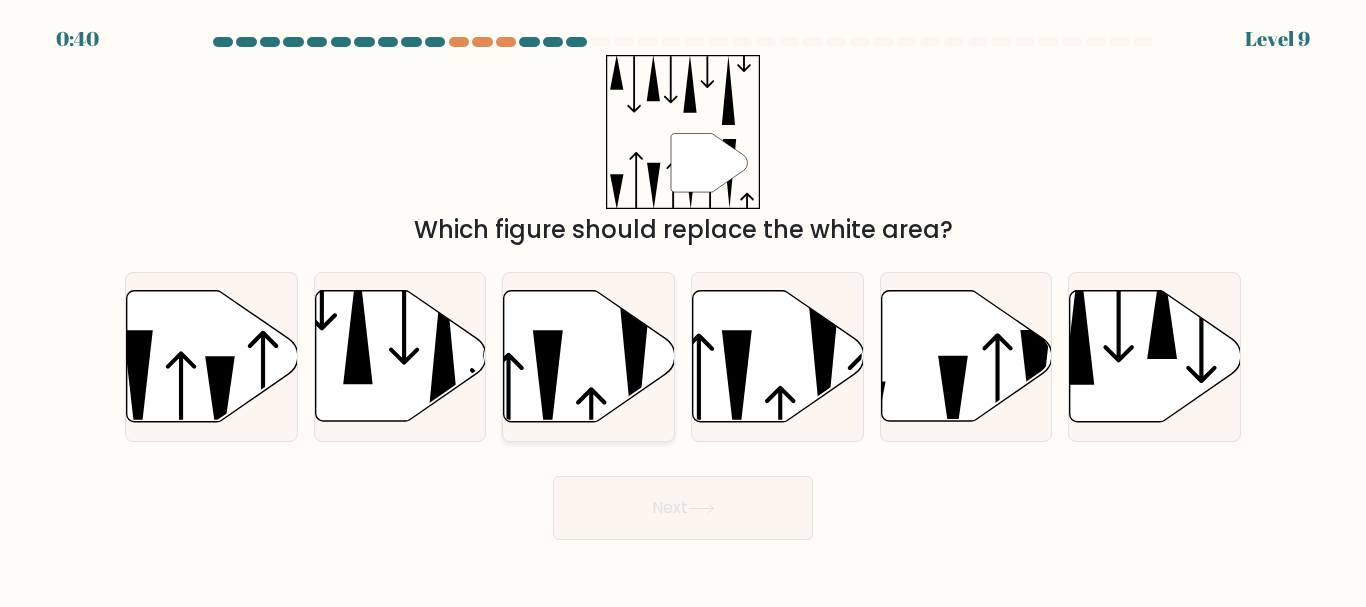 click 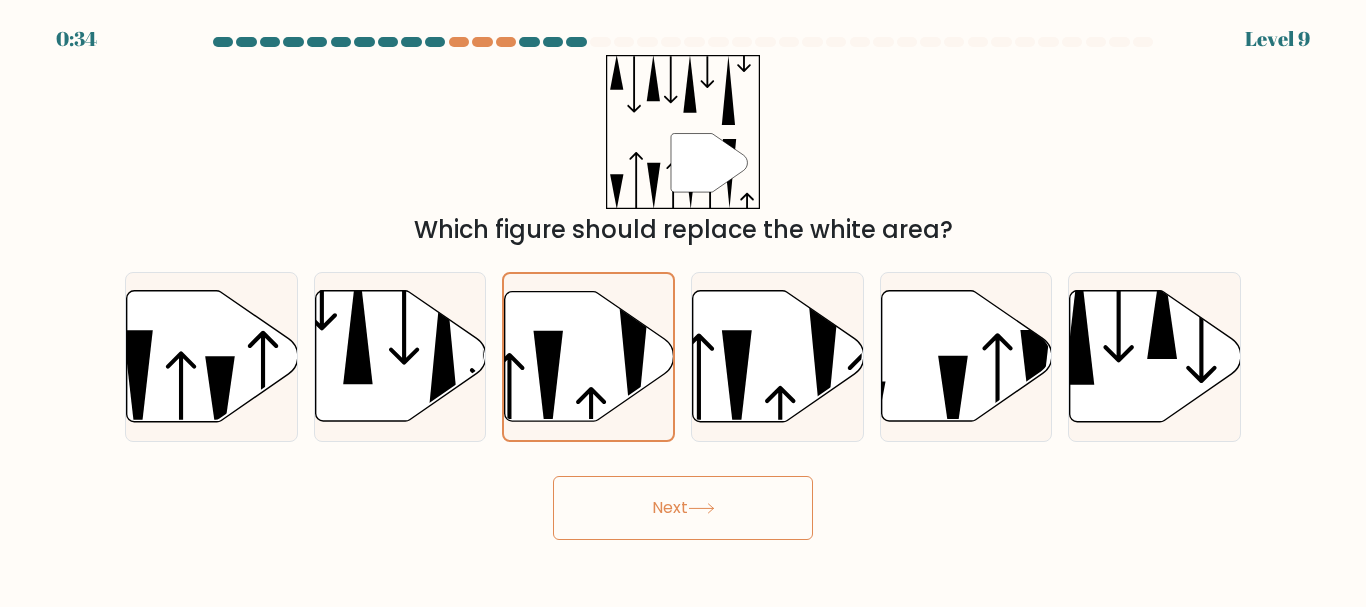 click on "Next" at bounding box center (683, 508) 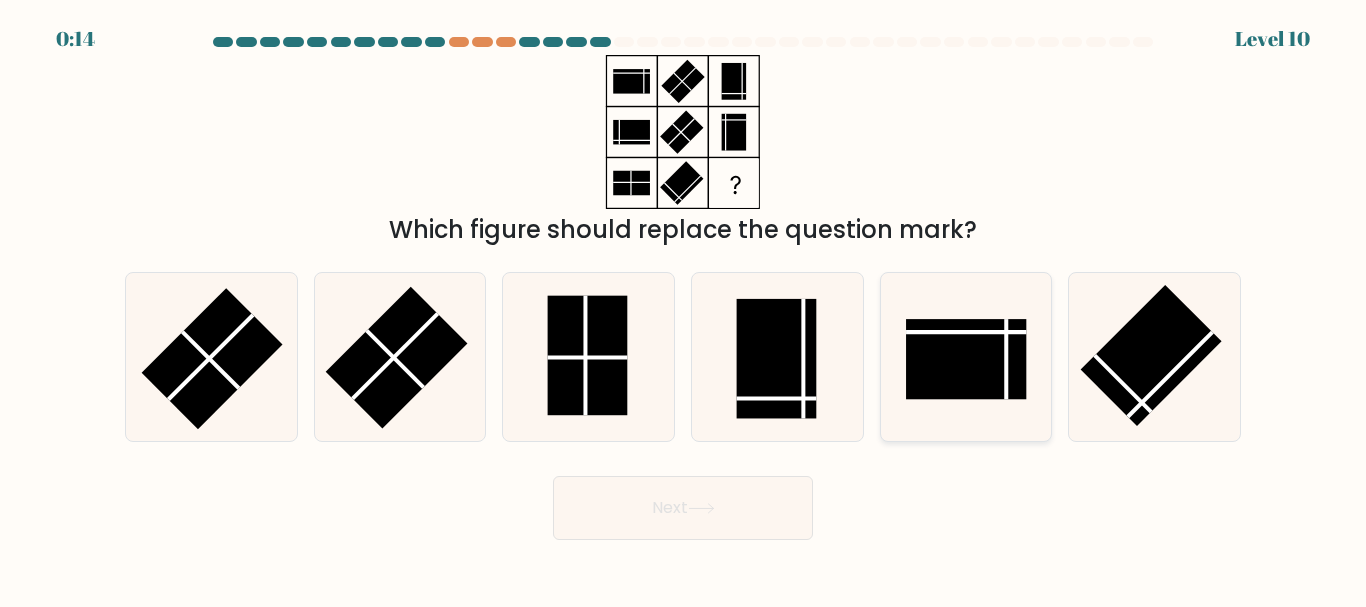 click 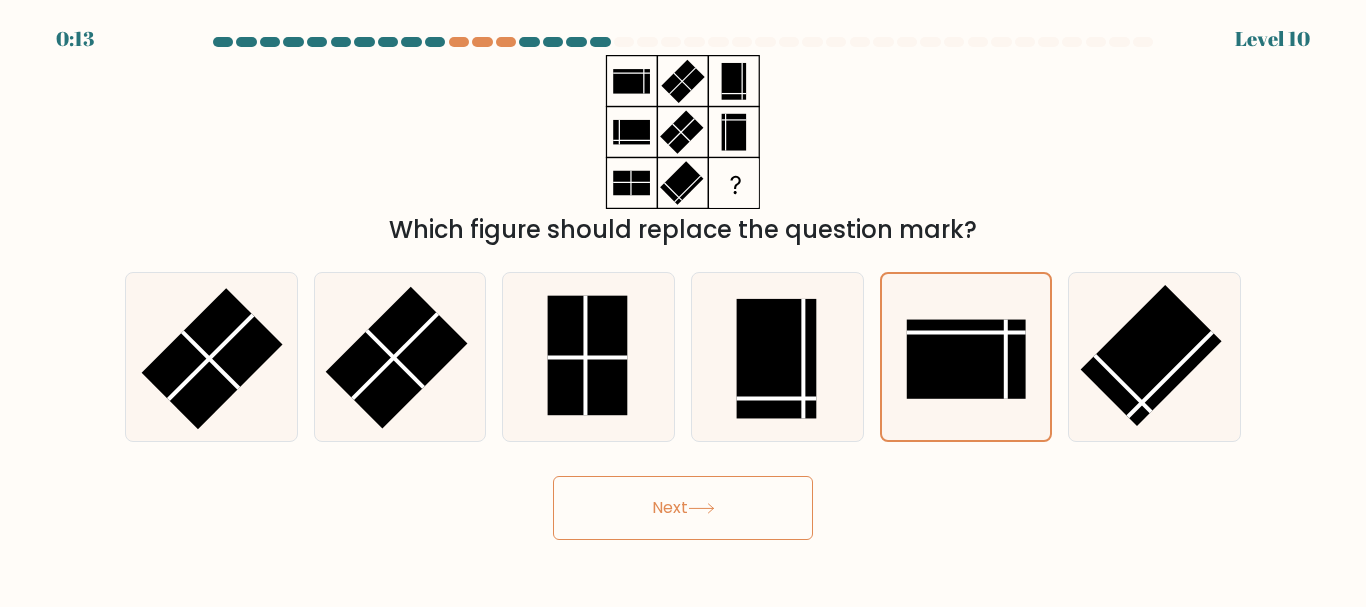 click on "Next" at bounding box center [683, 508] 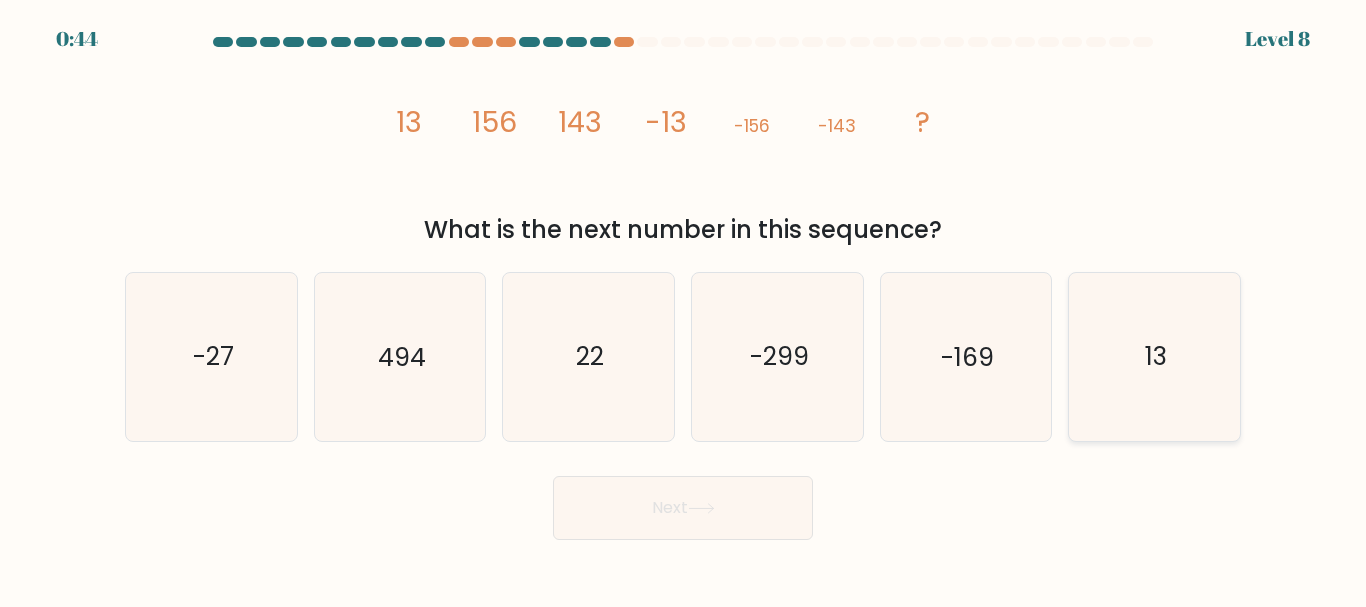 click on "13" 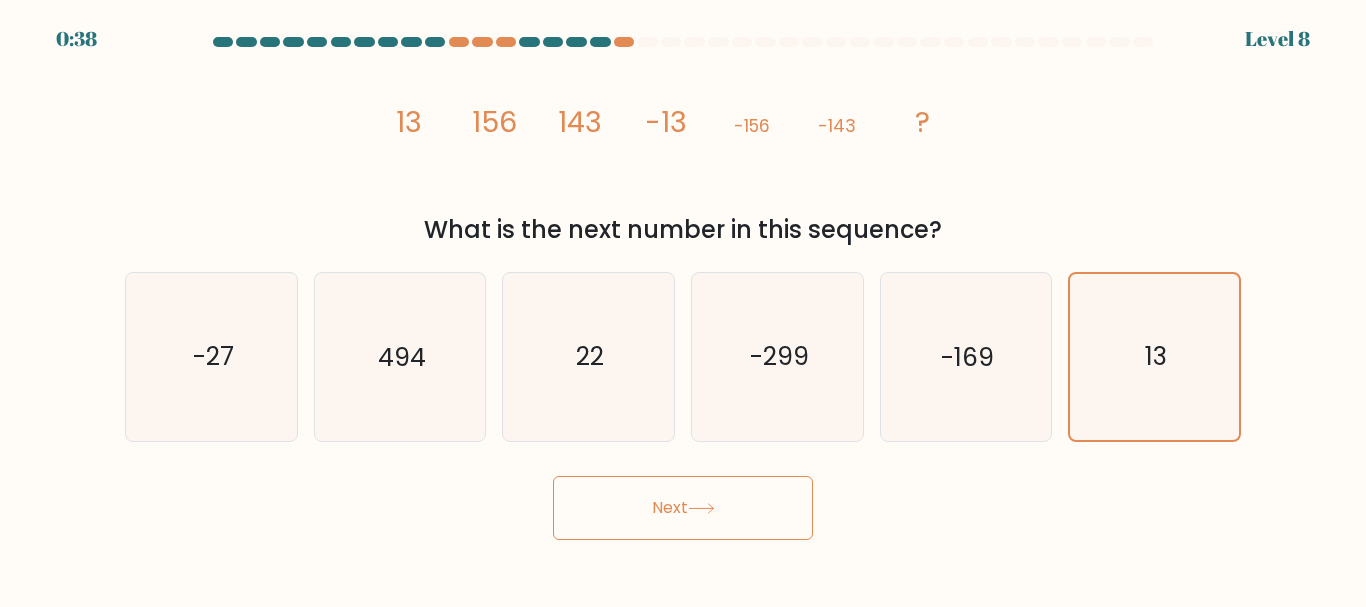 click on "Next" at bounding box center [683, 508] 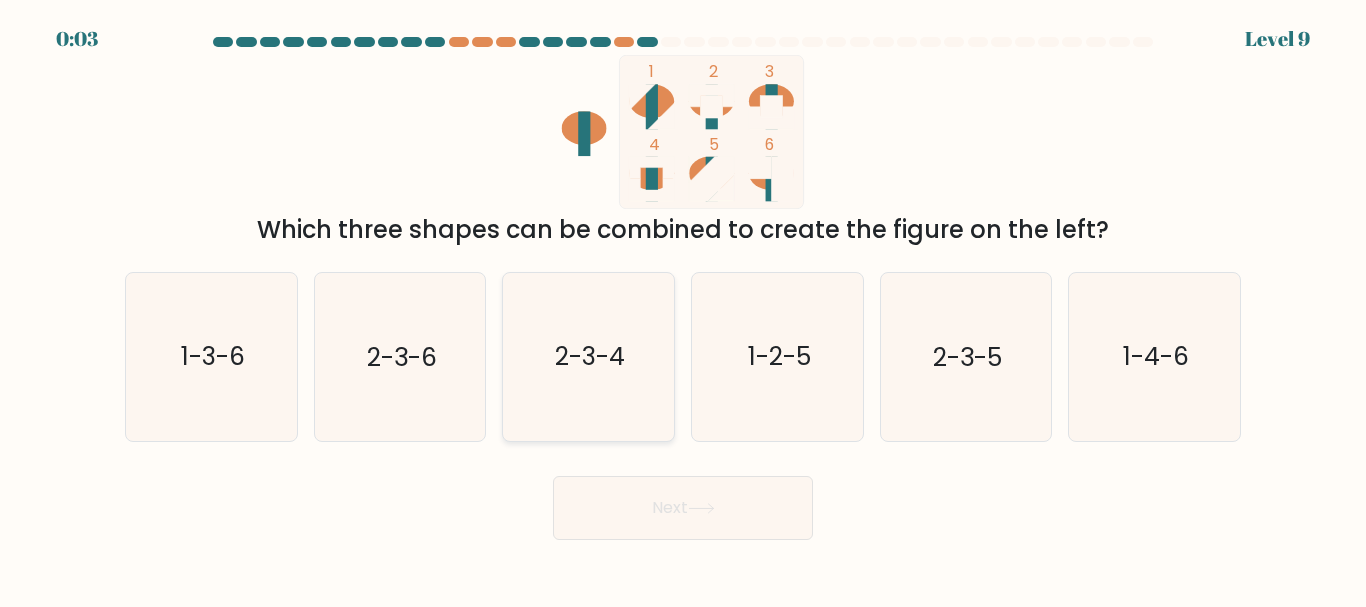 click on "2-3-4" 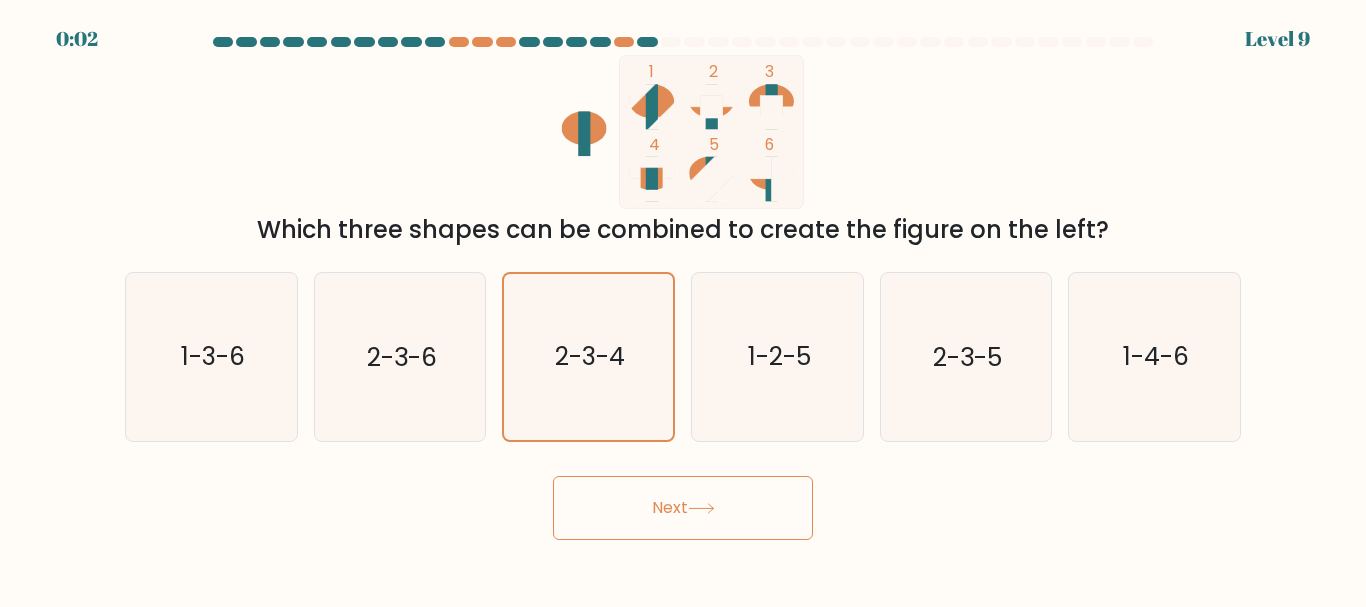 click on "Next" at bounding box center [683, 508] 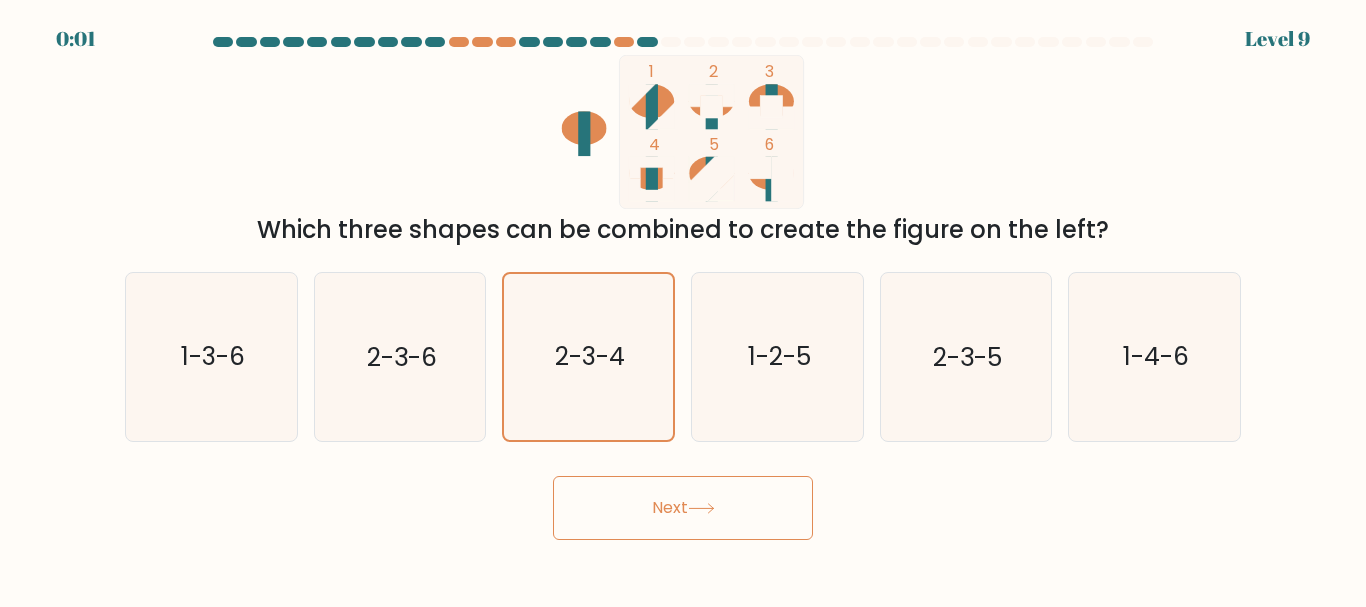 drag, startPoint x: 739, startPoint y: 504, endPoint x: 692, endPoint y: 509, distance: 47.26521 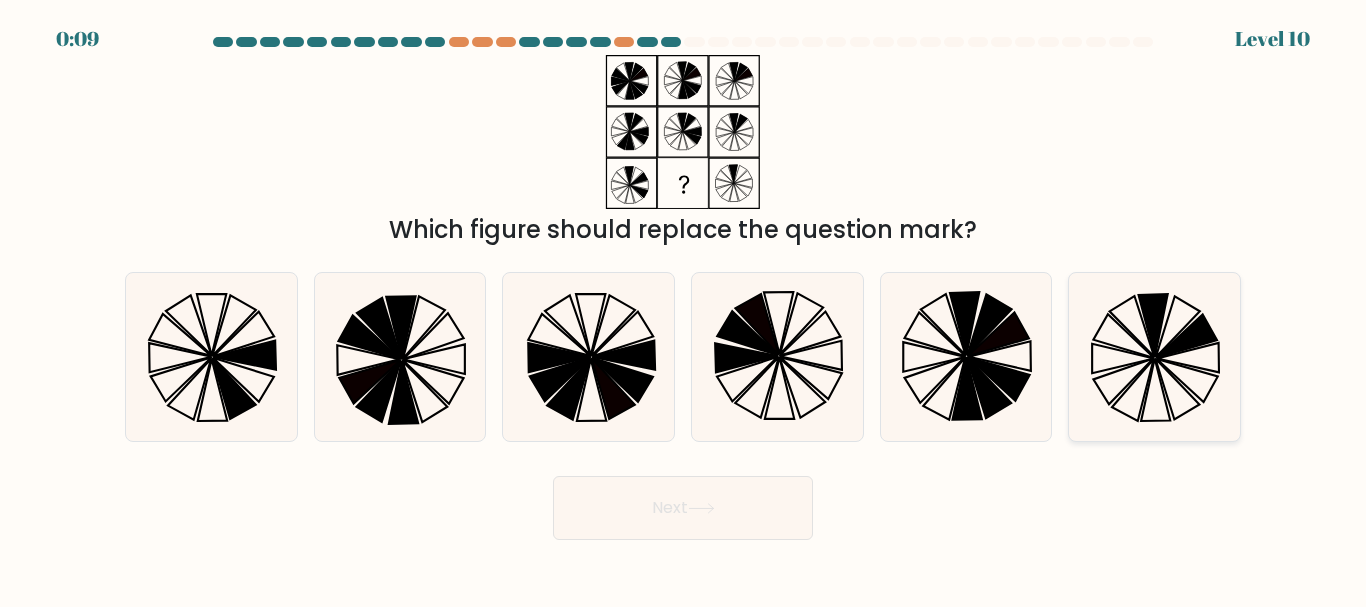 click 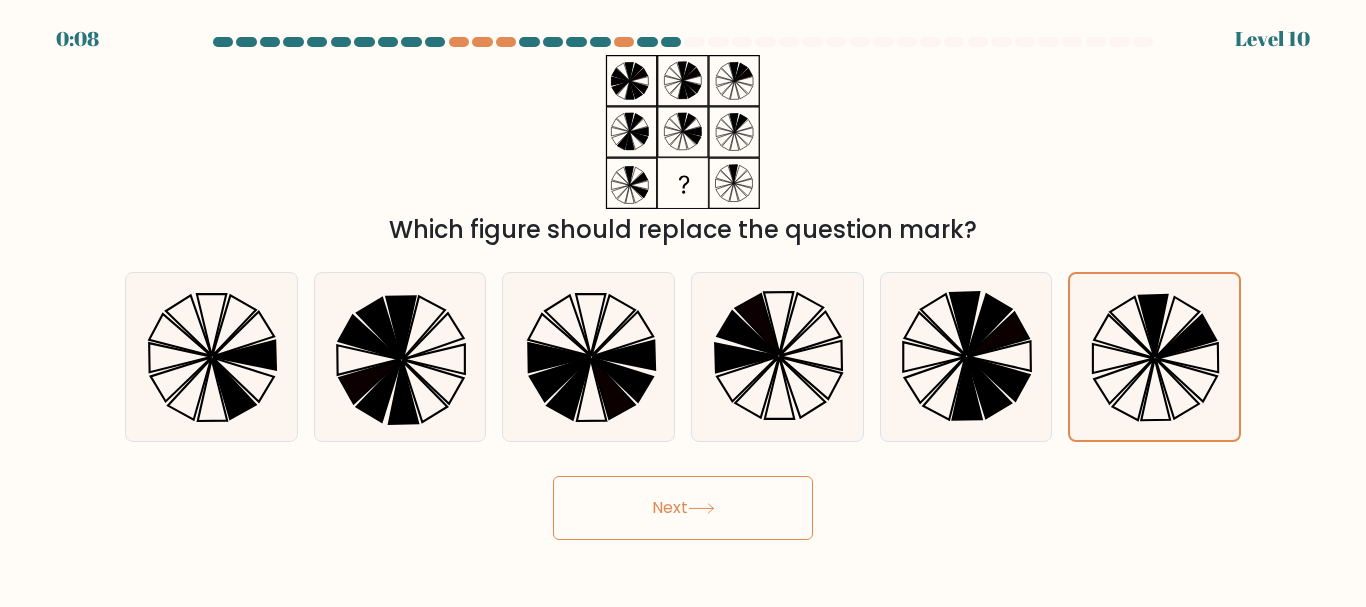 click on "Next" at bounding box center [683, 508] 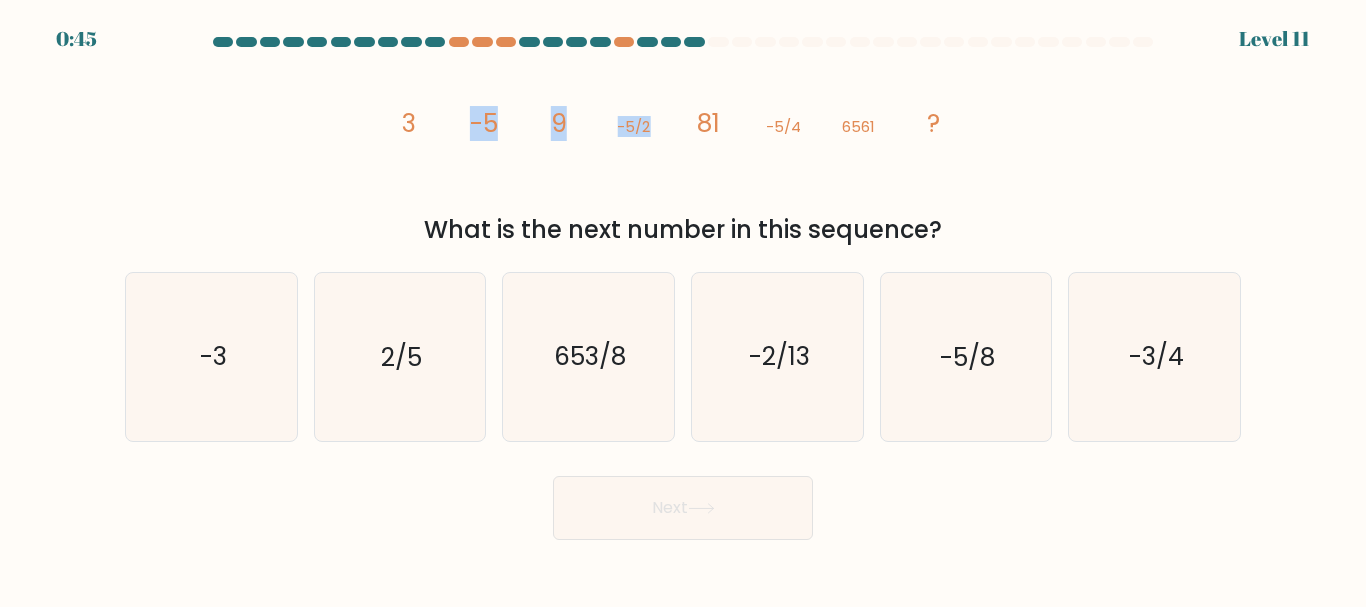 drag, startPoint x: 410, startPoint y: 124, endPoint x: 917, endPoint y: 120, distance: 507.01578 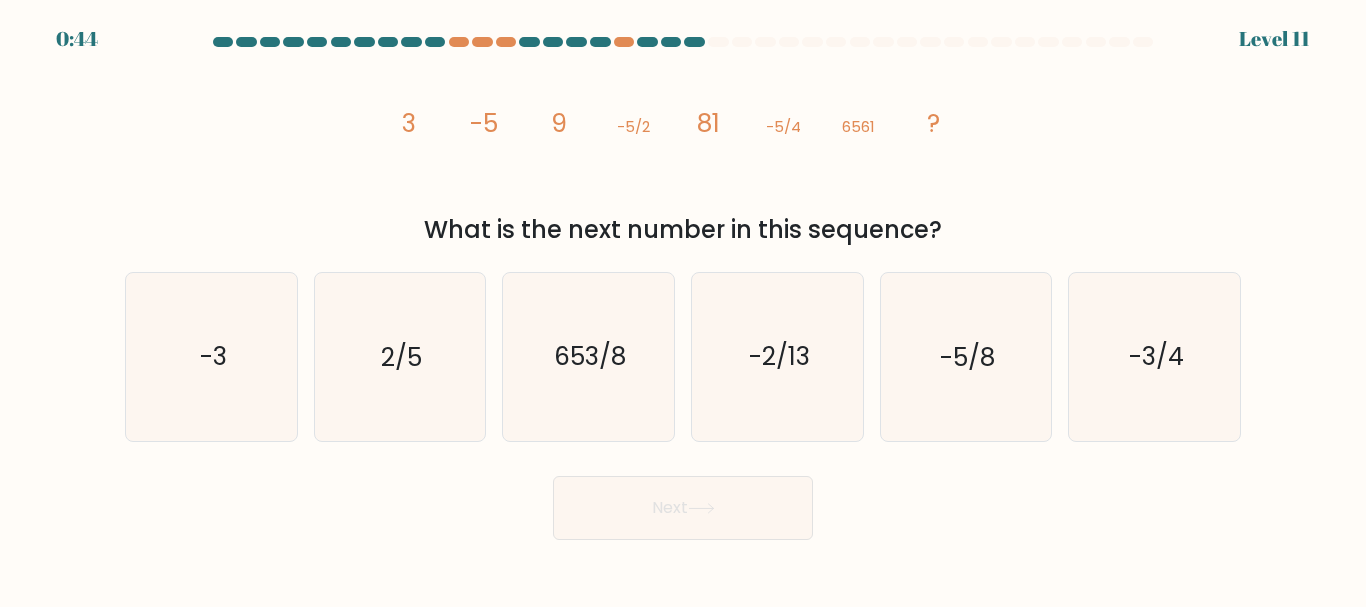 click on "?" 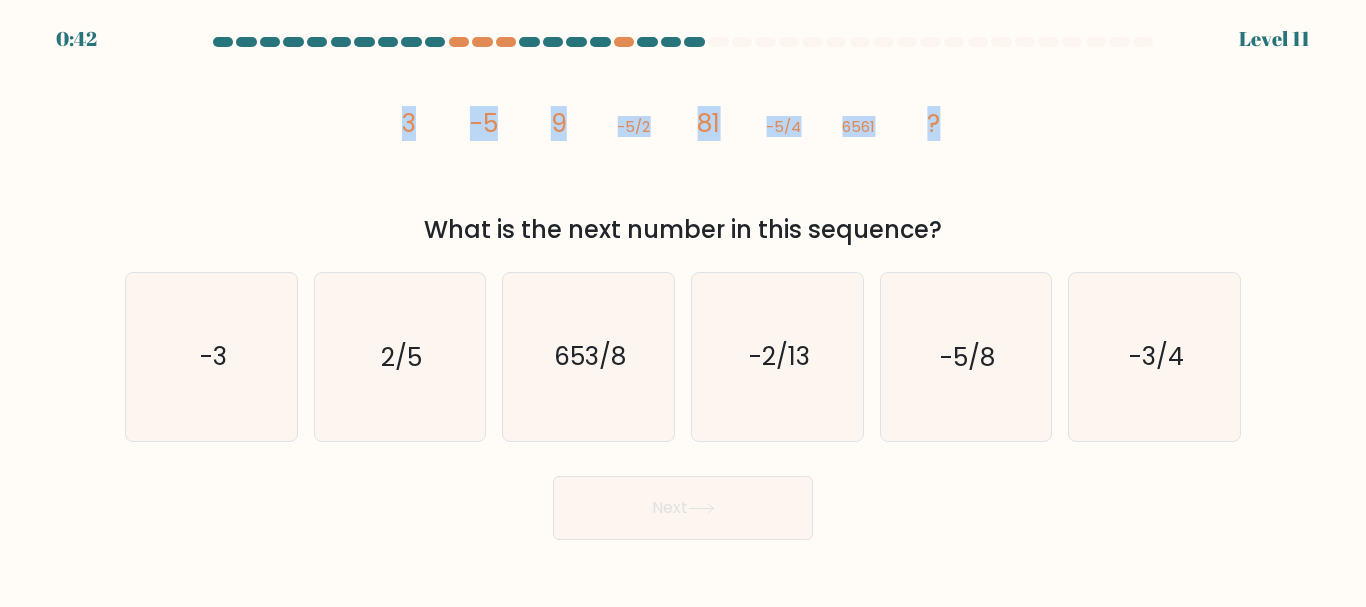drag, startPoint x: 934, startPoint y: 119, endPoint x: 407, endPoint y: 118, distance: 527.001 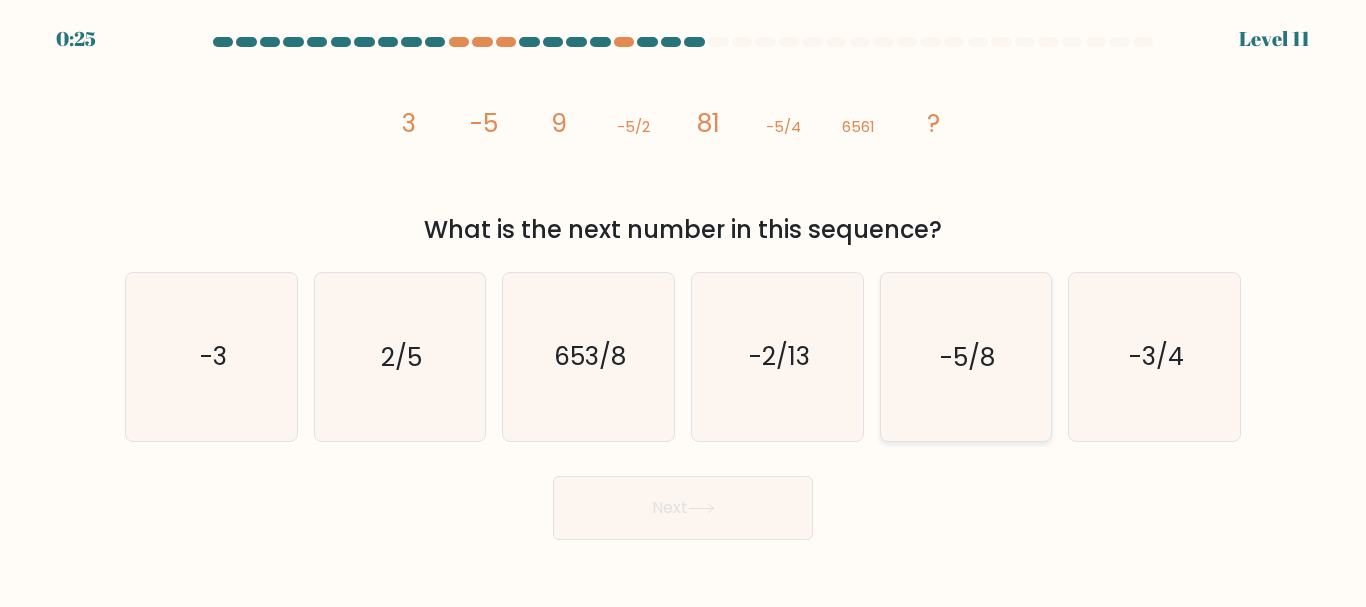 click on "-5/8" 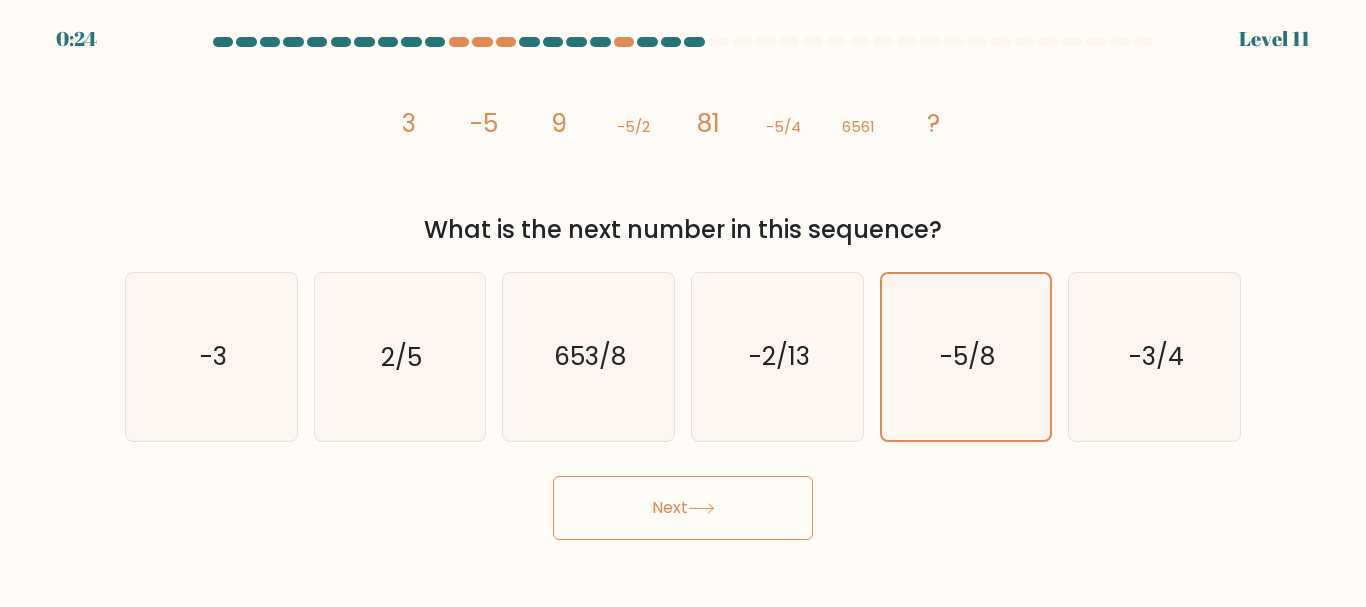 click on "0:24
Level 11" at bounding box center [683, 303] 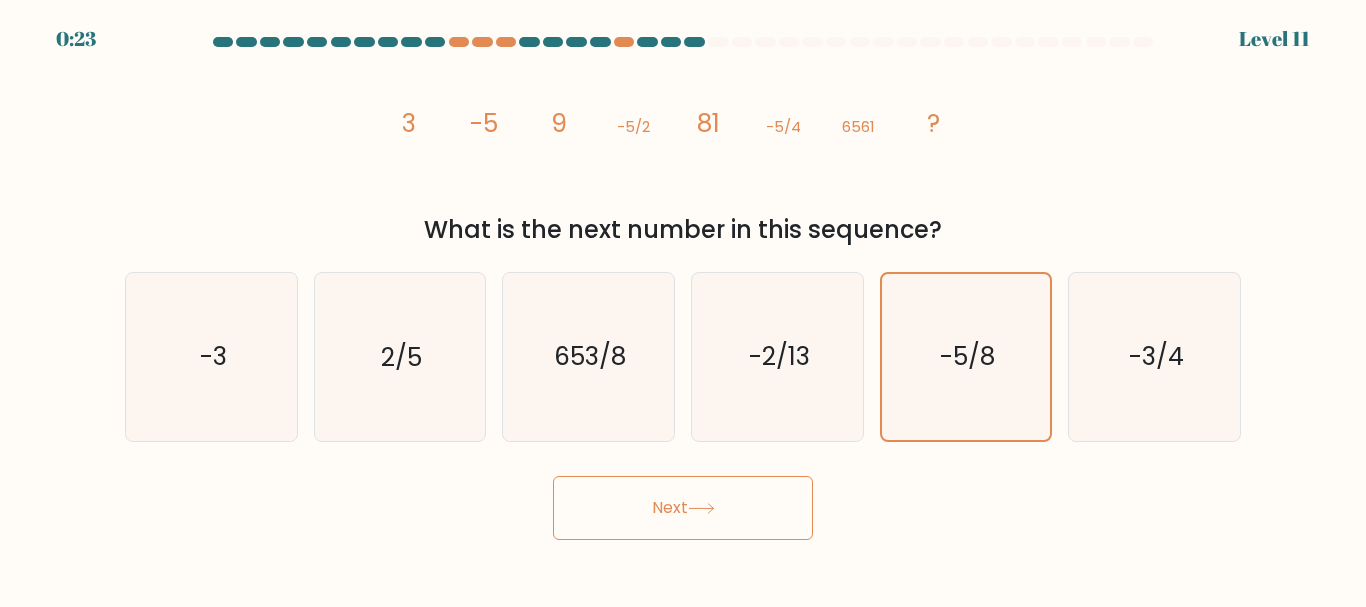 click on "Next" at bounding box center (683, 508) 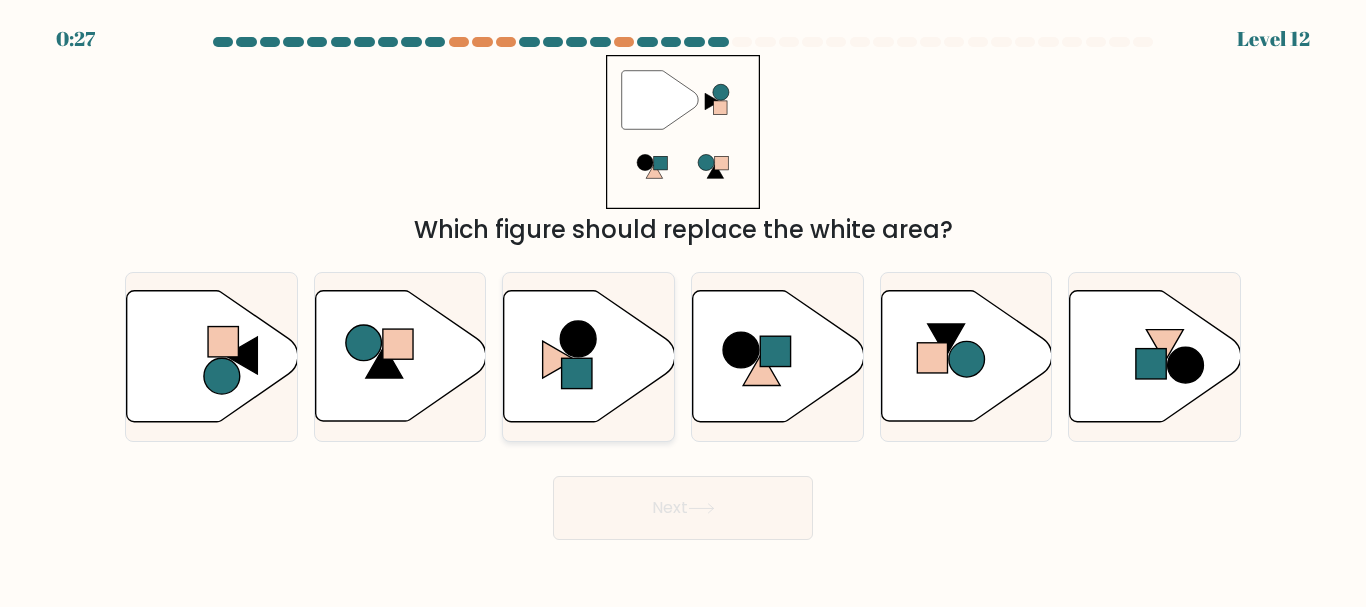 click 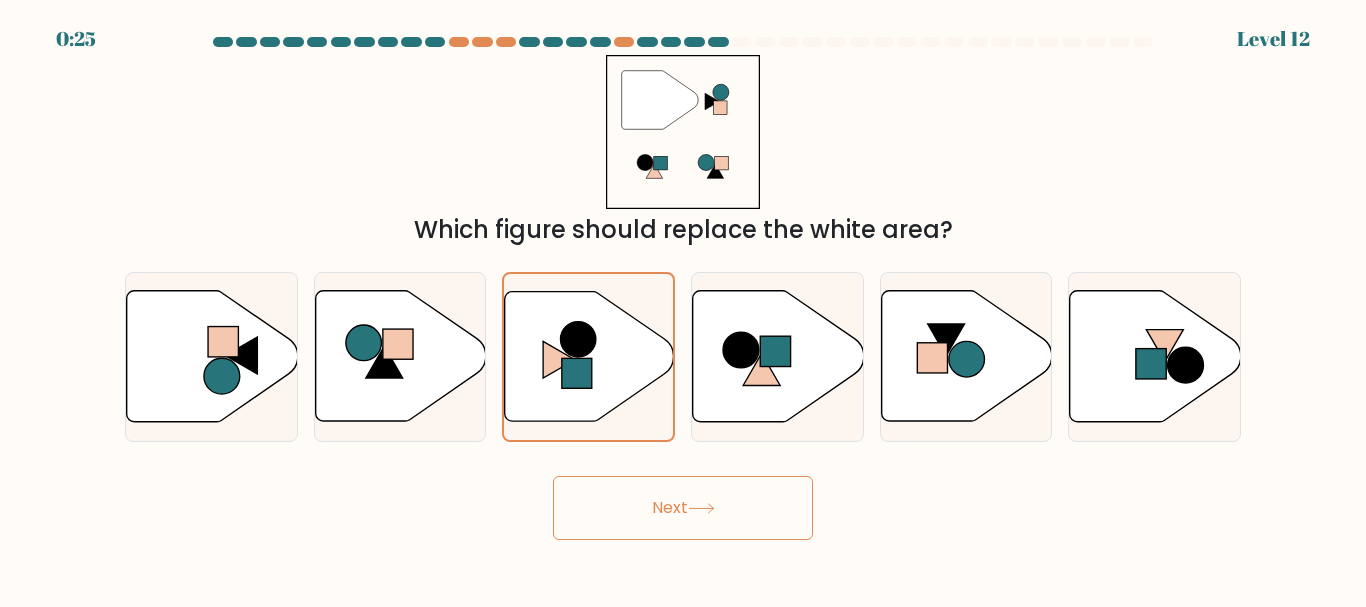 click on "Next" at bounding box center (683, 508) 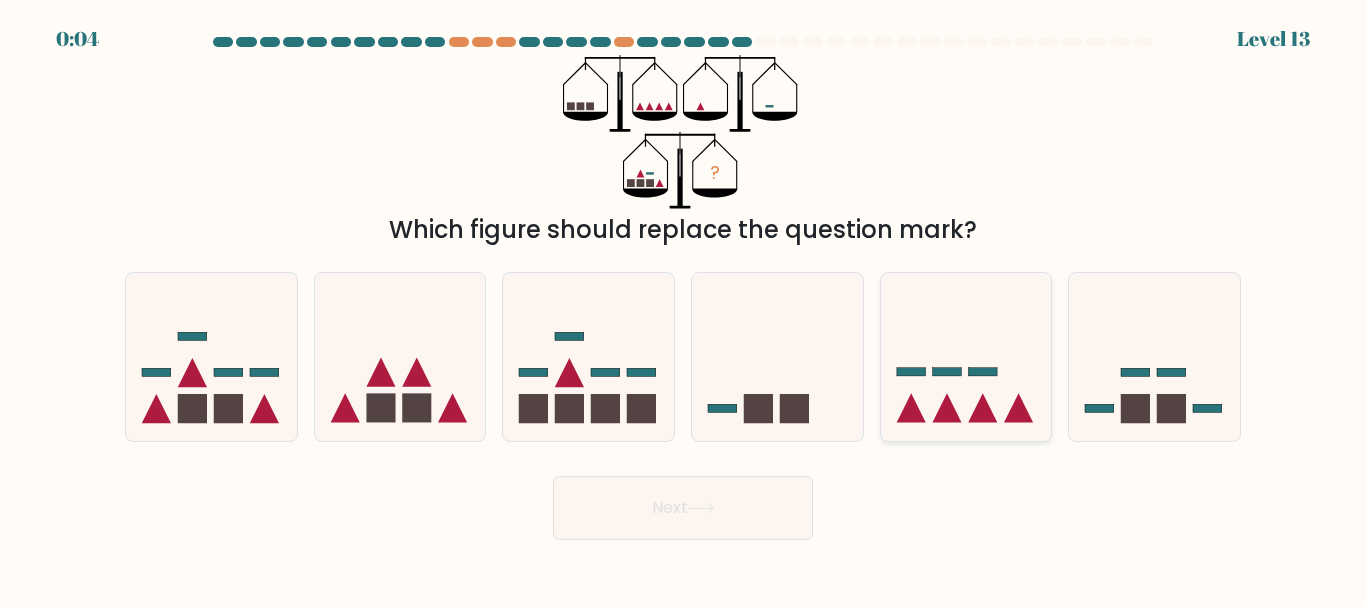 click 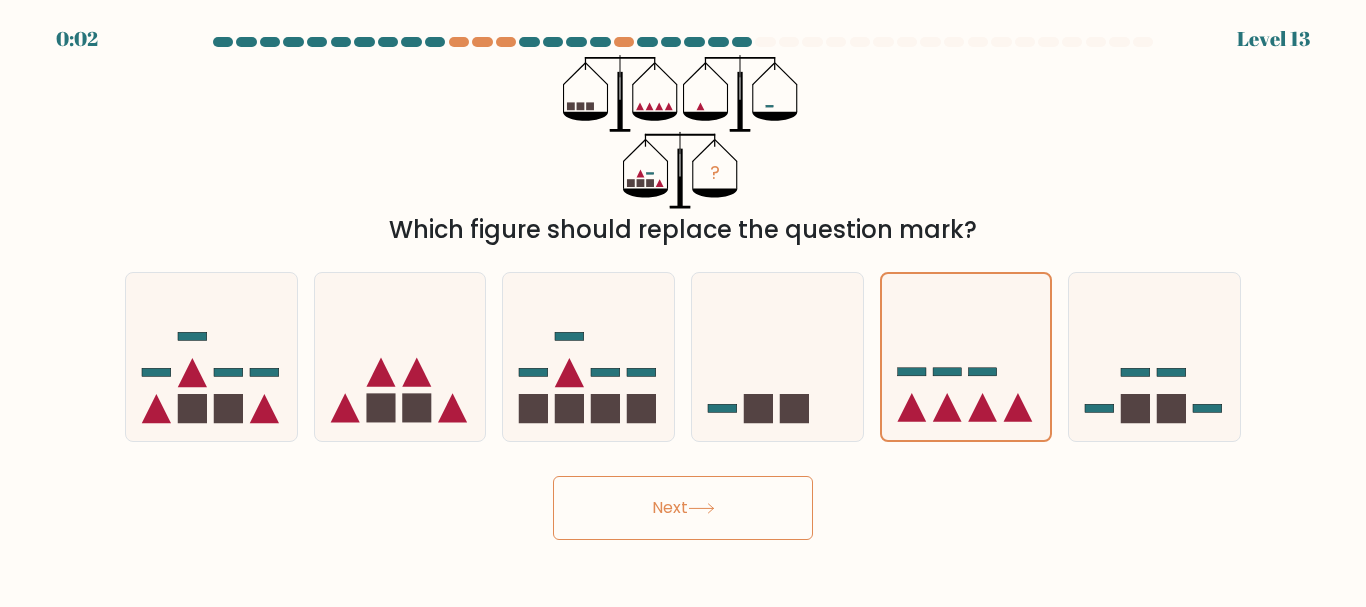 click on "Next" at bounding box center (683, 508) 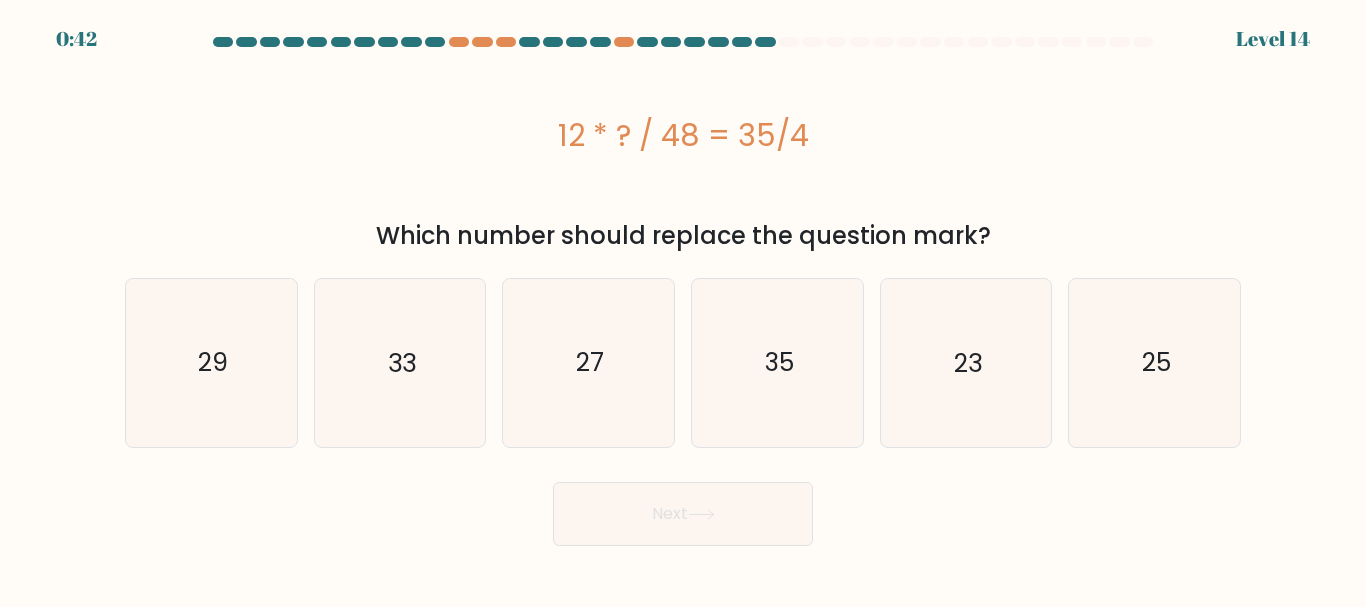 drag, startPoint x: 806, startPoint y: 141, endPoint x: 553, endPoint y: 158, distance: 253.5705 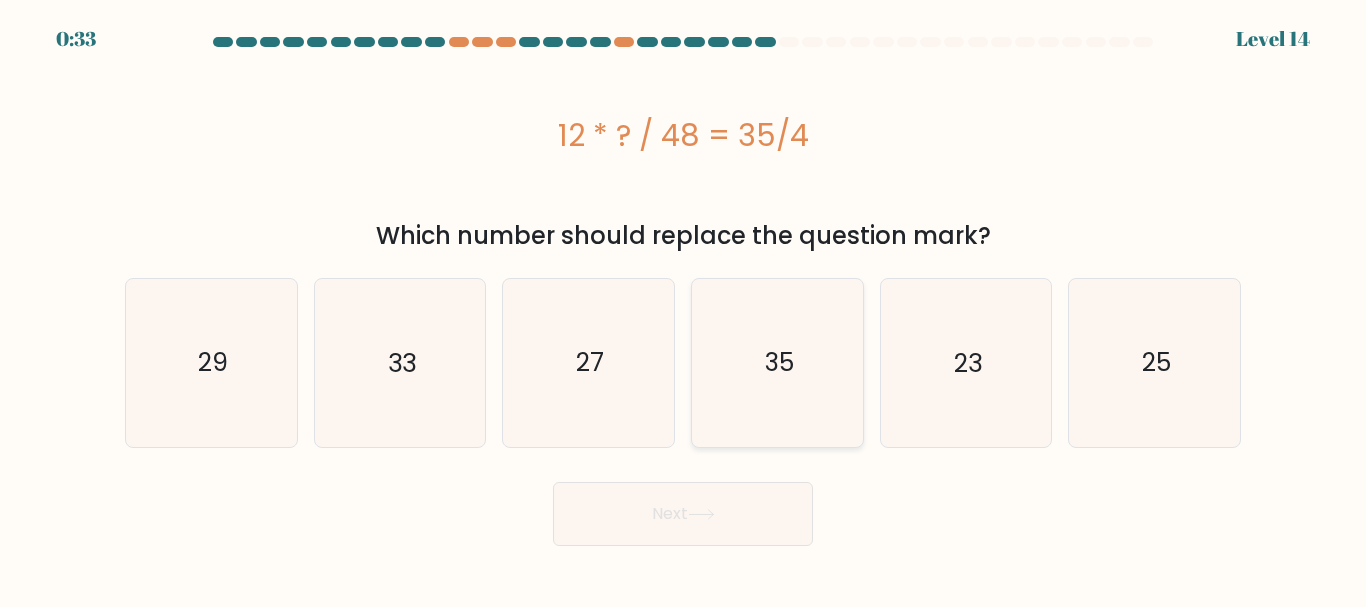 click on "35" 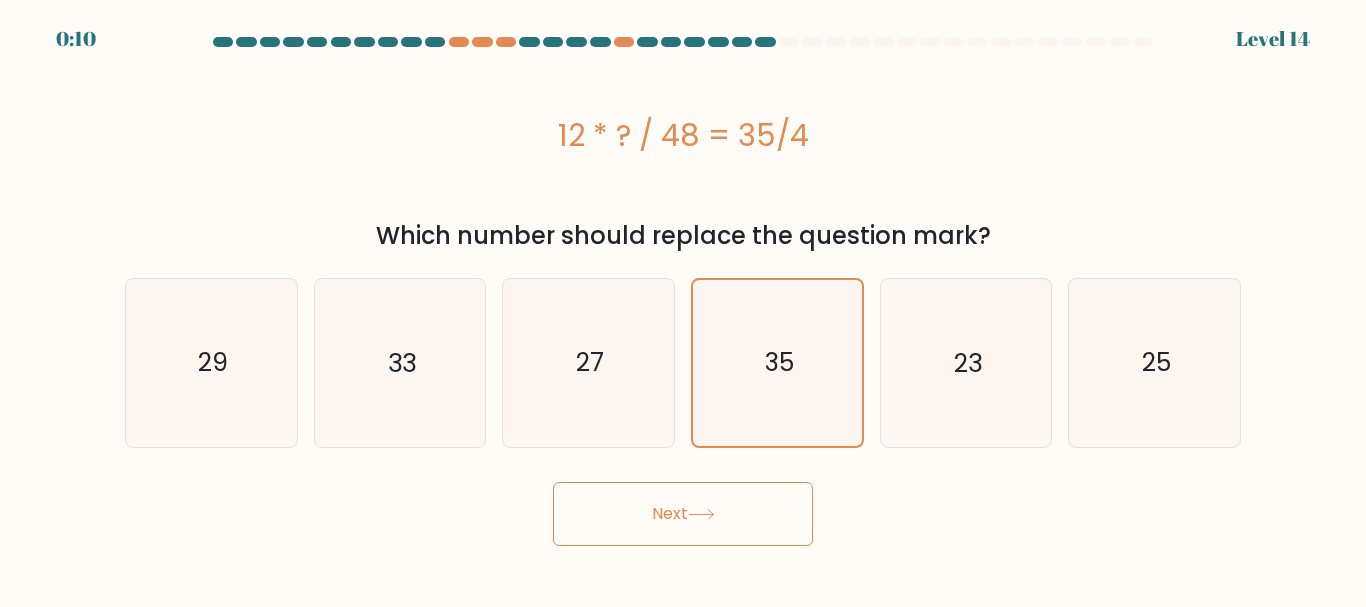 click on "Next" at bounding box center (683, 514) 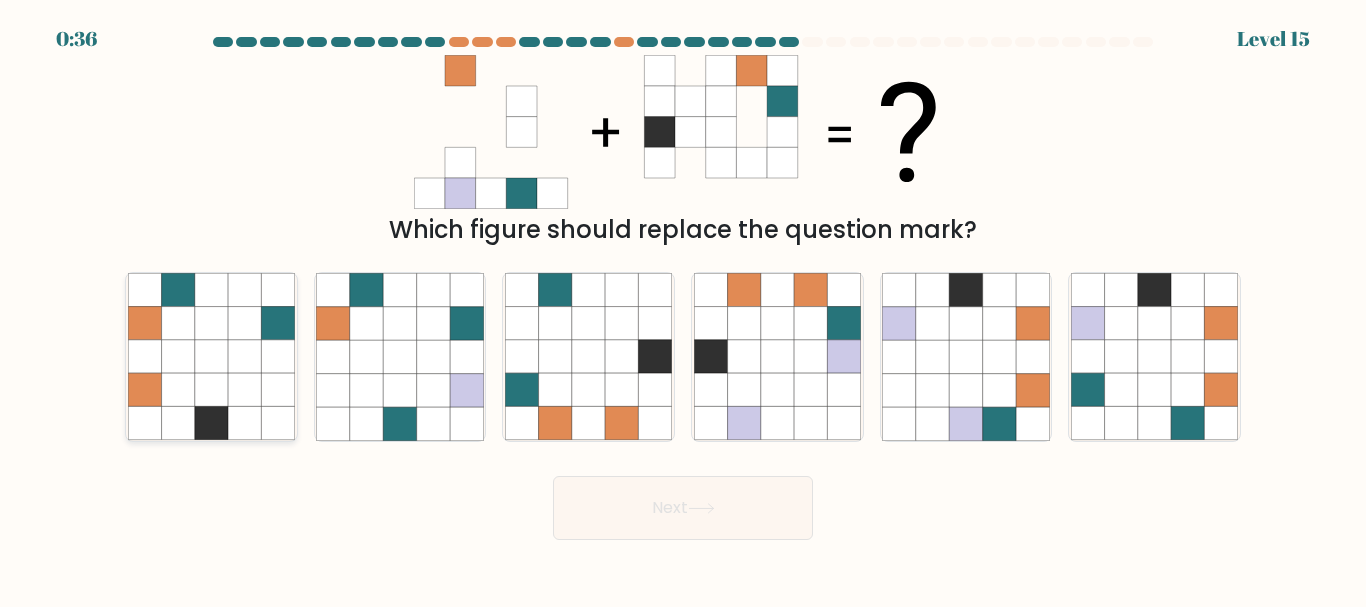 click 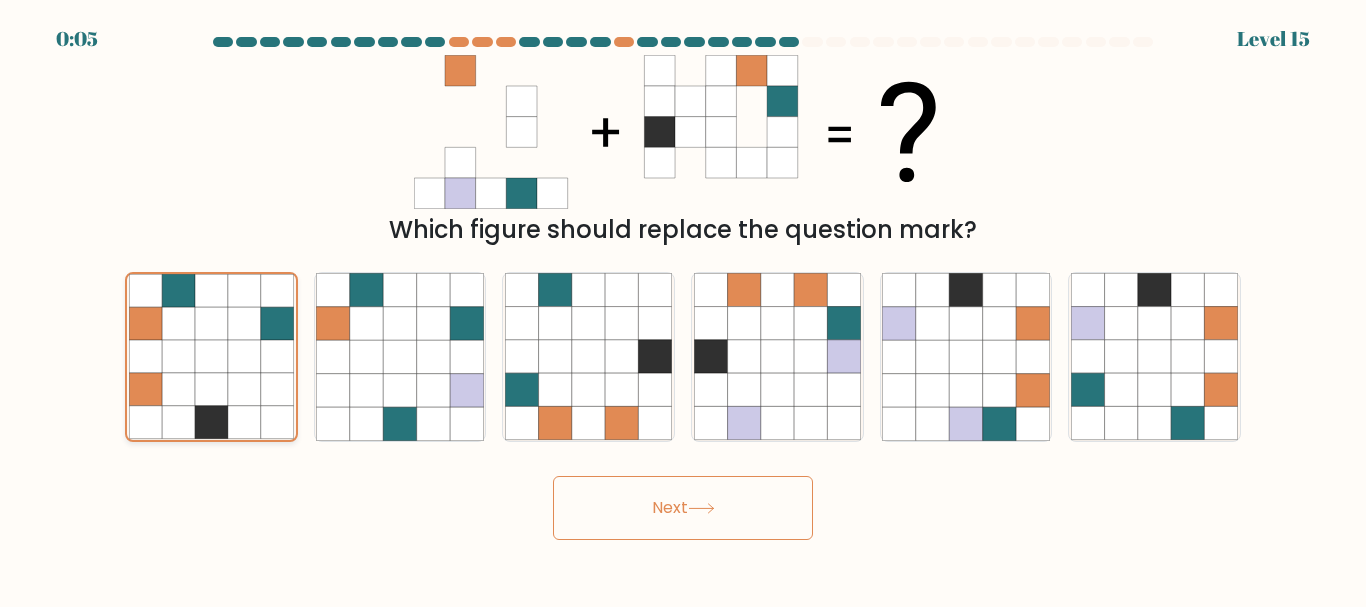 click 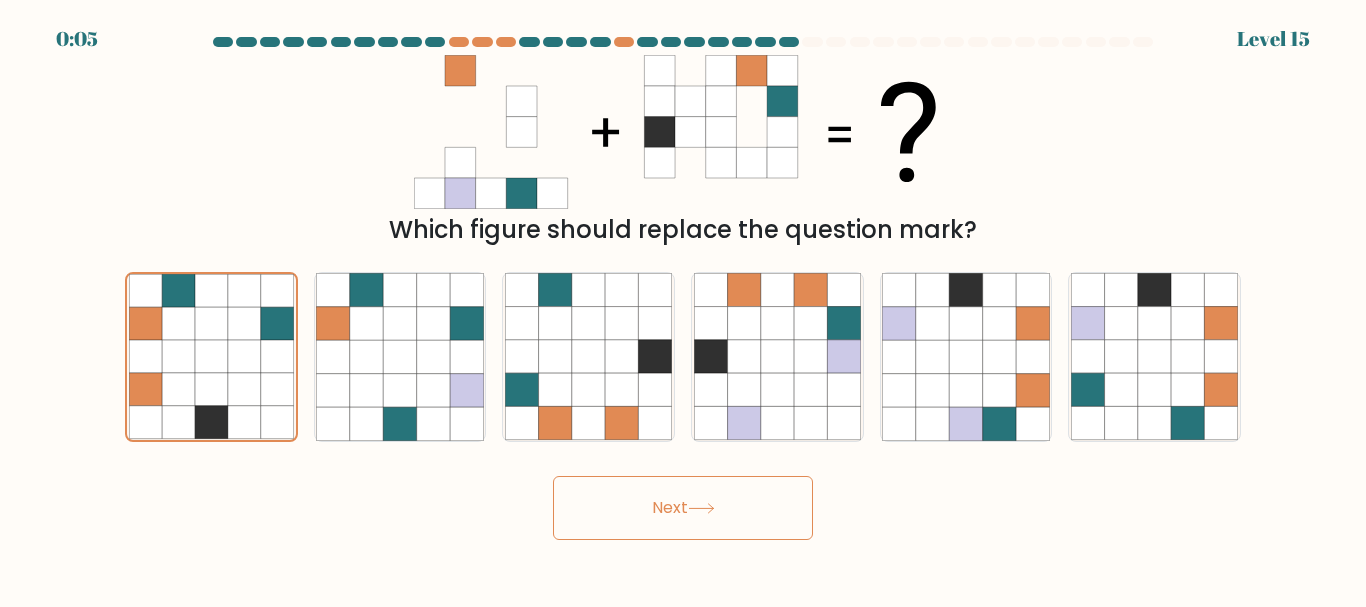 click on "Next" at bounding box center (683, 508) 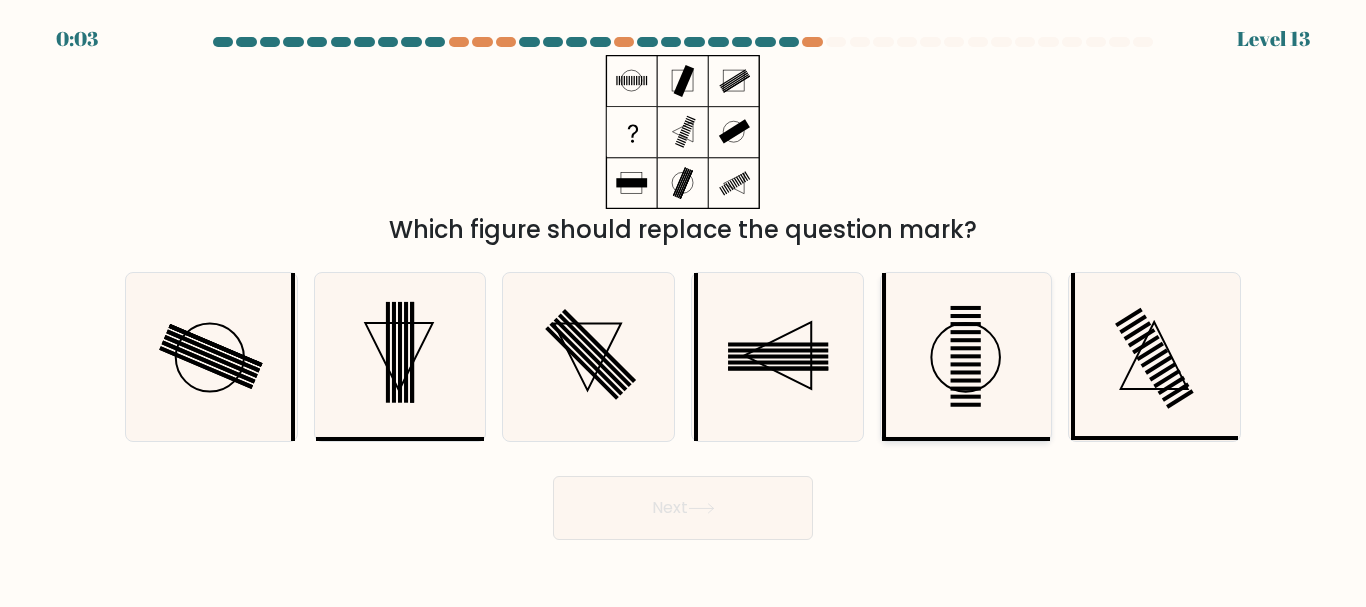 click 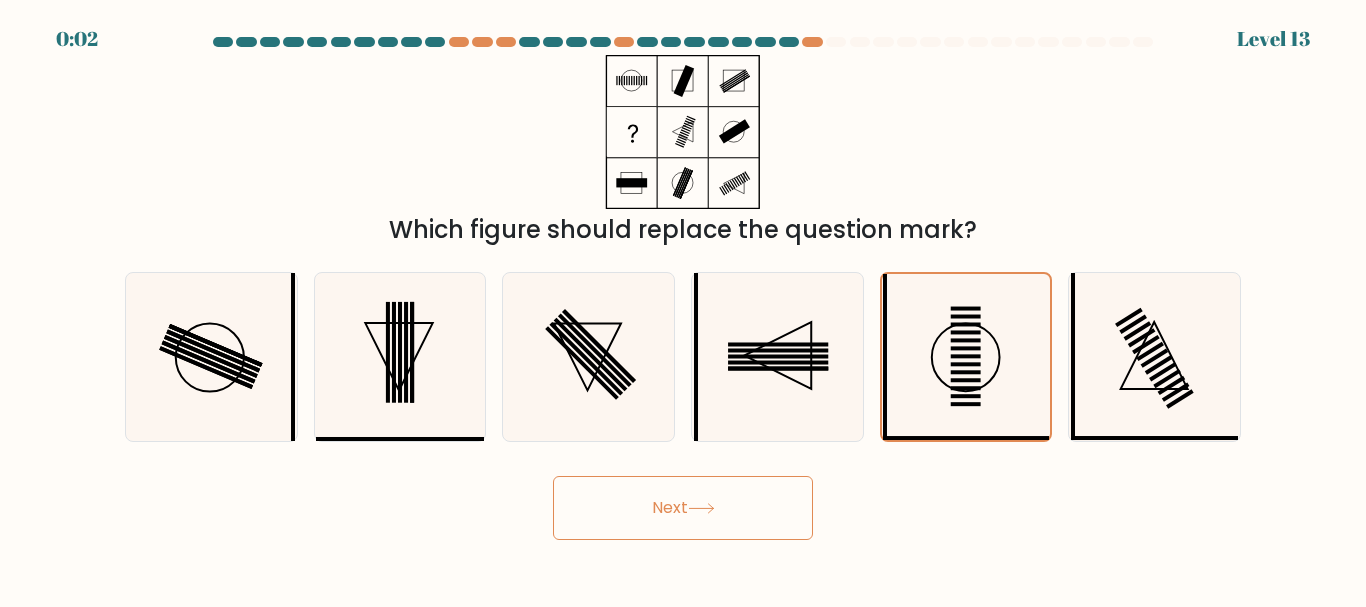 click on "Next" at bounding box center (683, 508) 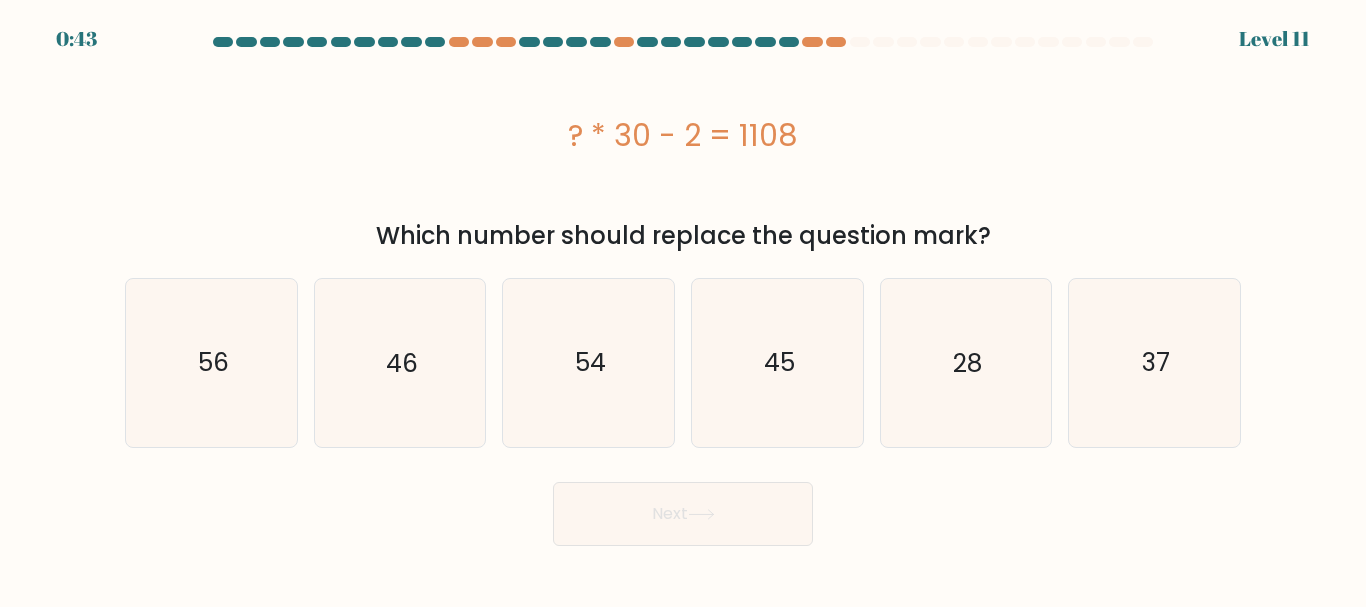 drag, startPoint x: 793, startPoint y: 133, endPoint x: 574, endPoint y: 148, distance: 219.51309 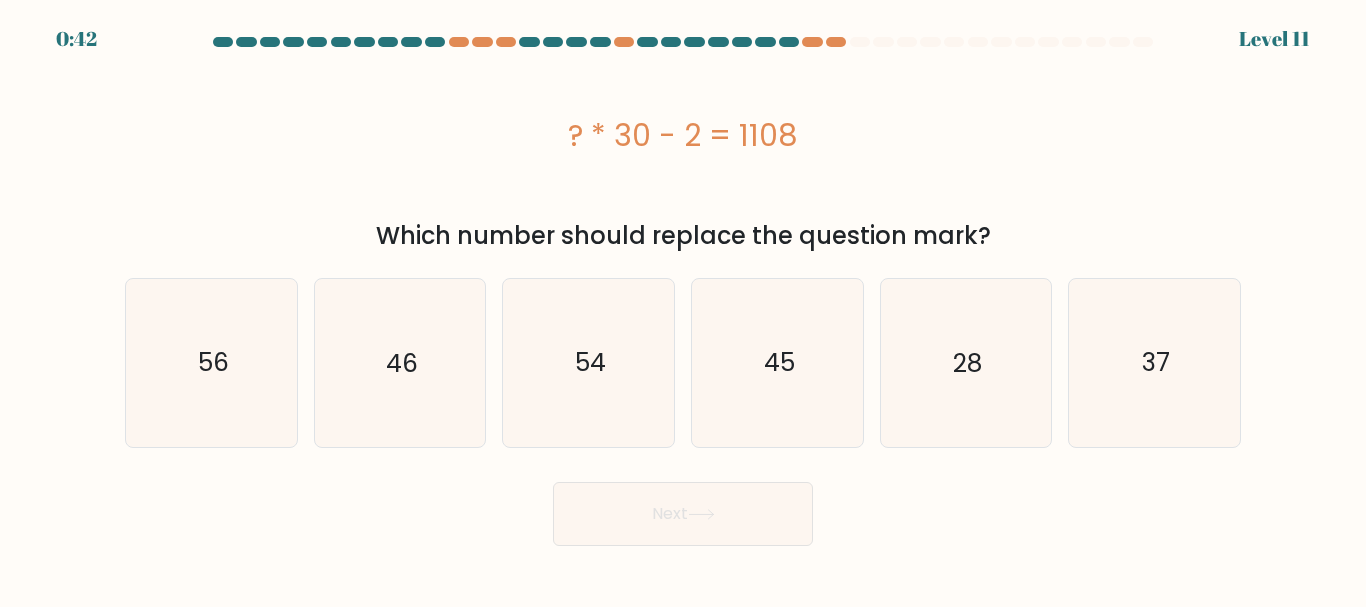 copy on "? * 30 - 2 = 1108" 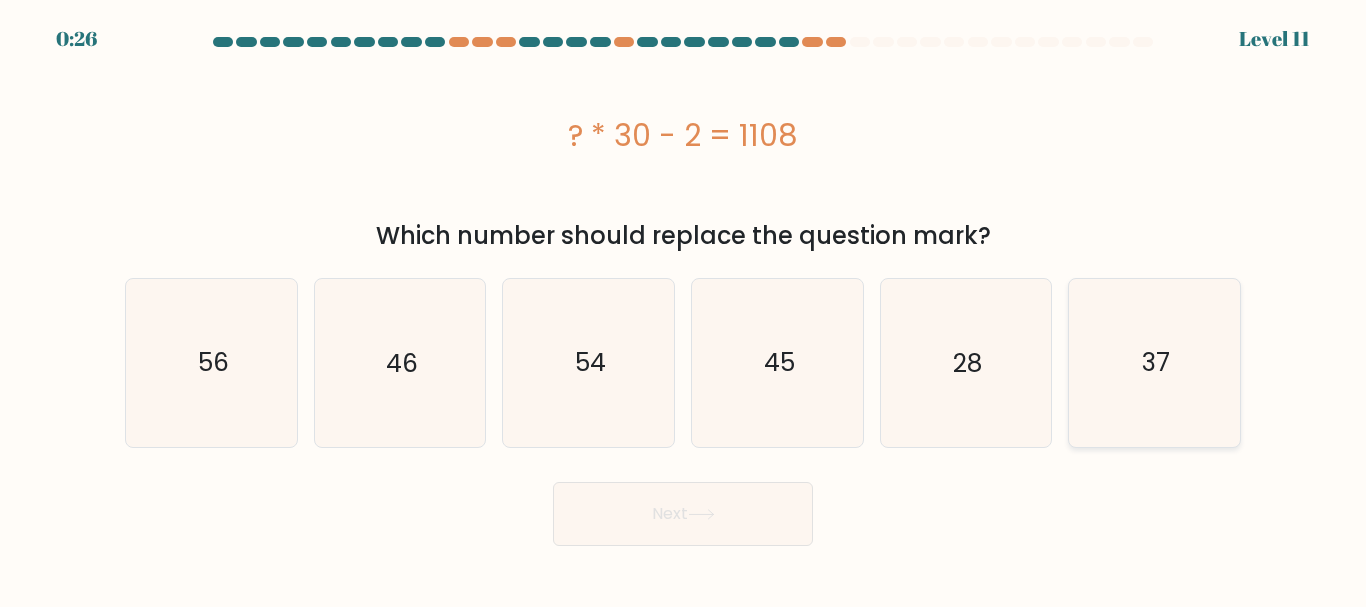 click on "37" 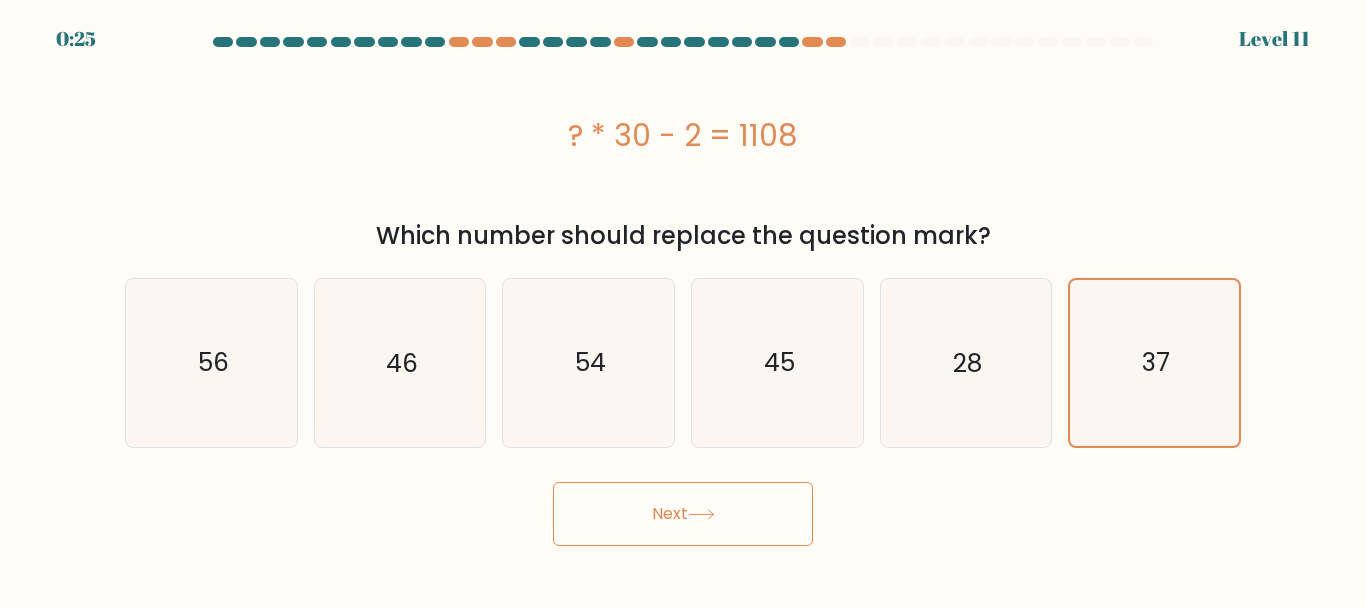 click on "Next" at bounding box center [683, 514] 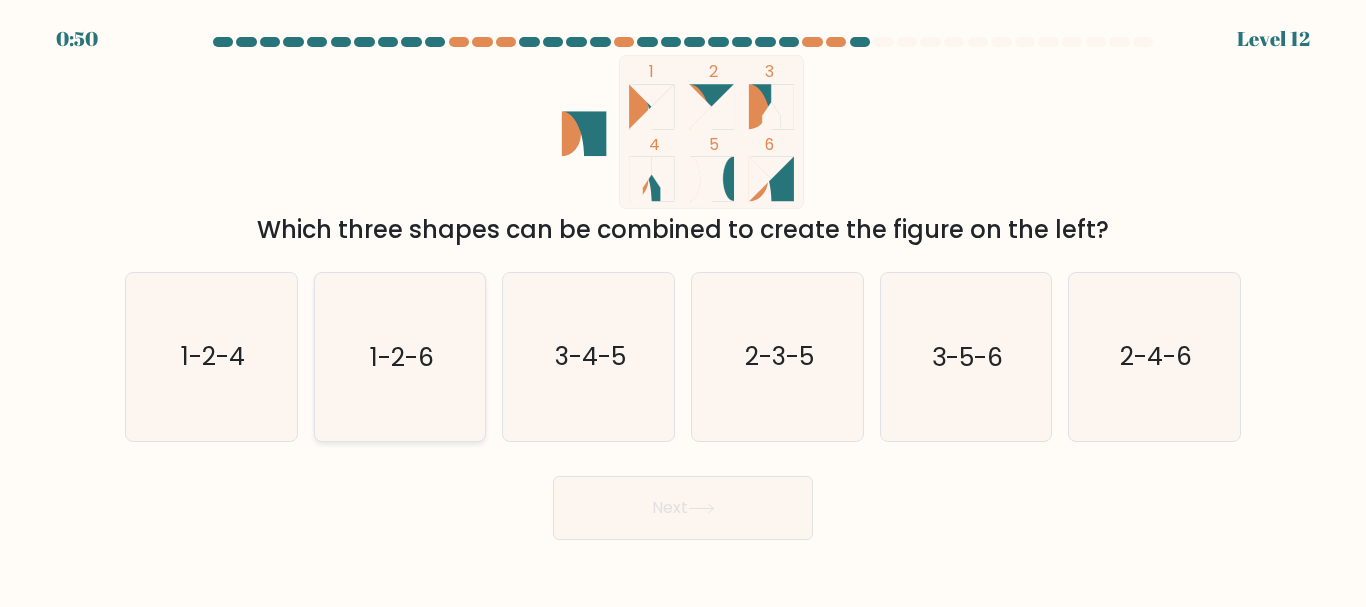 click on "1-2-6" 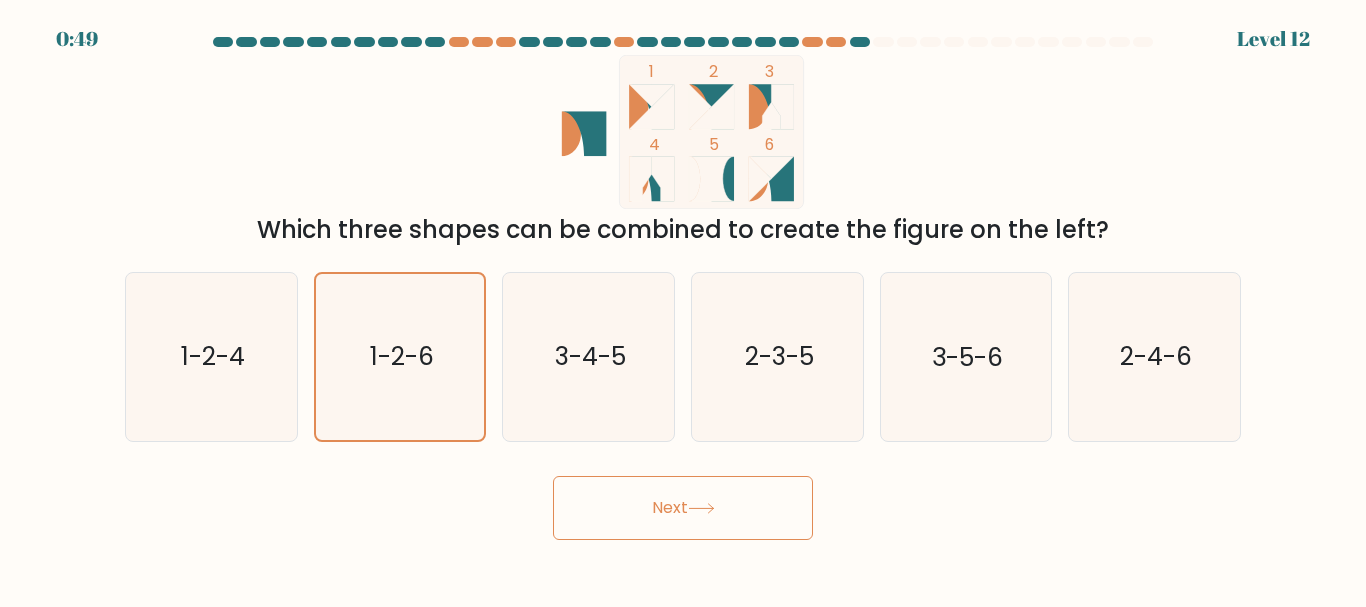 click on "Next" at bounding box center [683, 508] 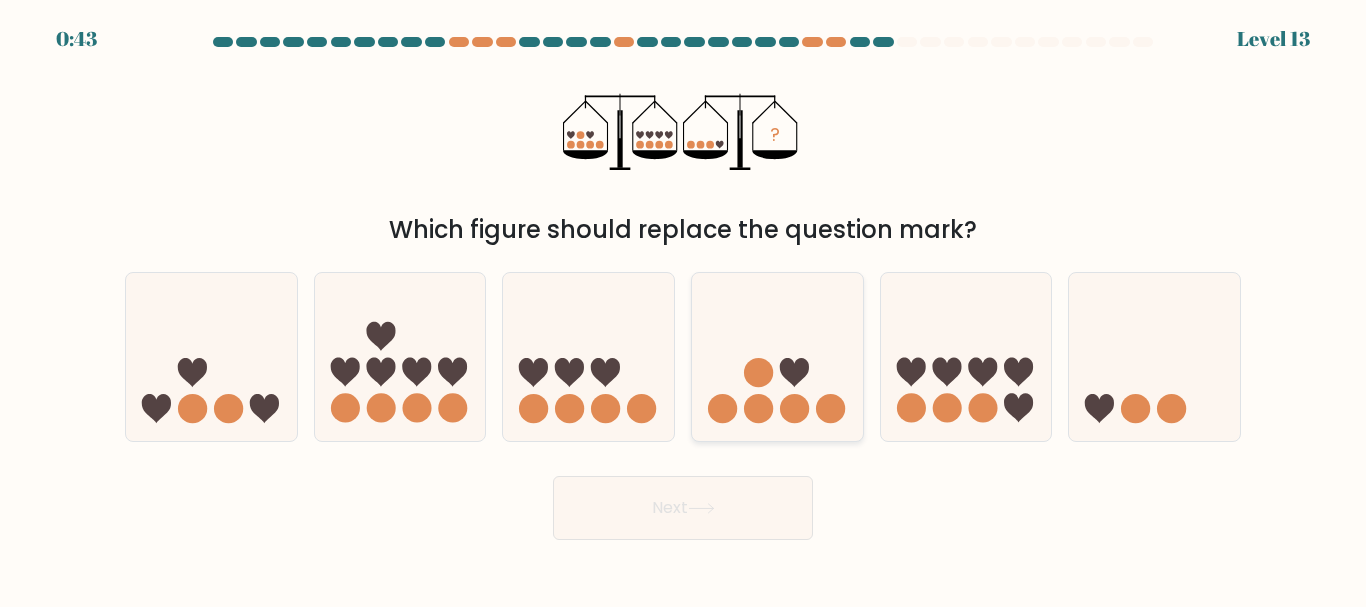 click 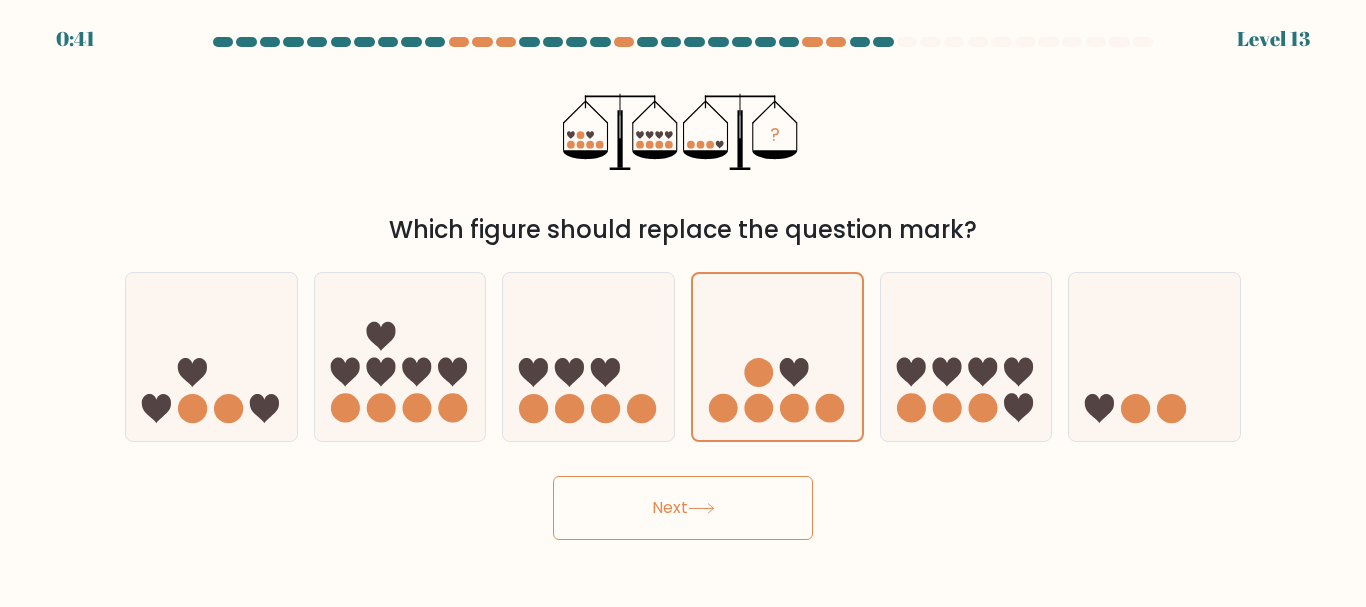 drag, startPoint x: 218, startPoint y: 411, endPoint x: 556, endPoint y: 460, distance: 341.5333 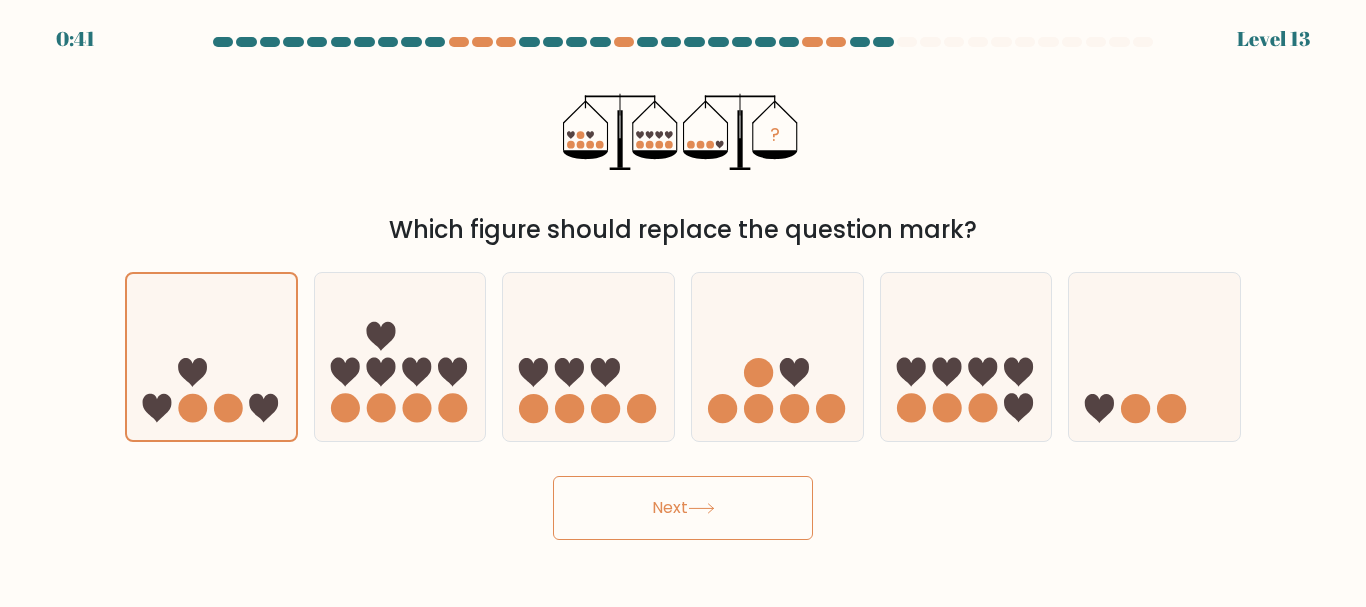click on "Next" at bounding box center (683, 508) 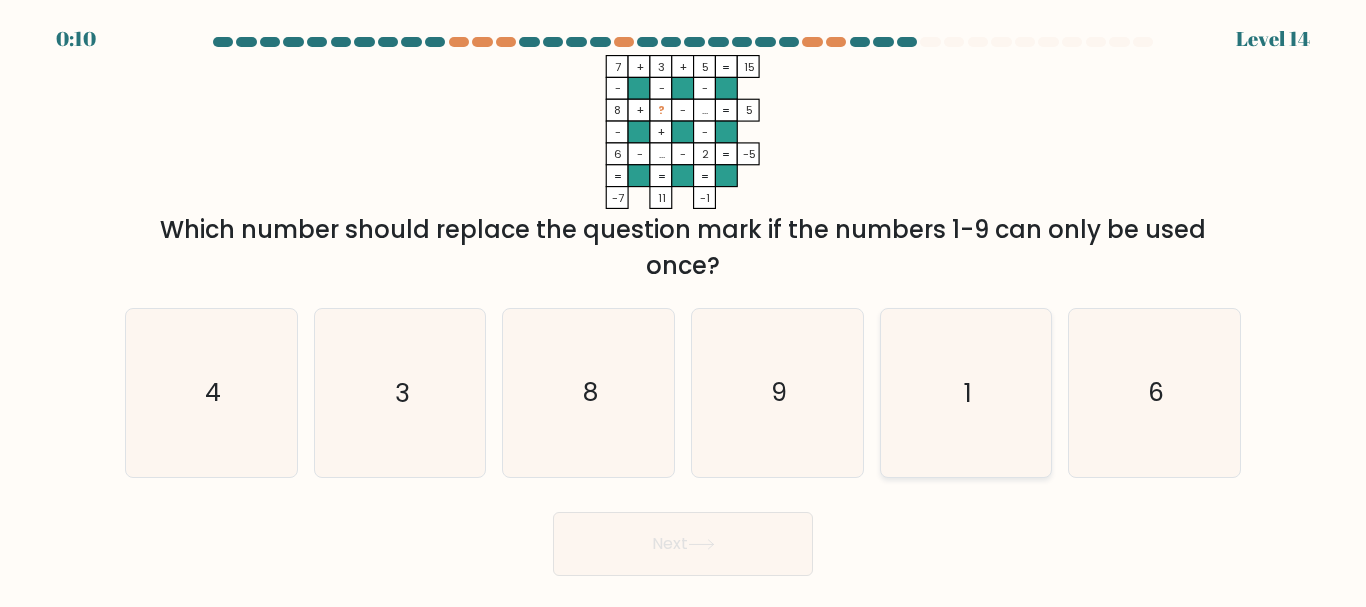 click on "1" 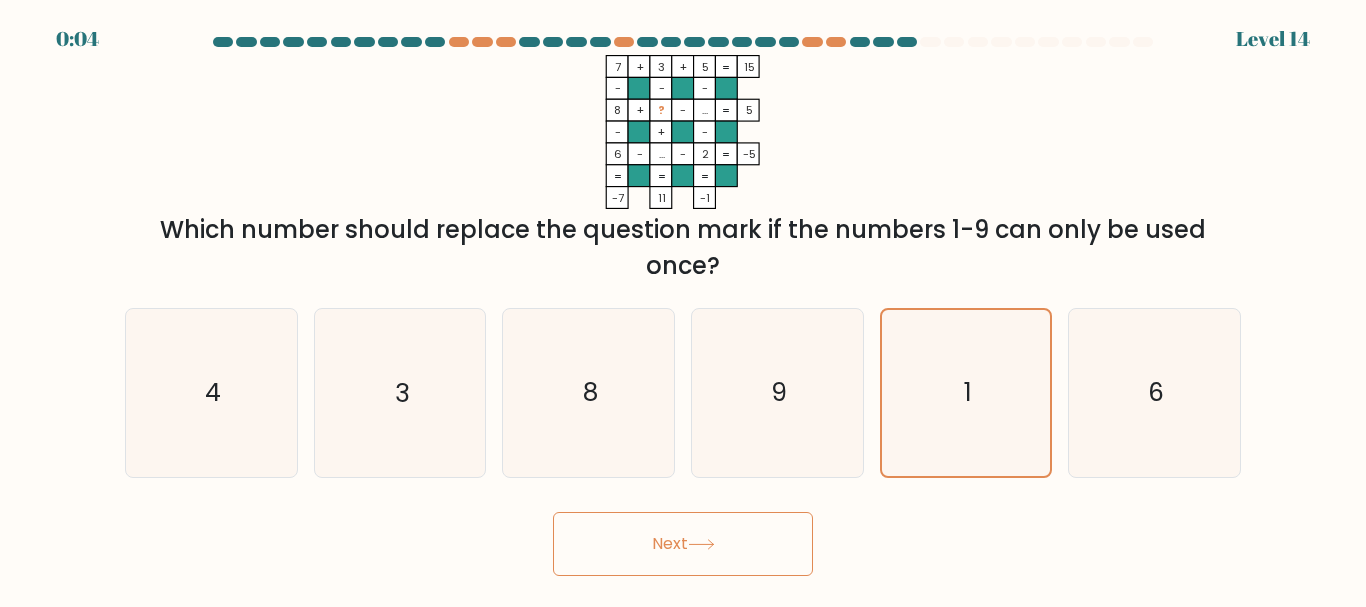 click on "Next" at bounding box center [683, 544] 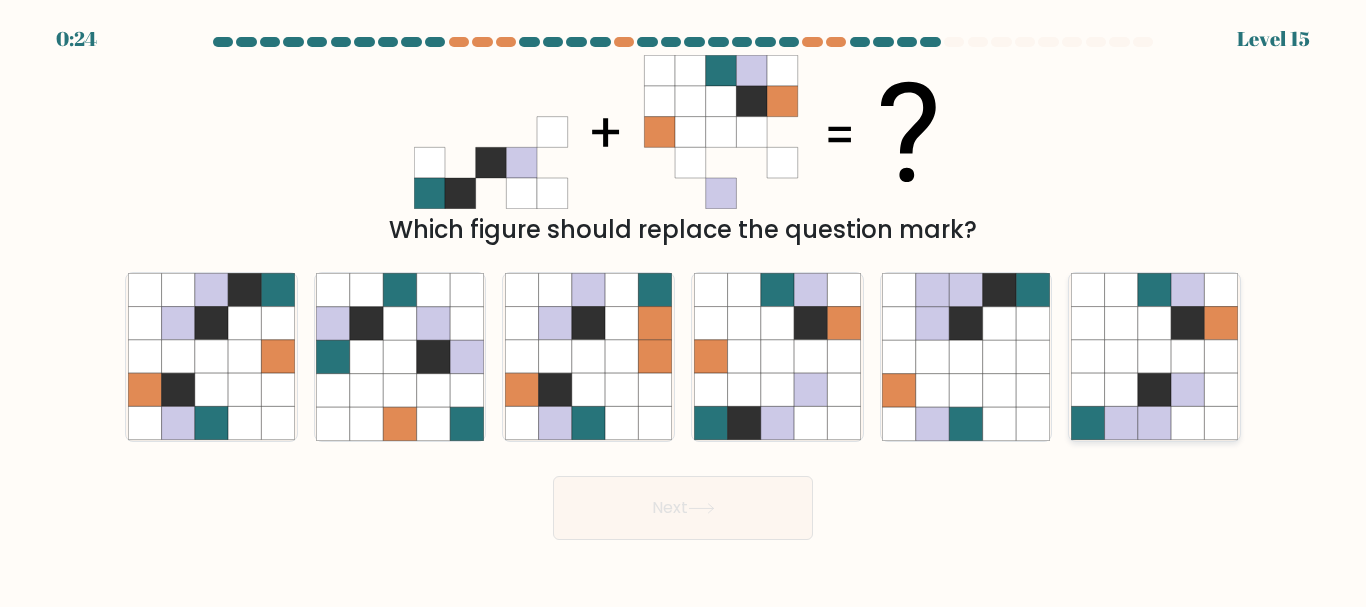 click 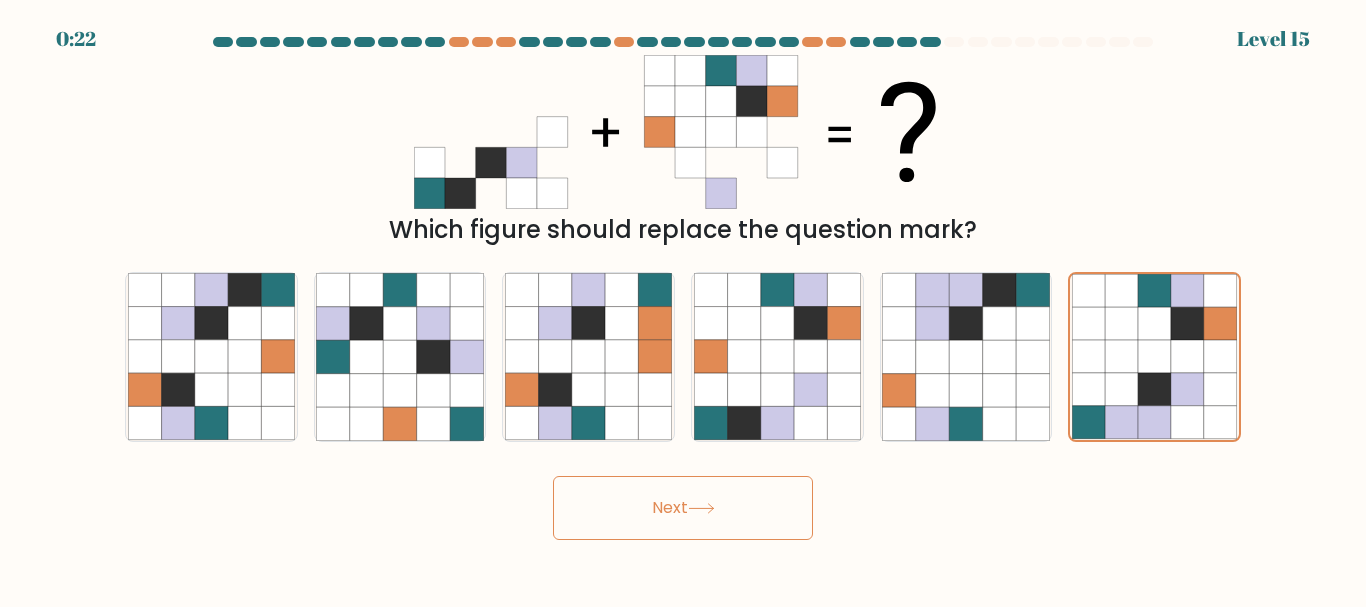 click on "Next" at bounding box center (683, 508) 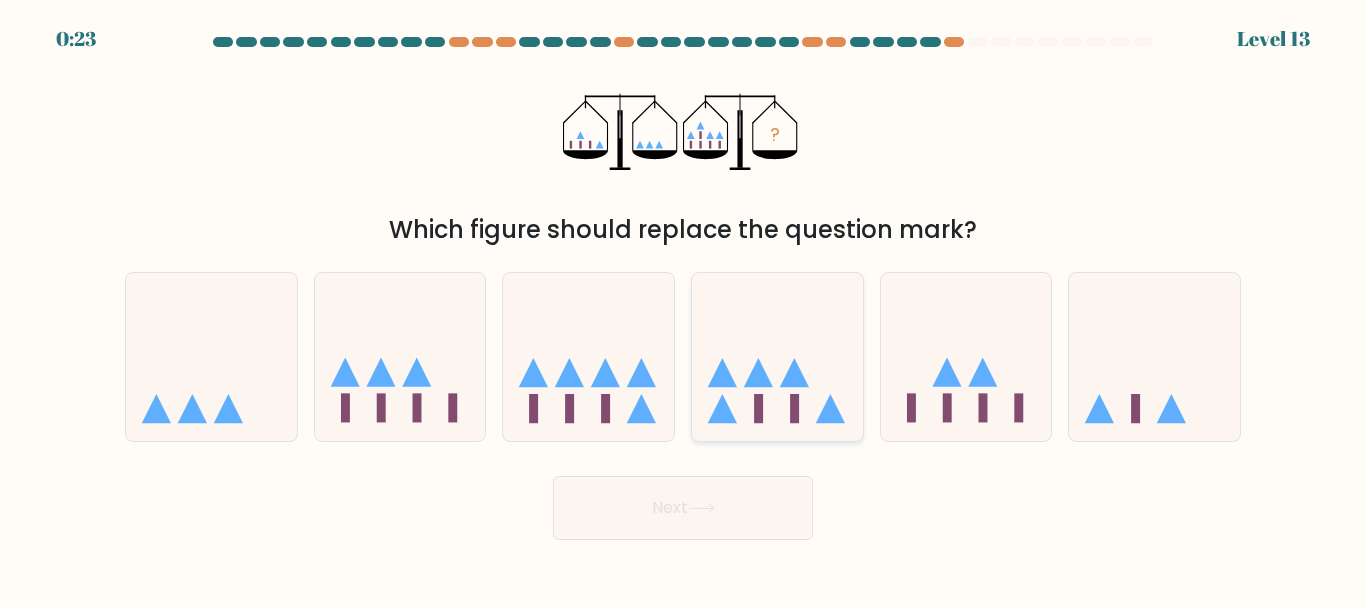 click 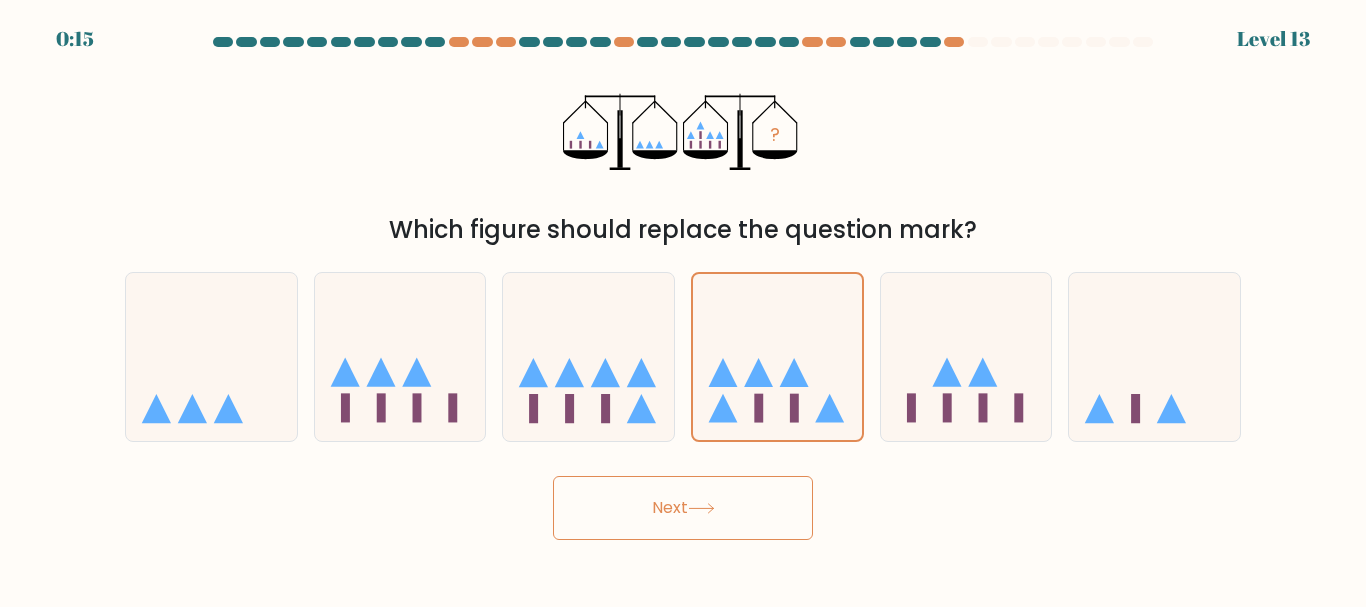 click on "Next" at bounding box center [683, 508] 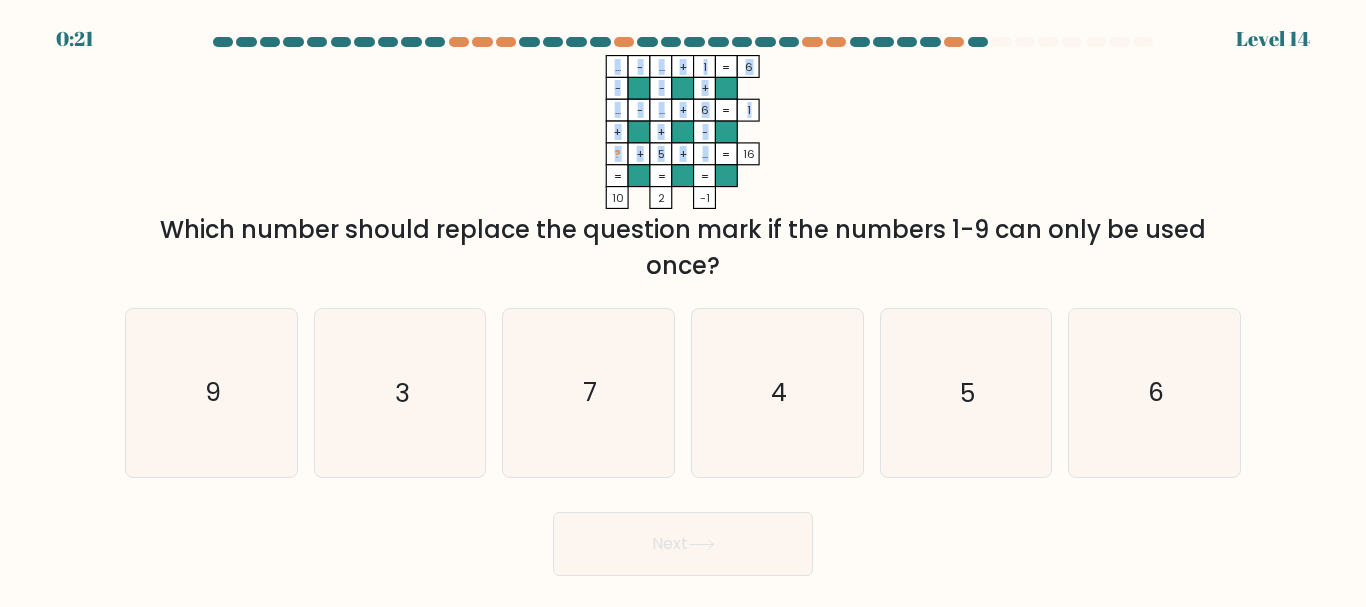 click on "...    -    ...    +    1    6    -    -    +    ...    -    ...    +    6    1    +    +    -    ?    +    5    +    ...    =   16    =   =   =   =   10    2    -1    =" 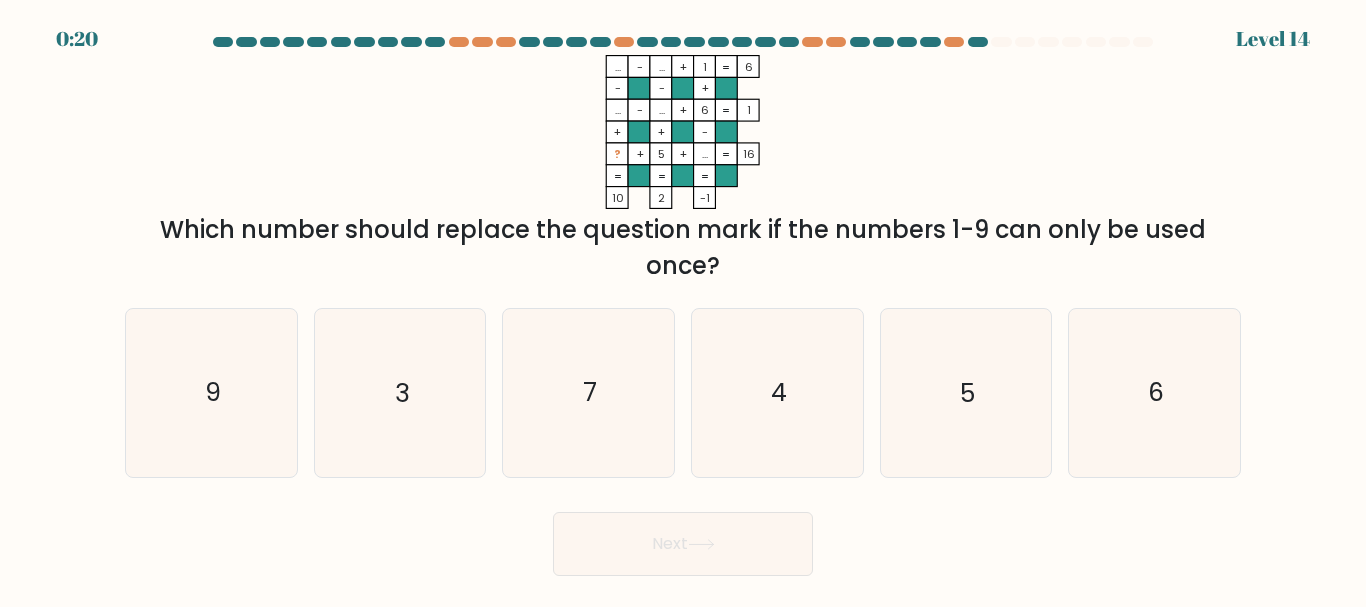 click 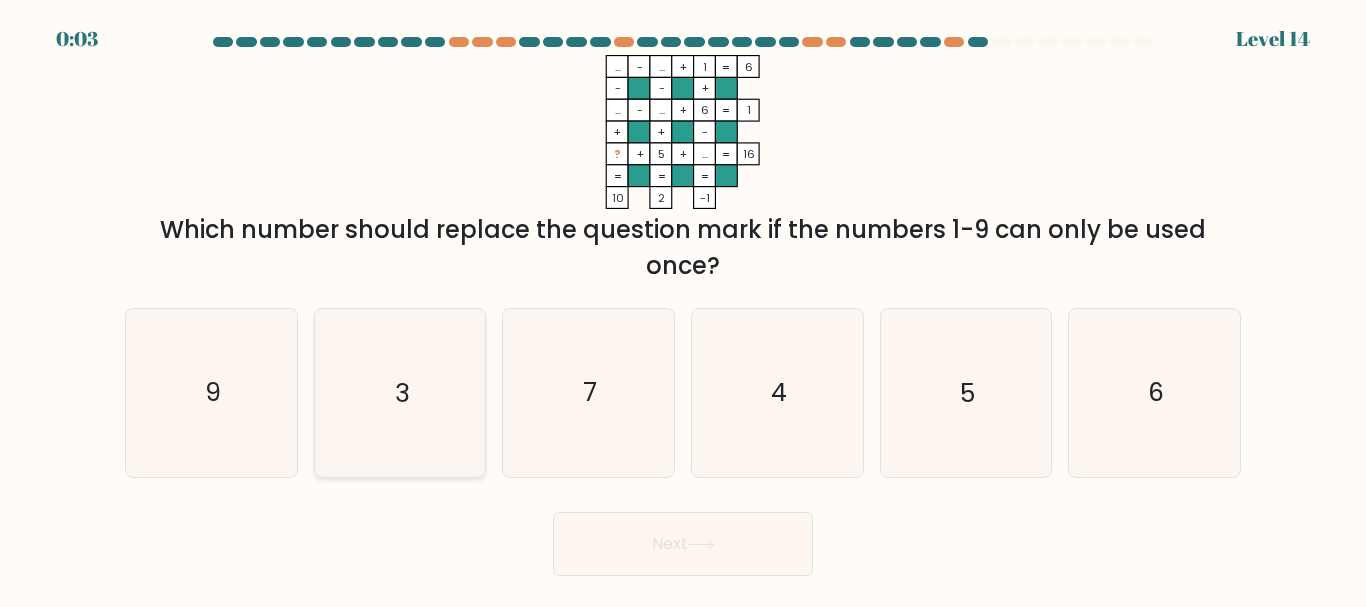 drag, startPoint x: 345, startPoint y: 431, endPoint x: 395, endPoint y: 438, distance: 50.48762 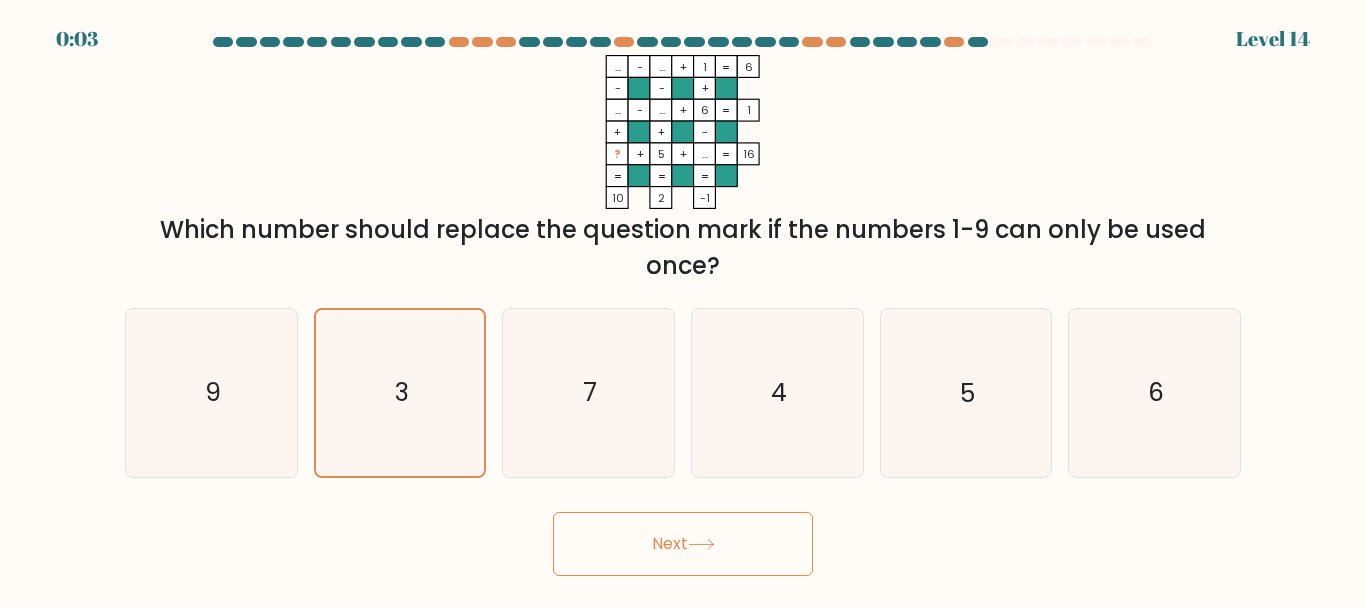 click on "Next" at bounding box center [683, 544] 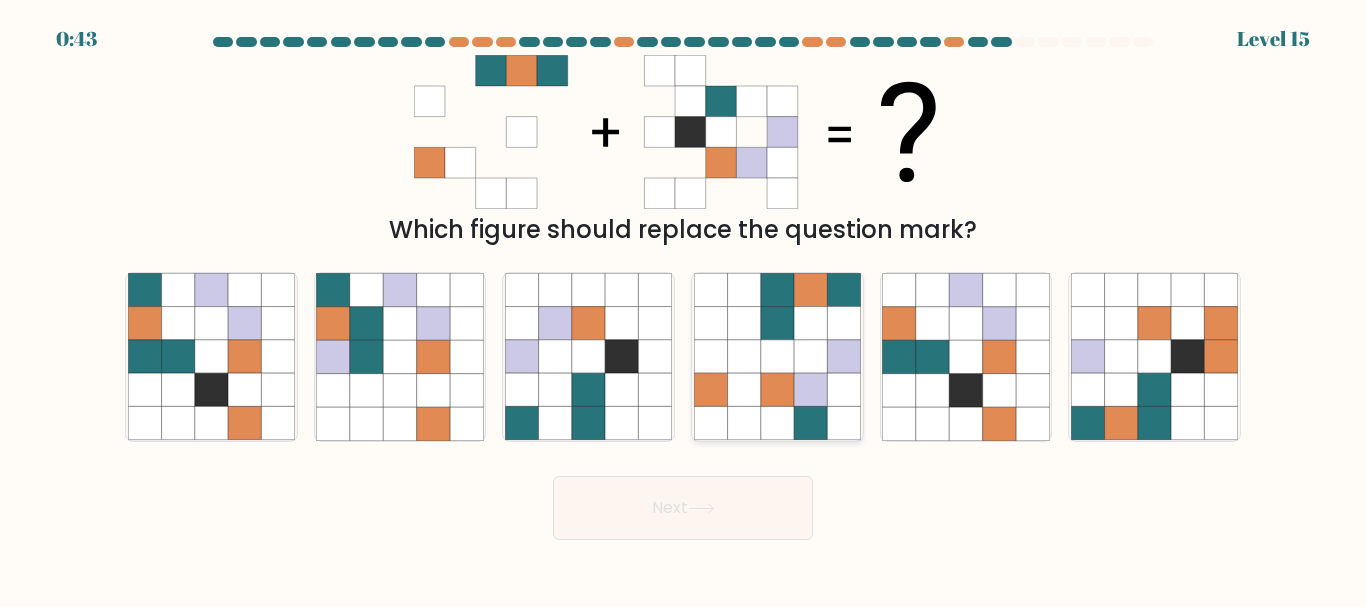 click 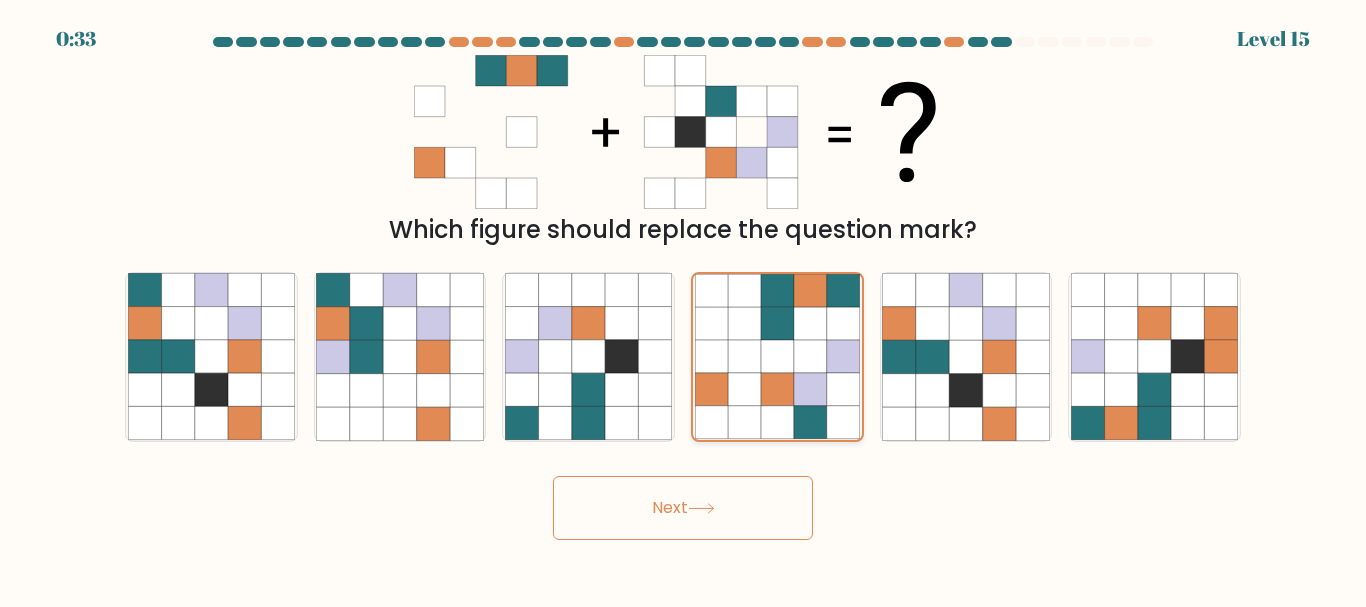 click 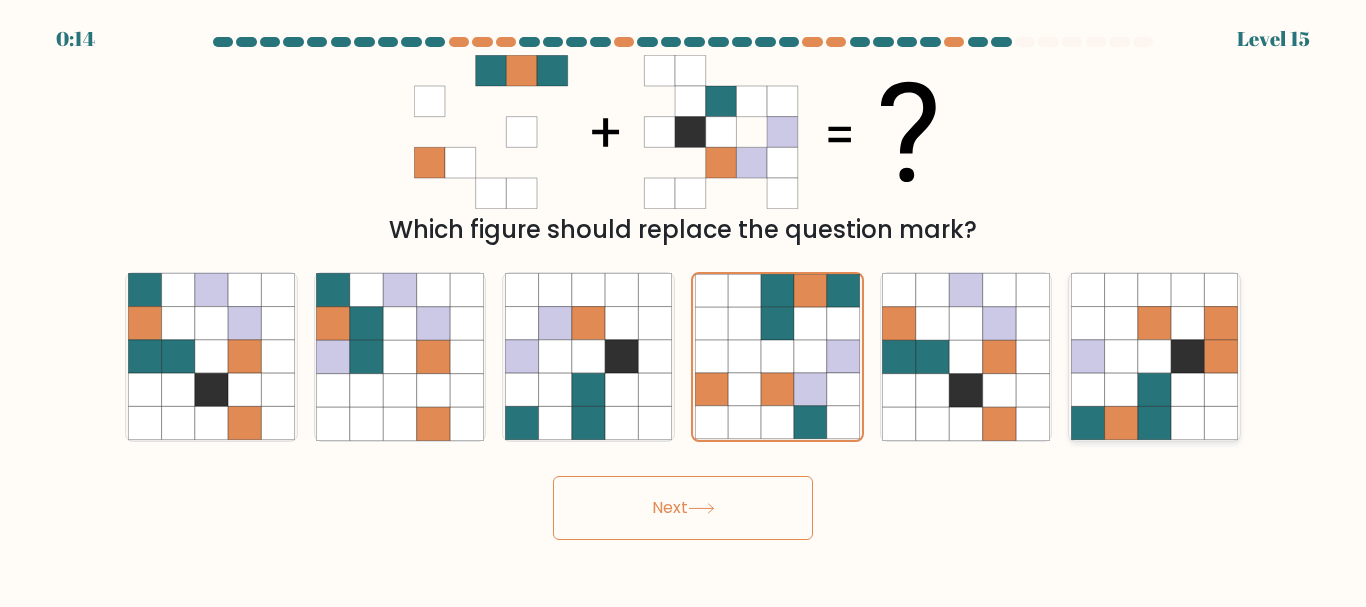 click 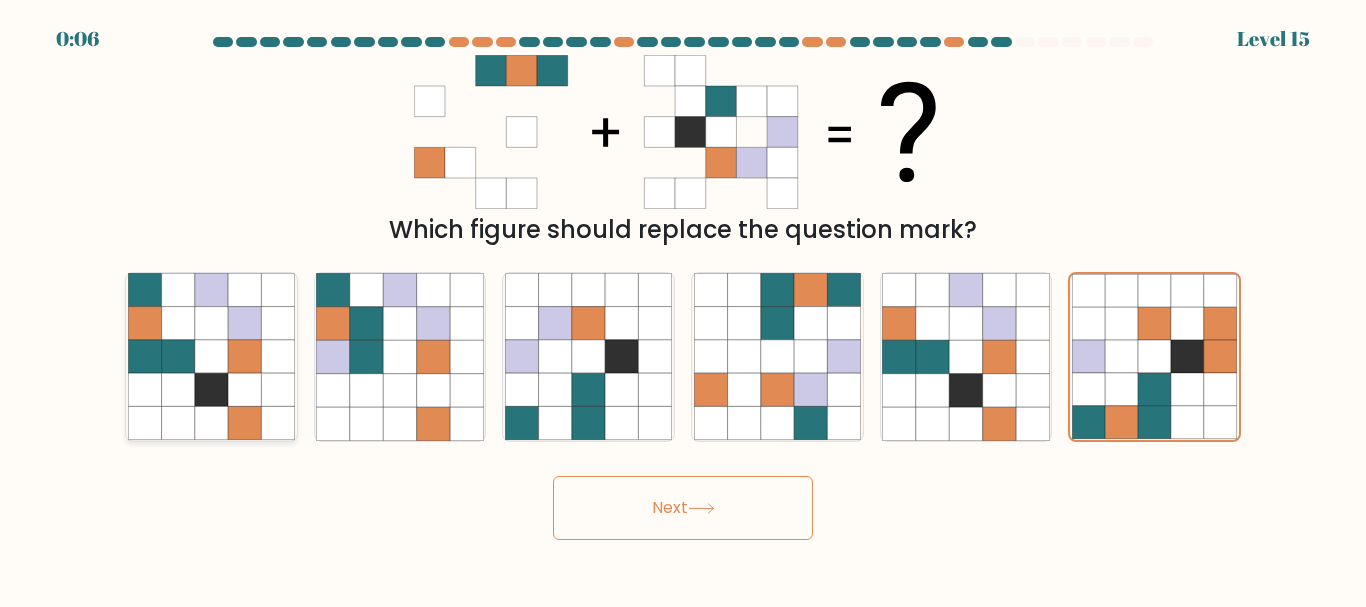 click 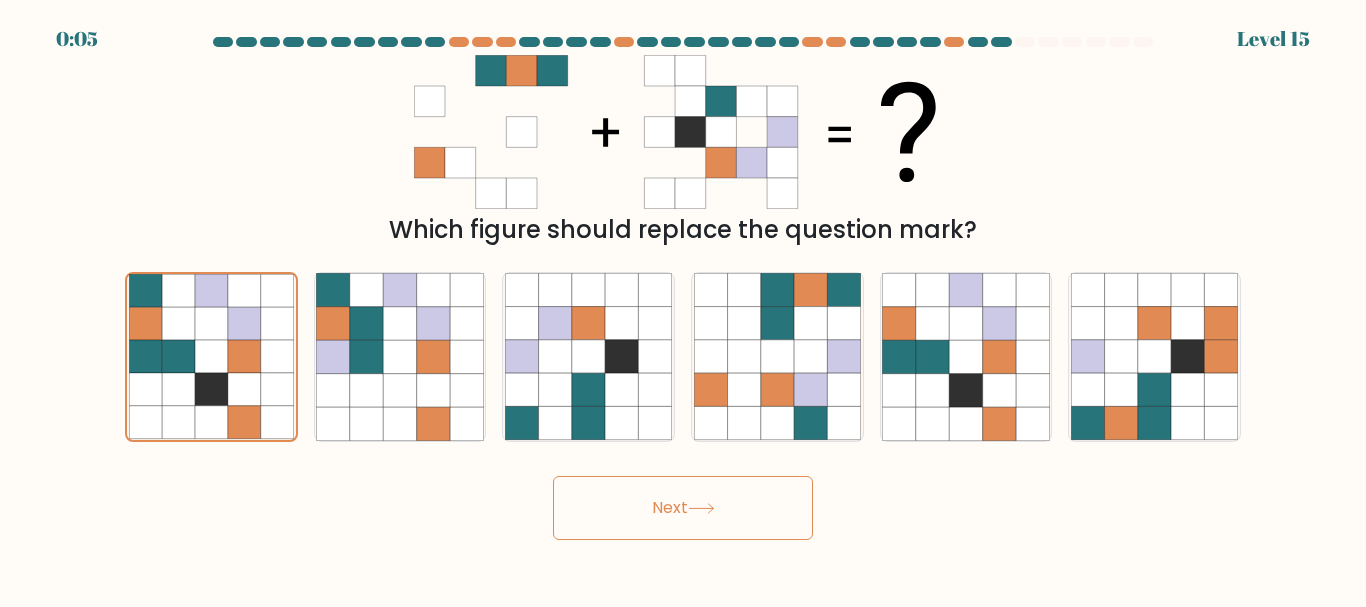 click on "Next" at bounding box center [683, 508] 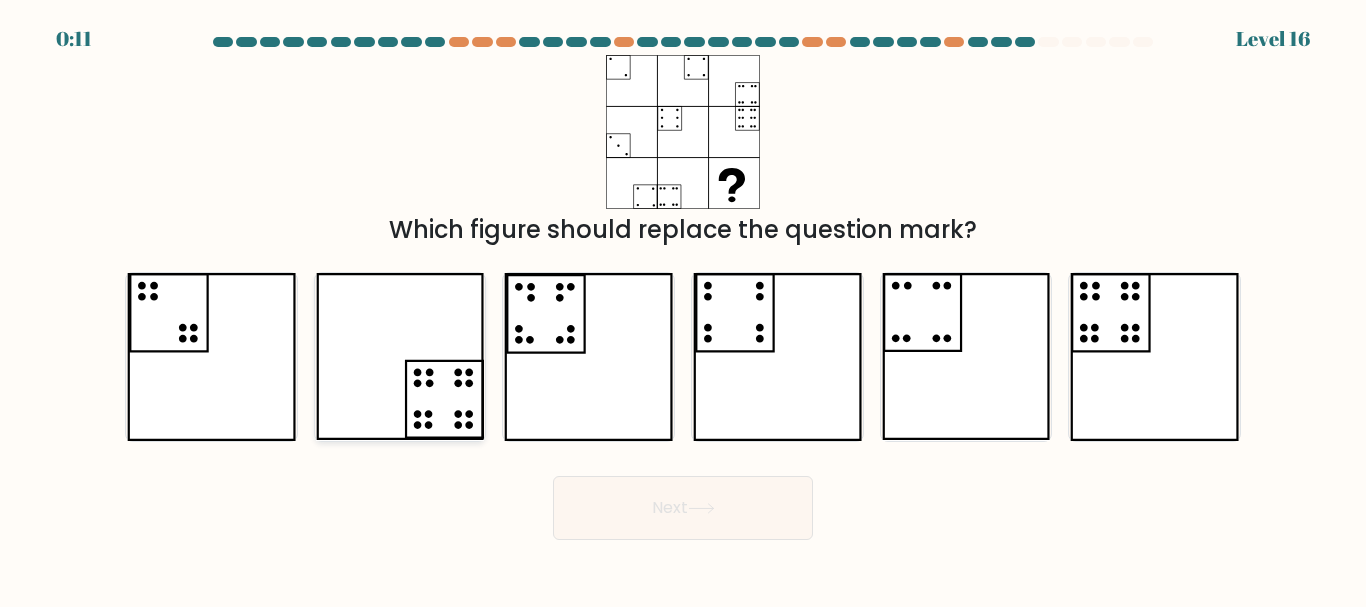 click 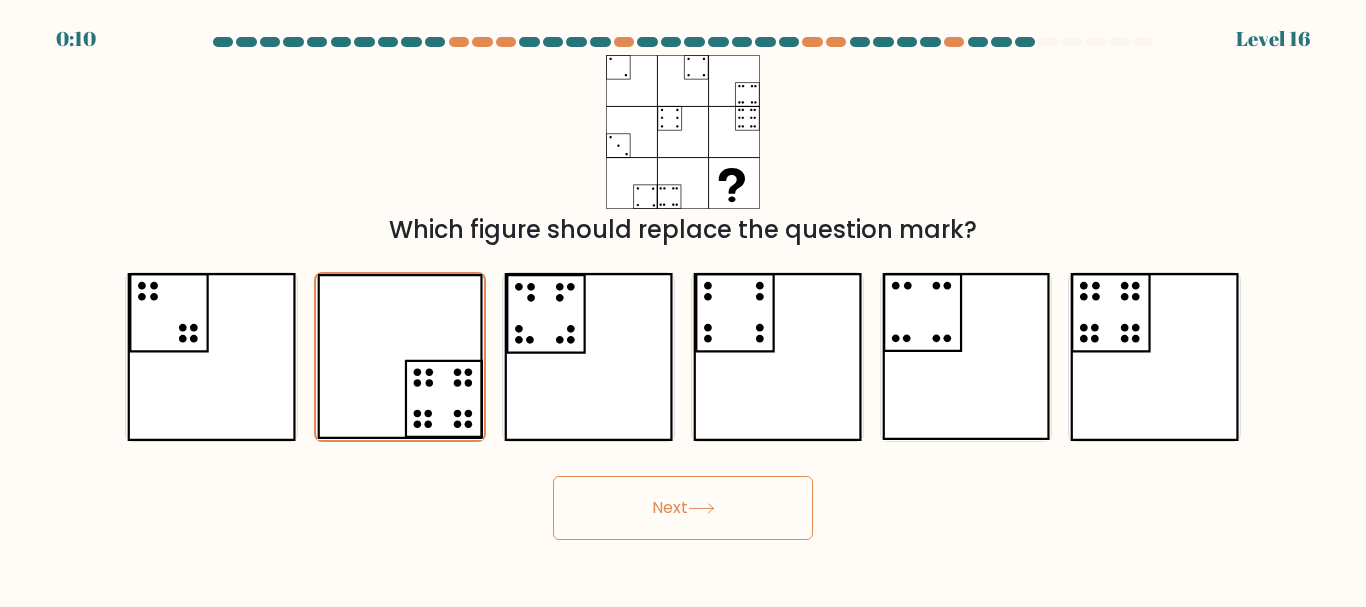 click on "Next" at bounding box center [683, 508] 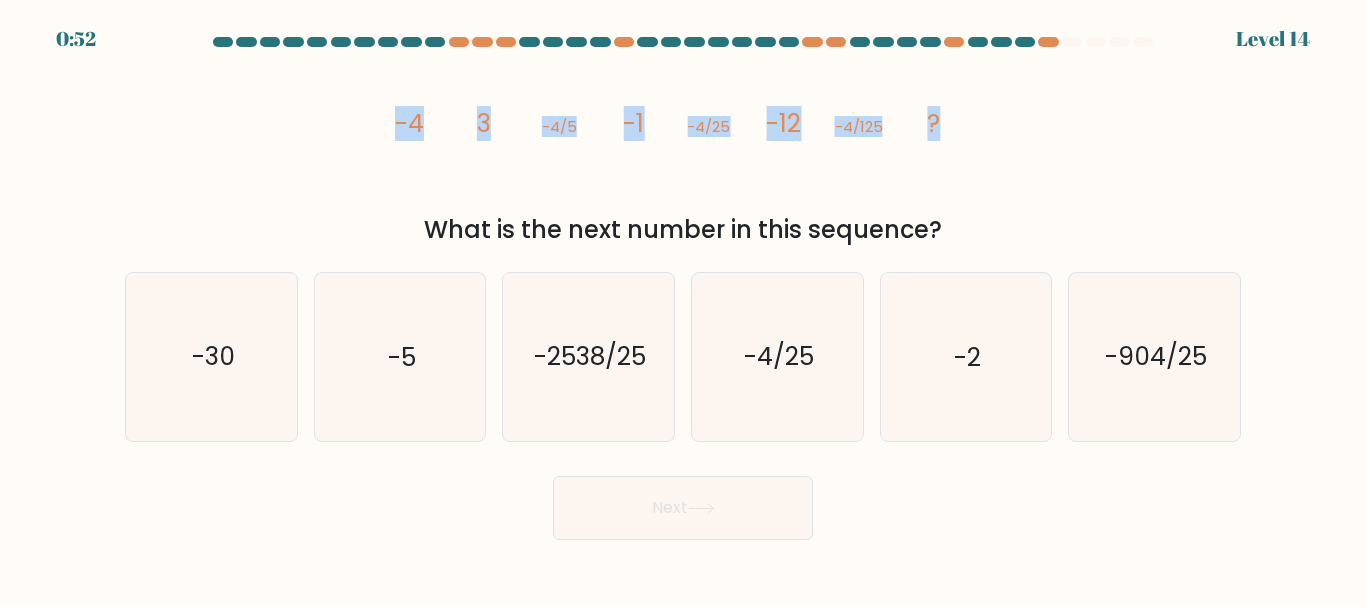 drag, startPoint x: 945, startPoint y: 109, endPoint x: 388, endPoint y: 109, distance: 557 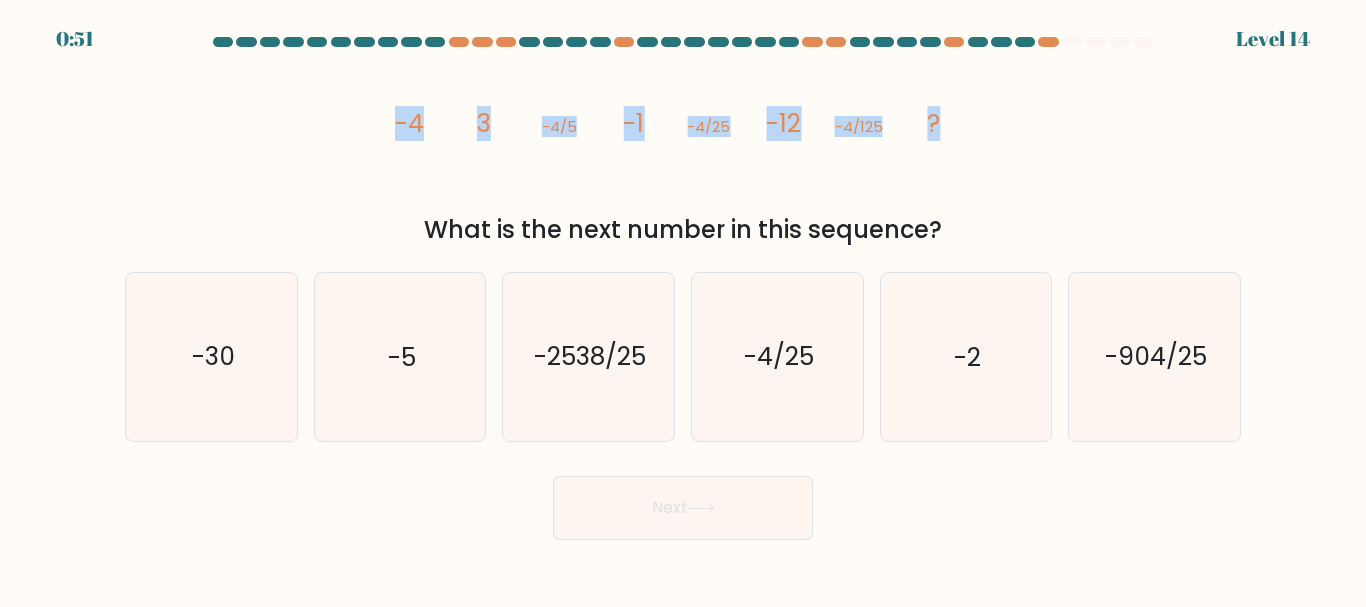 copy on "-4
3
-4/5
-1
-4/25
-12
-4/125
?" 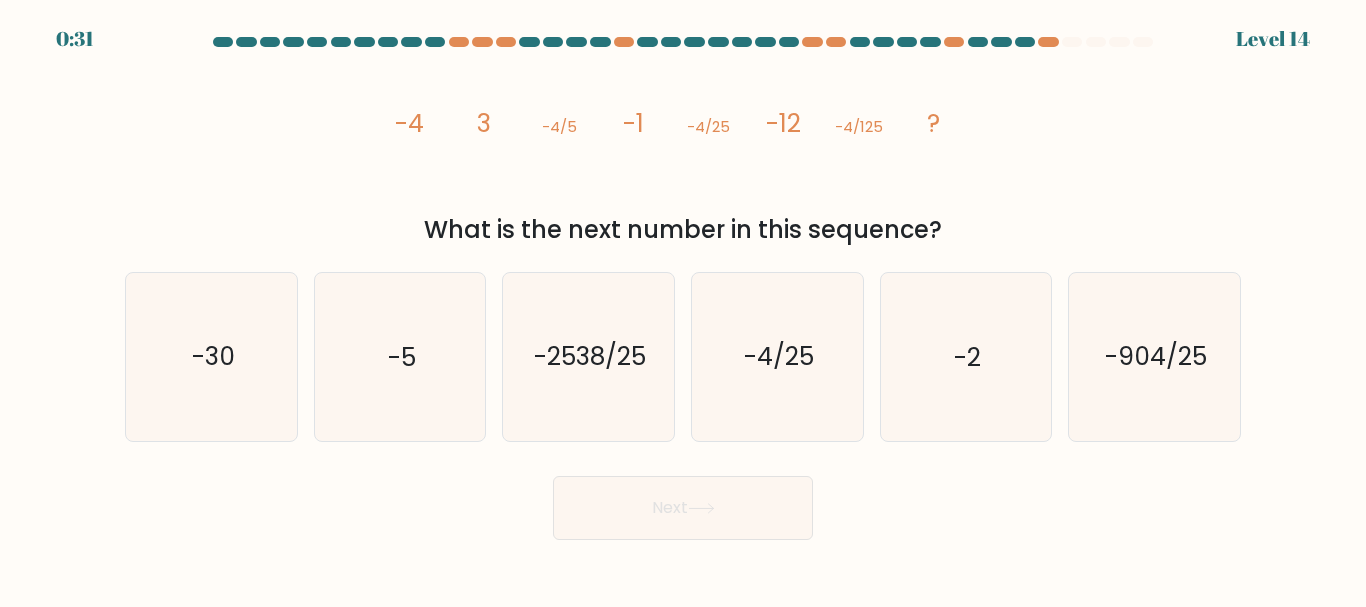 click on "What is the next number in this sequence?" at bounding box center (683, 230) 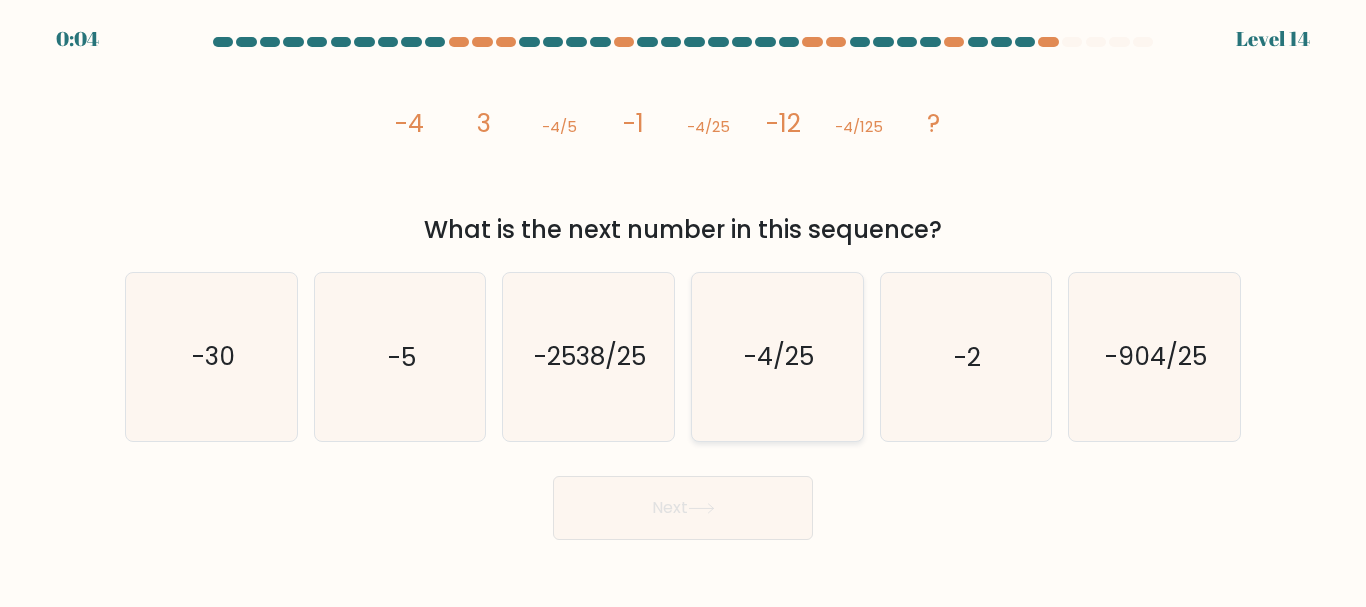 click on "-4/25" 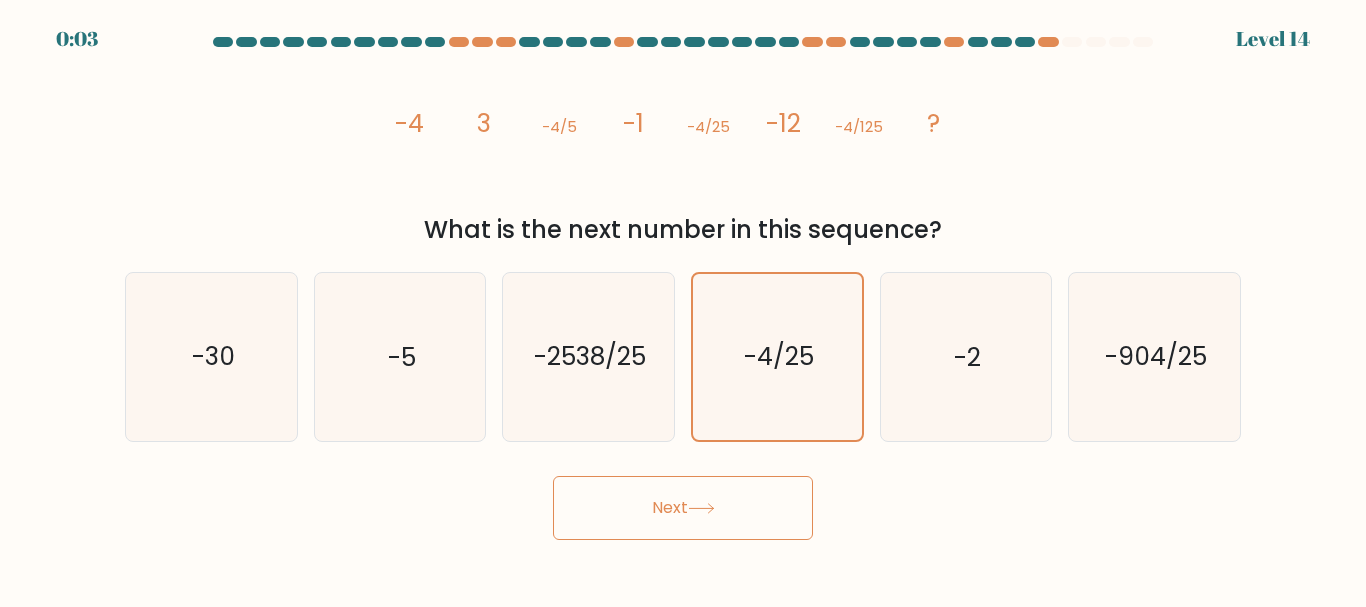 click on "Next" at bounding box center [683, 508] 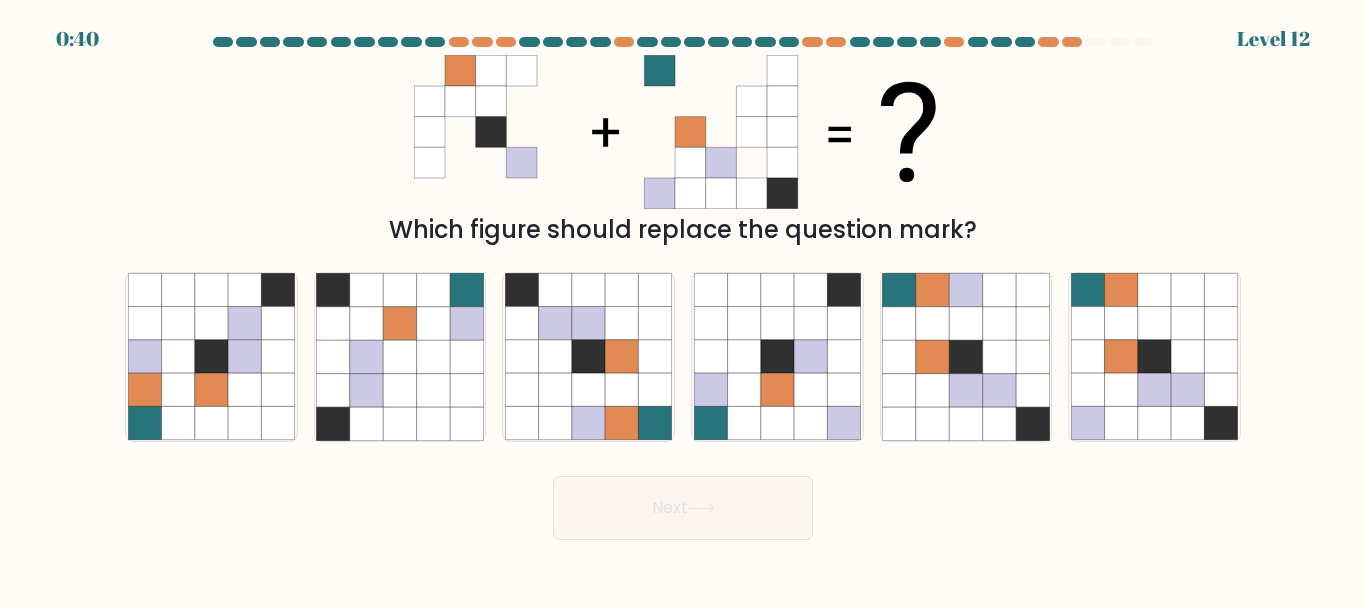 scroll, scrollTop: 0, scrollLeft: 0, axis: both 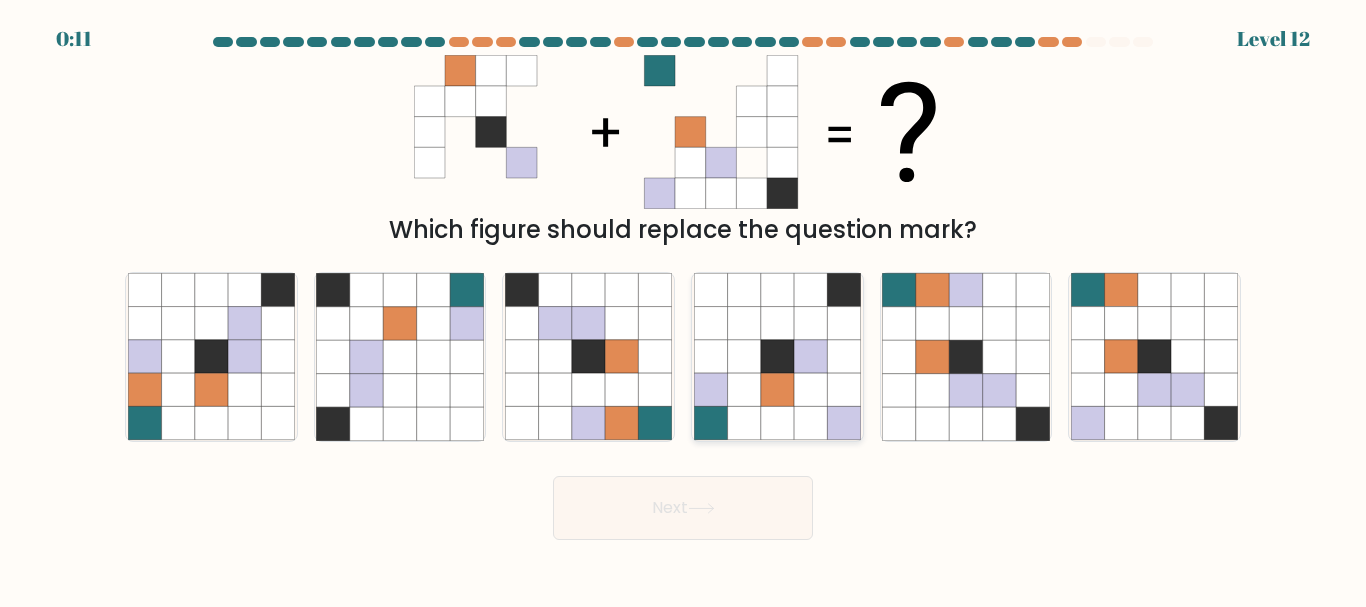 click 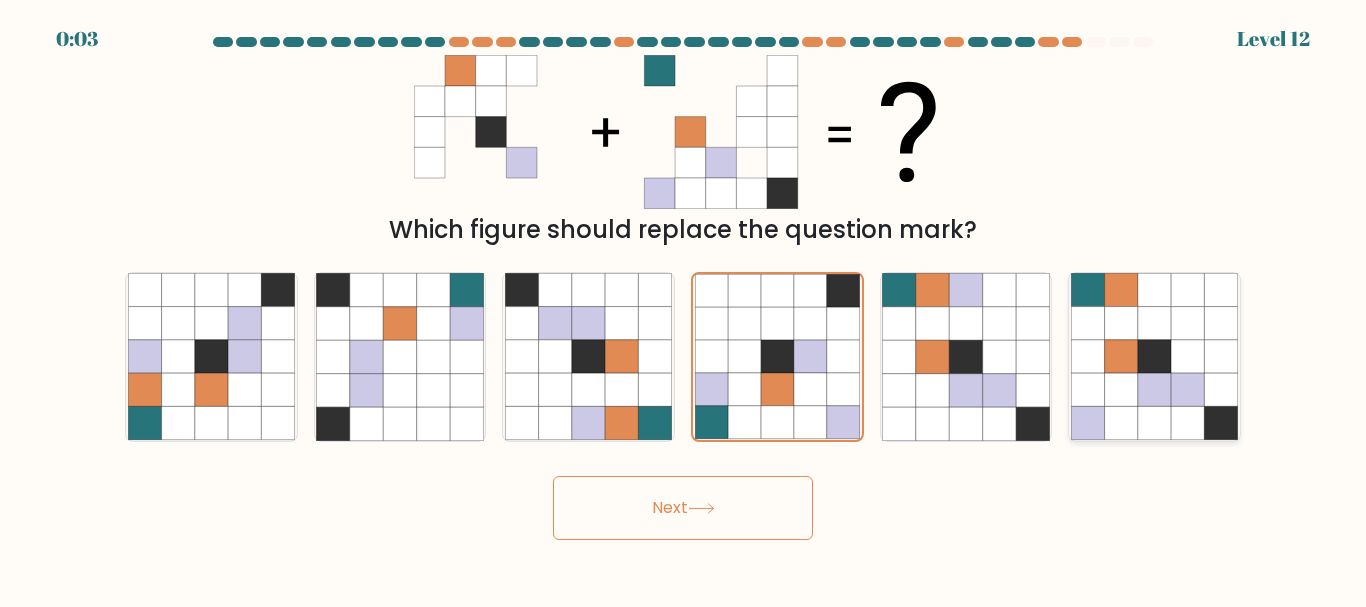 click 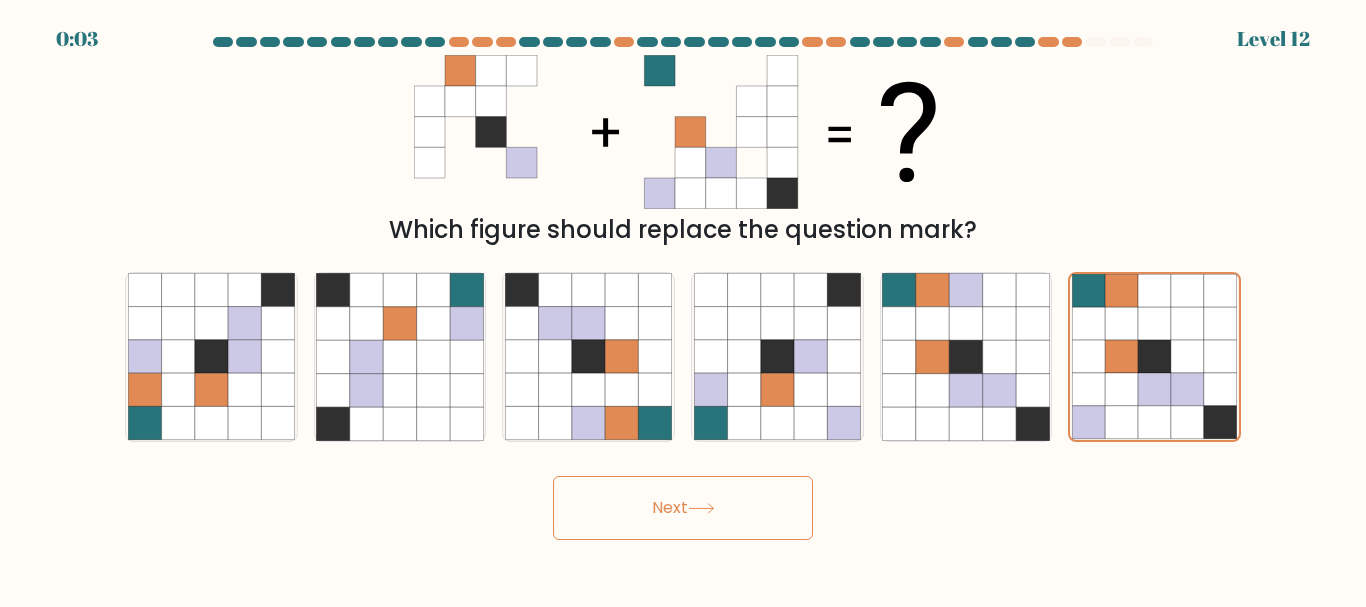 click on "Next" at bounding box center (683, 508) 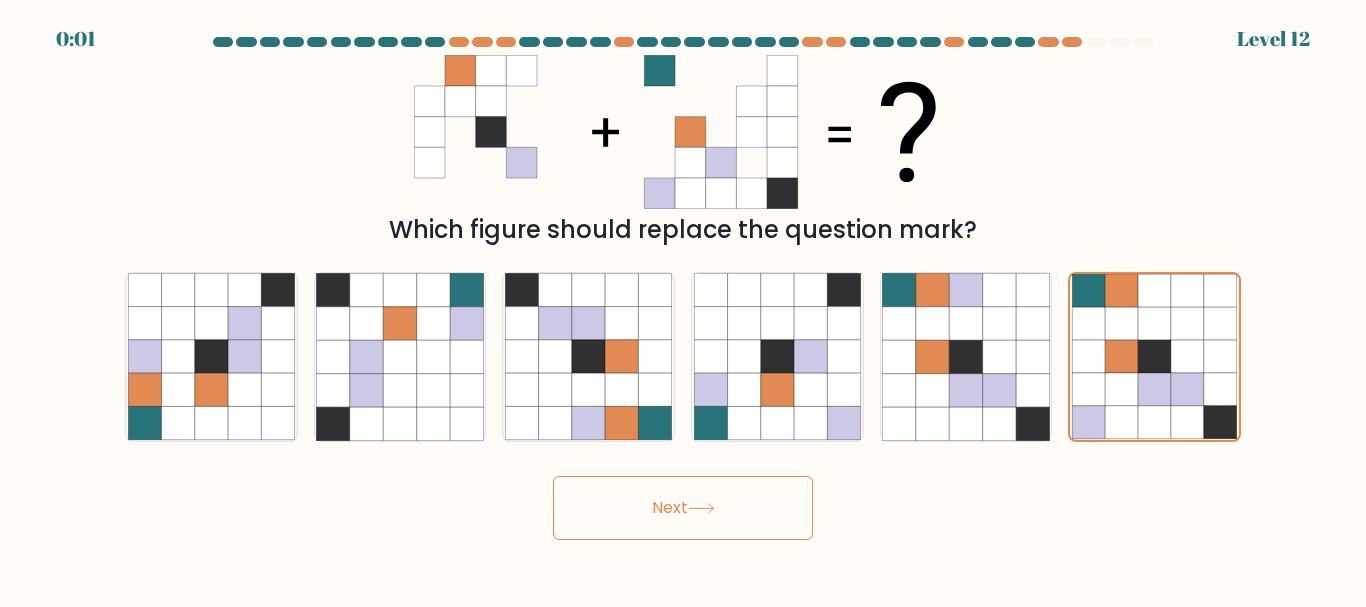 click on "Next" at bounding box center (683, 508) 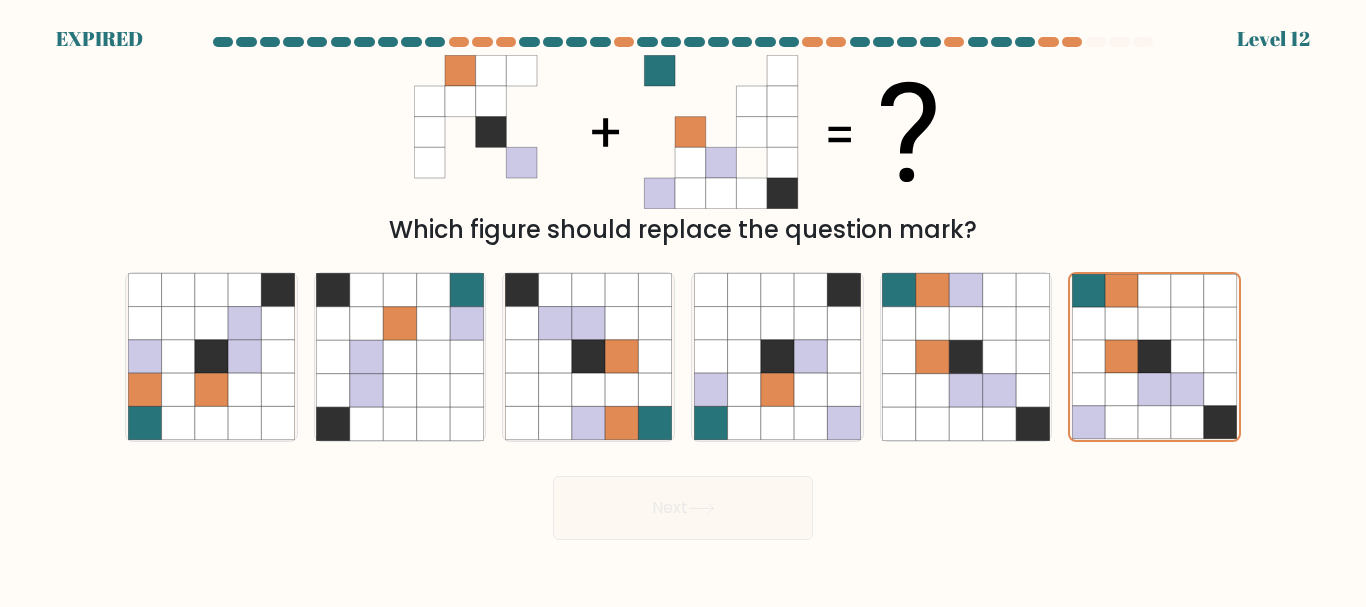 click on "Next" at bounding box center [683, 503] 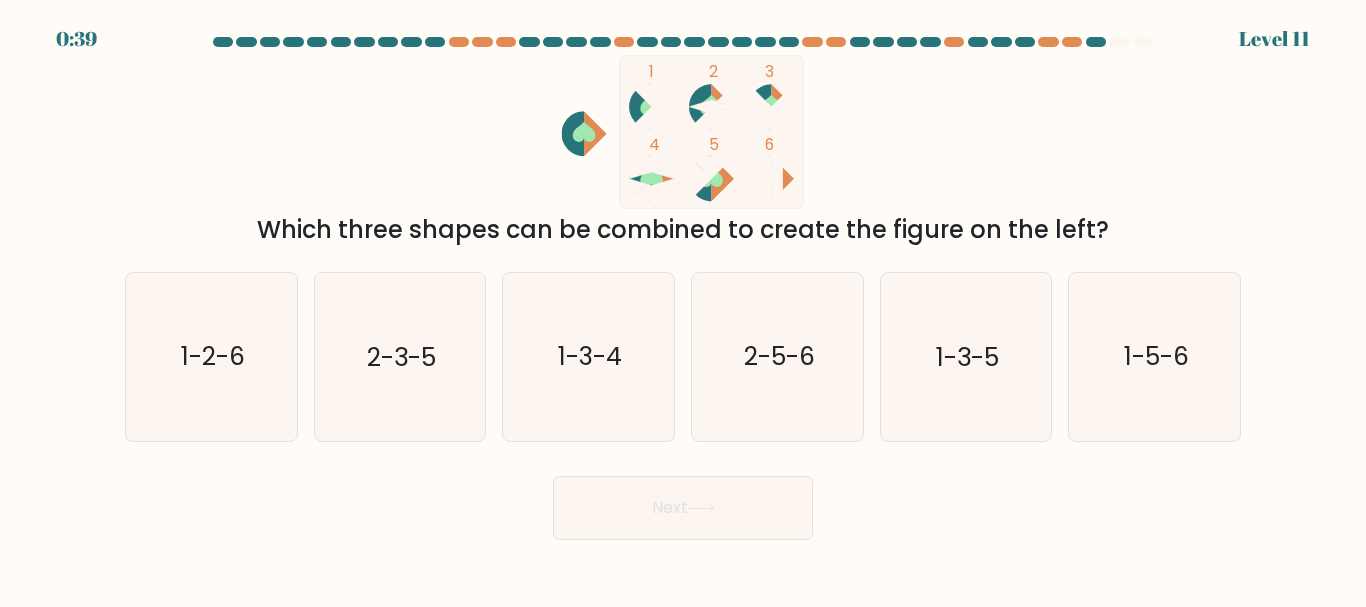 scroll, scrollTop: 0, scrollLeft: 0, axis: both 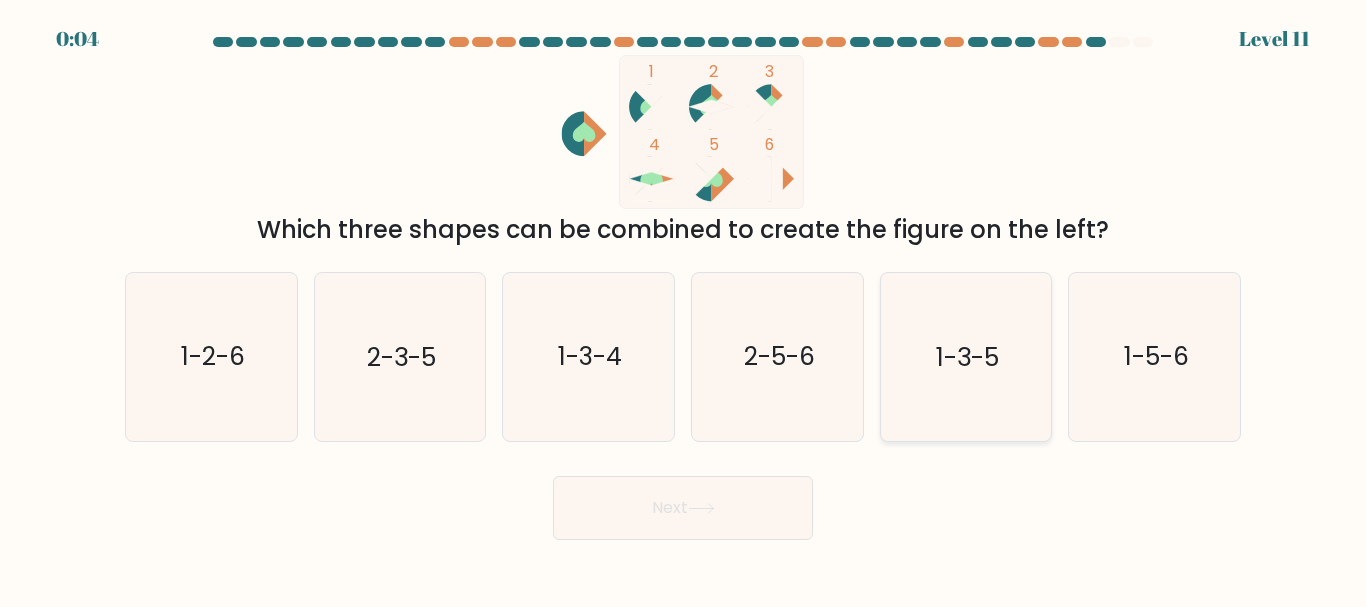 click on "1-3-5" 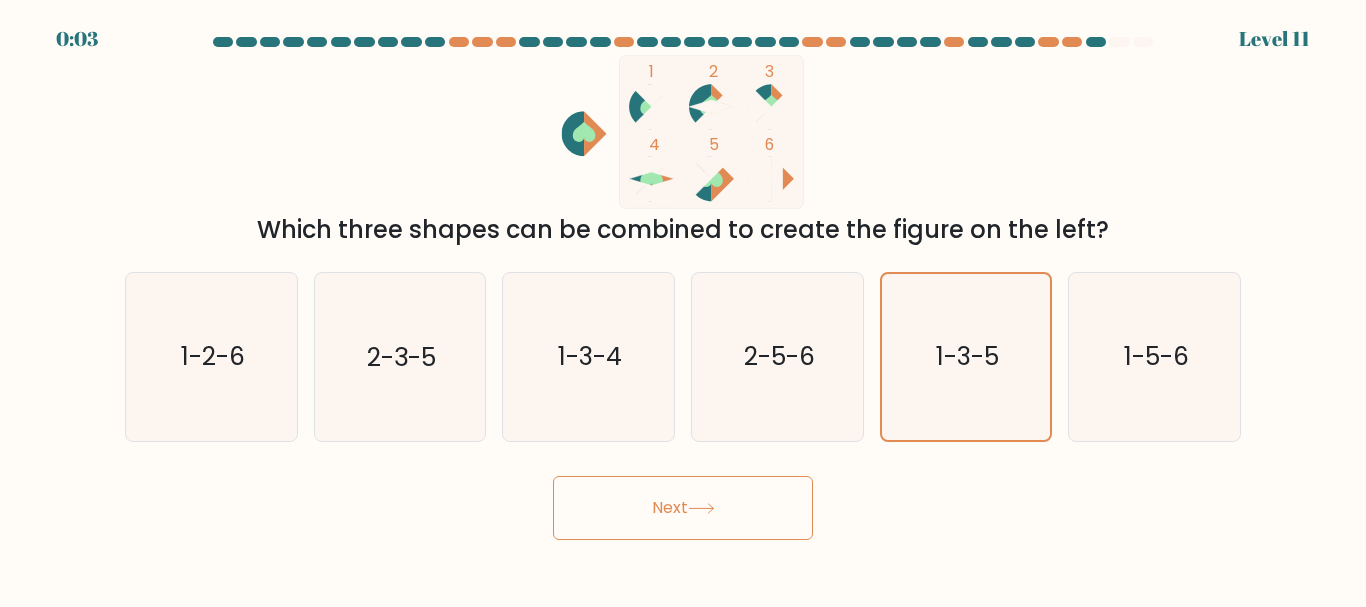 click on "Next" at bounding box center (683, 508) 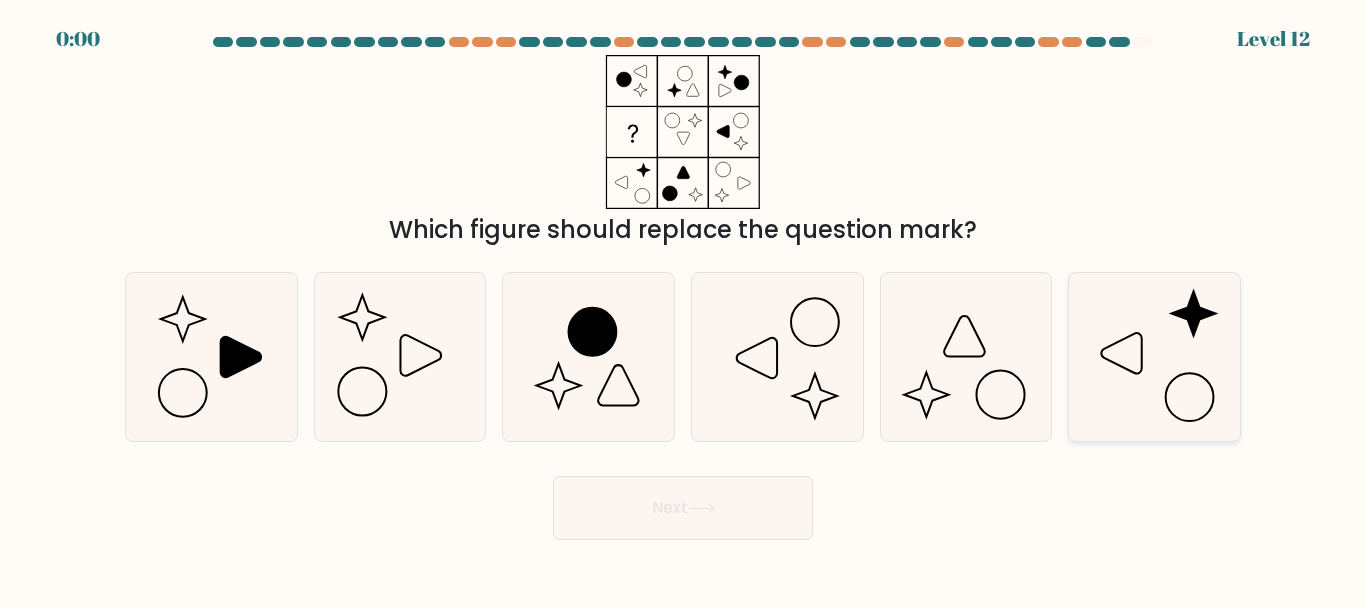 click 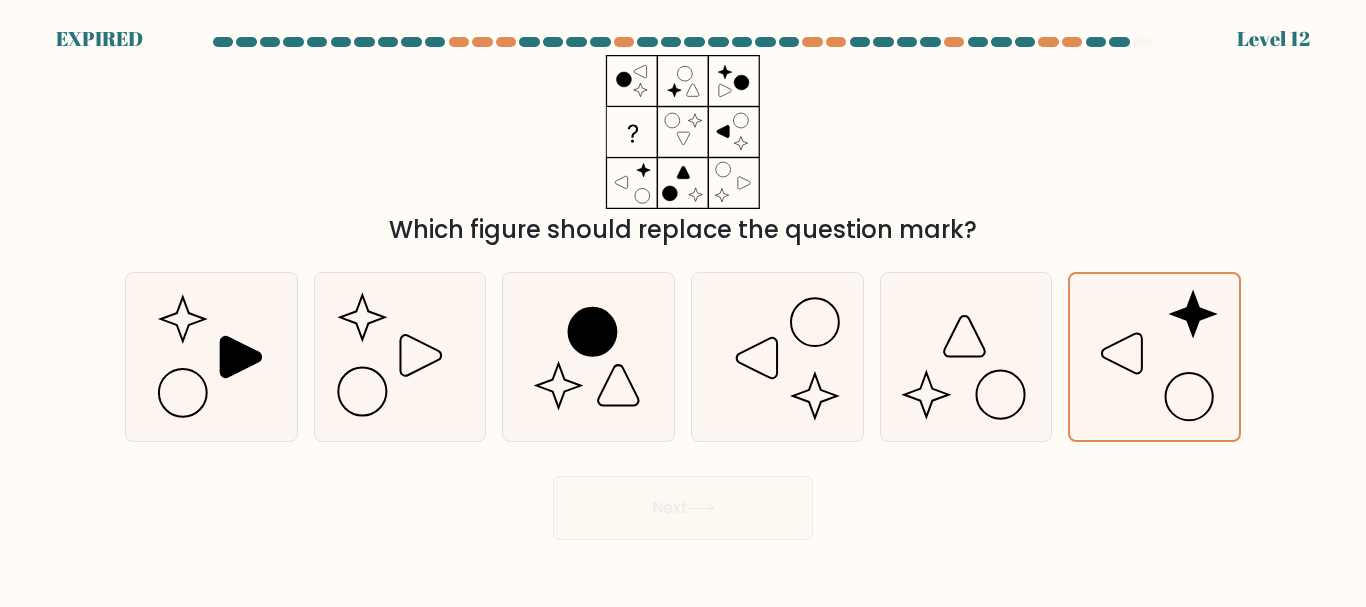 click on "Next" at bounding box center (683, 503) 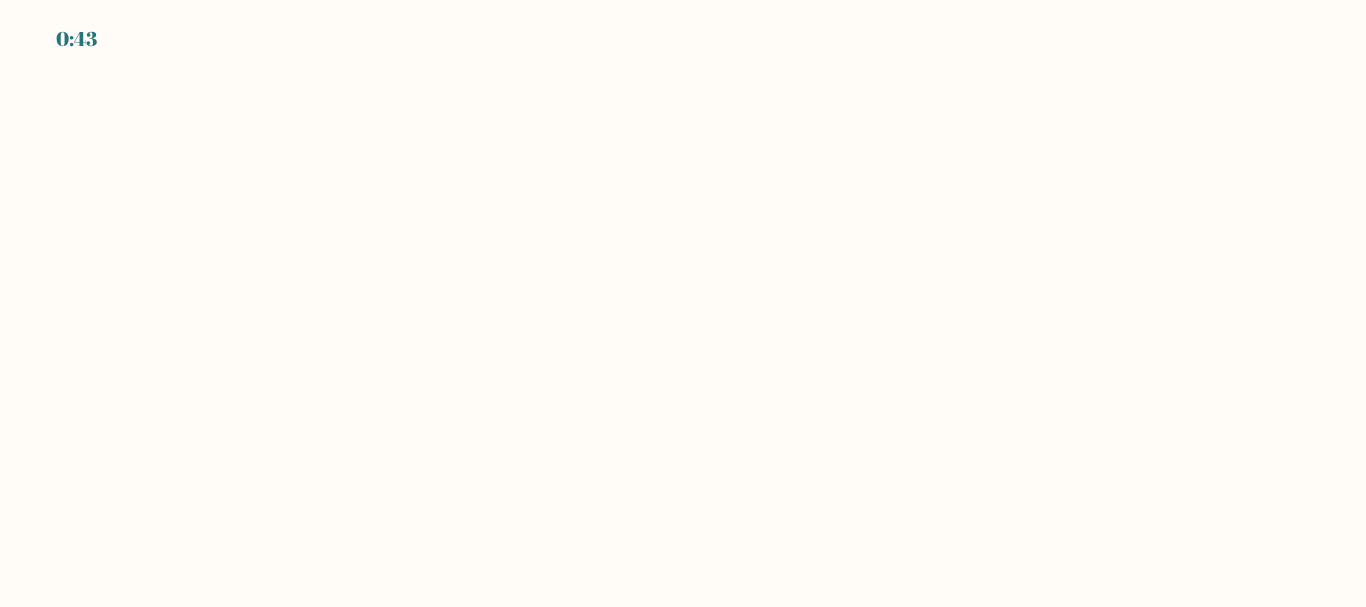 scroll, scrollTop: 0, scrollLeft: 0, axis: both 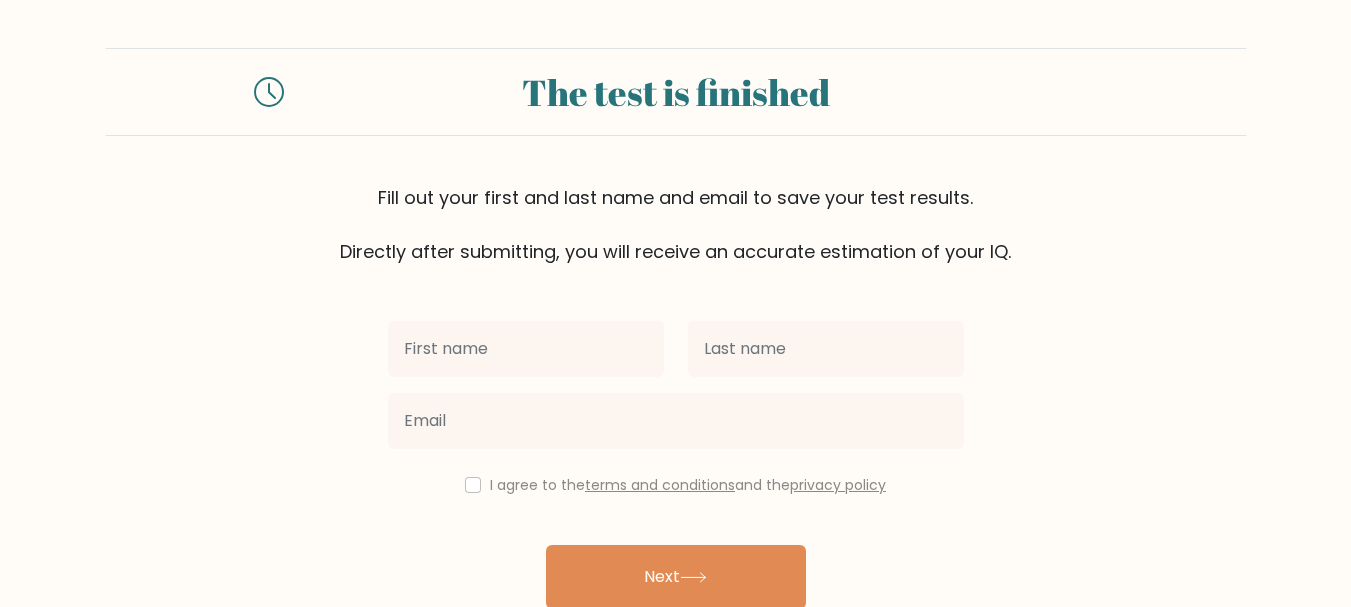 click at bounding box center (526, 349) 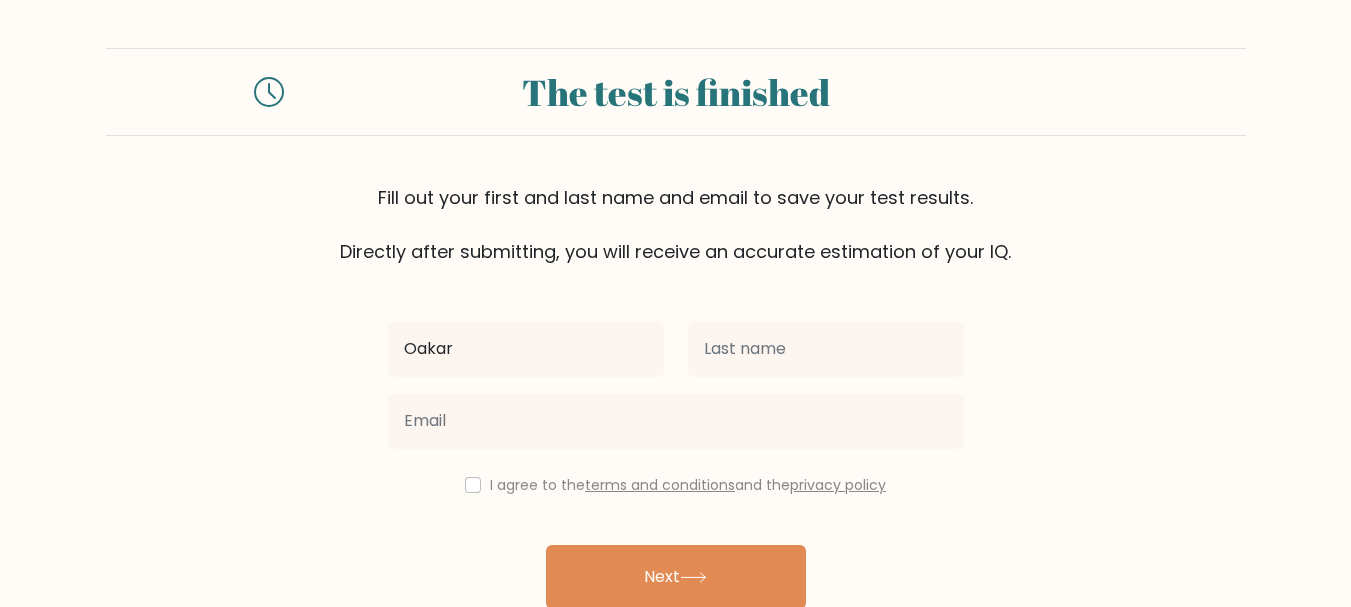 type on "Oakar" 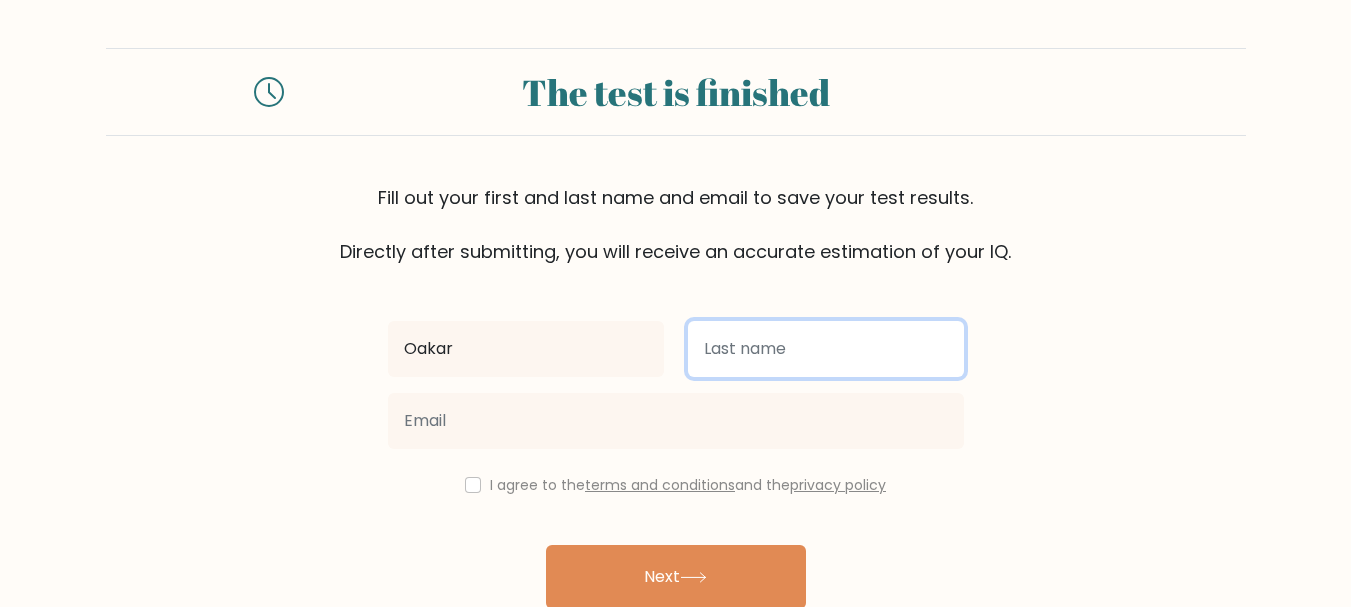 click at bounding box center (826, 349) 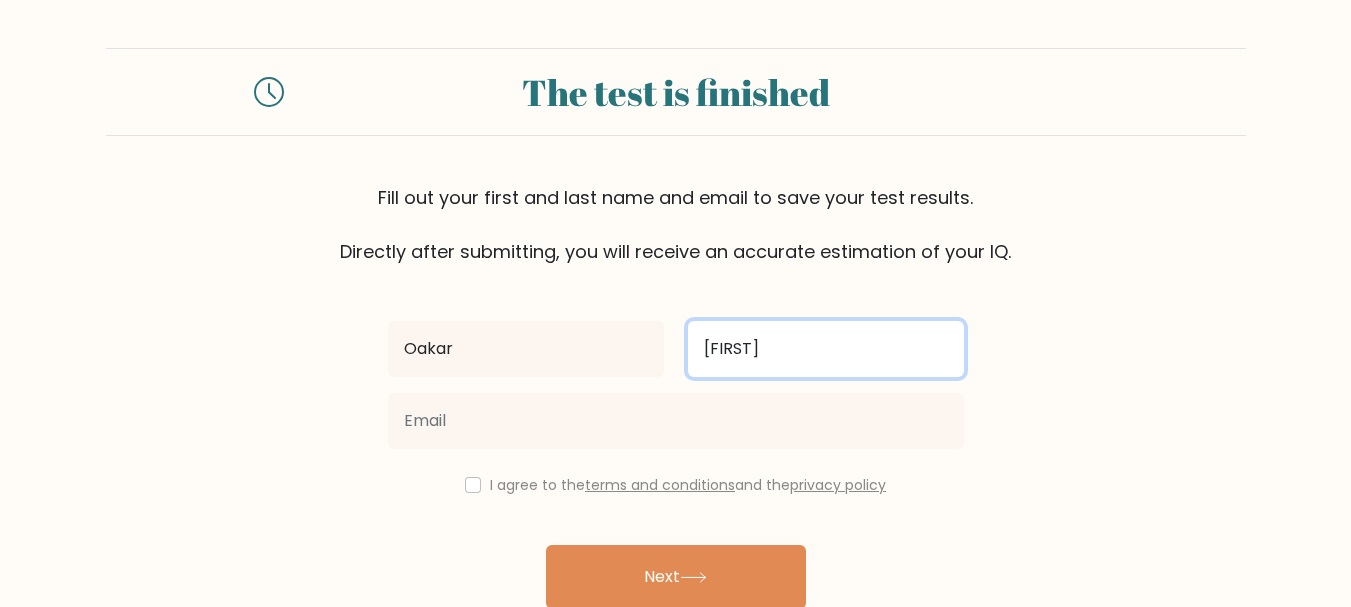 type on "[FIRST]" 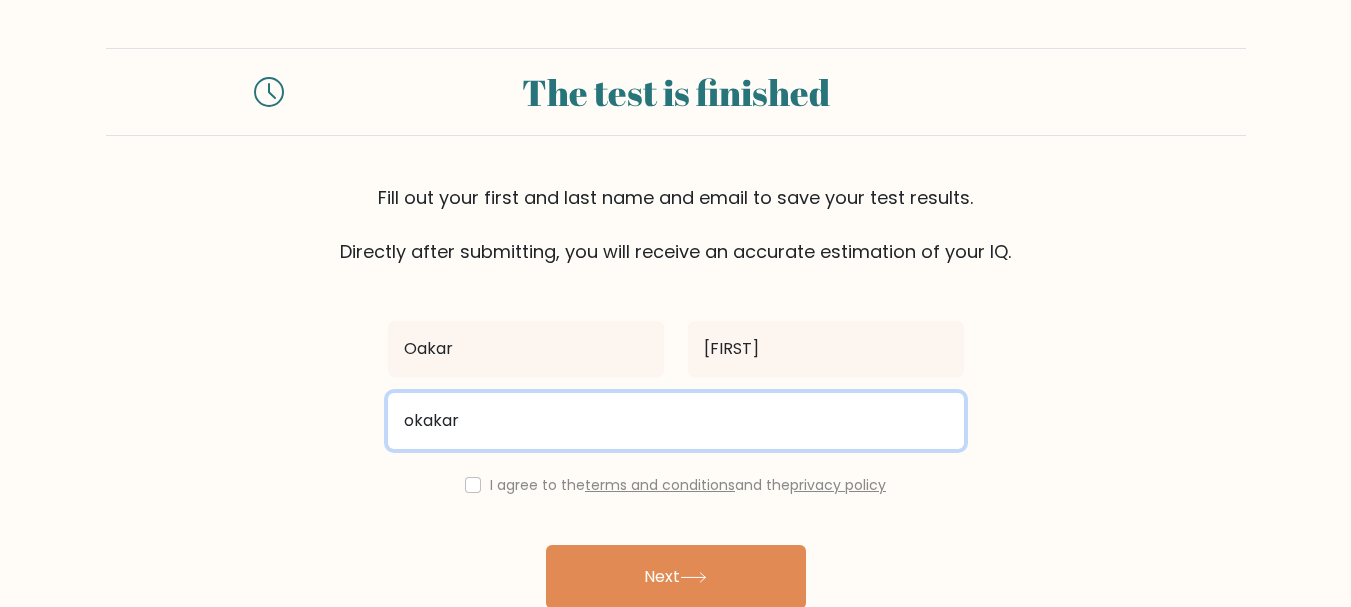 type on "[USERNAME]@example.com" 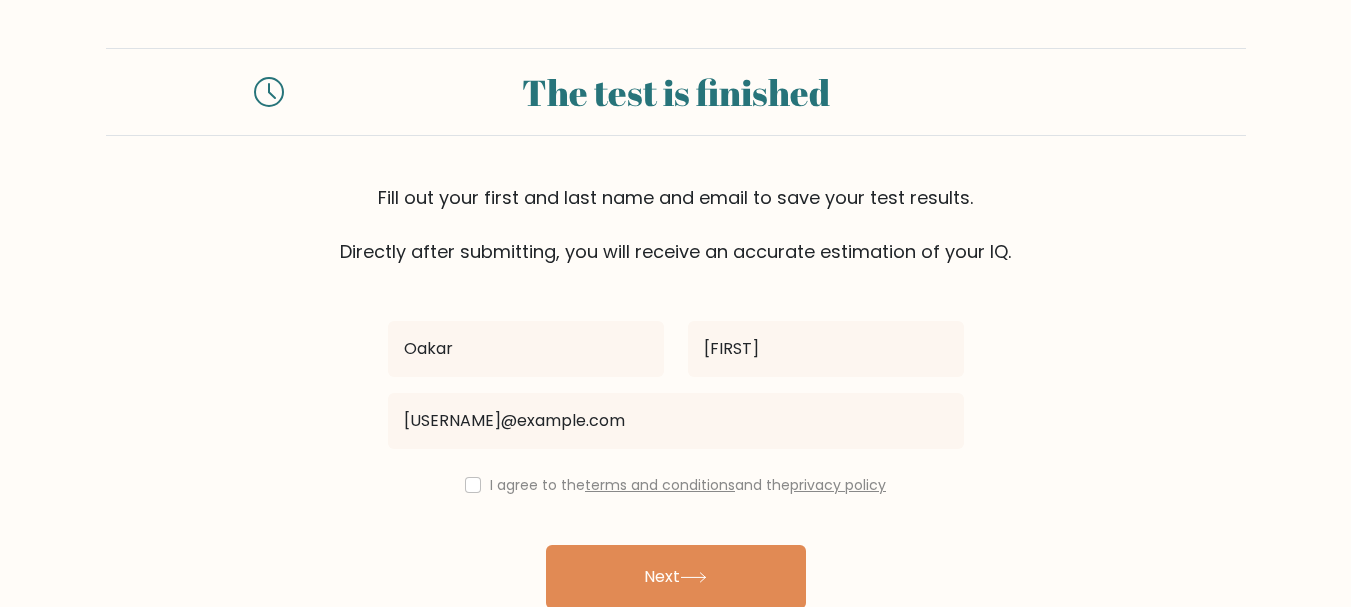 click on "I agree to the  terms and conditions  and the  privacy policy" at bounding box center [676, 485] 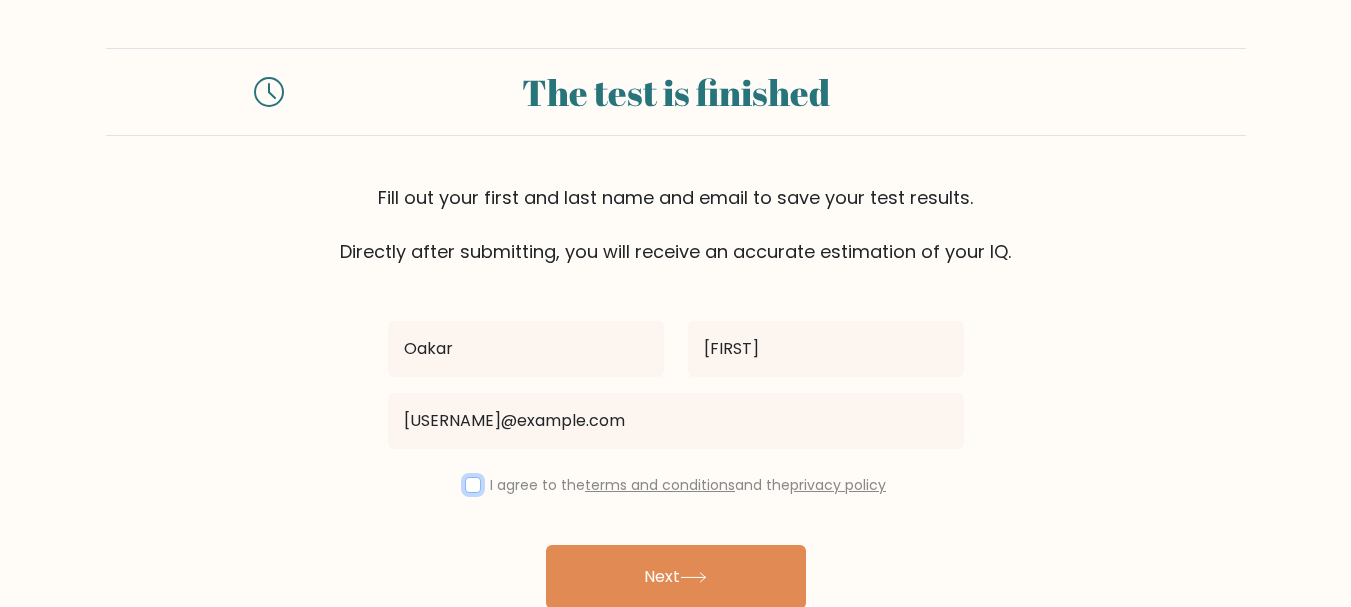 click at bounding box center (473, 485) 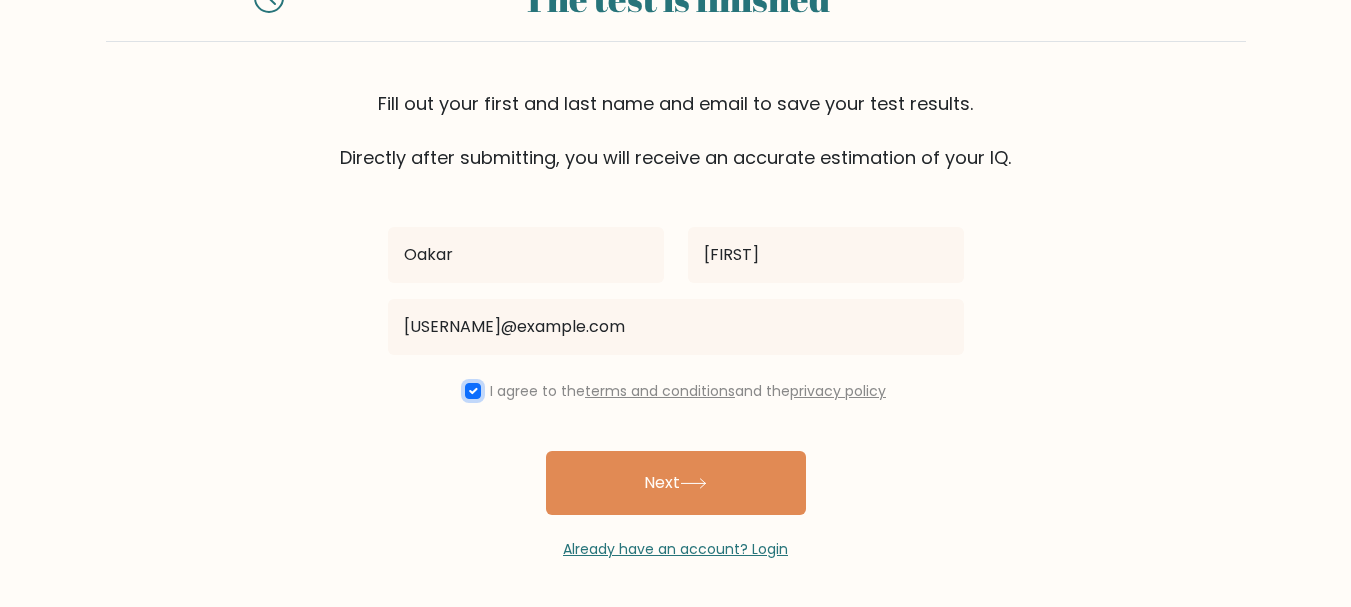 scroll, scrollTop: 95, scrollLeft: 0, axis: vertical 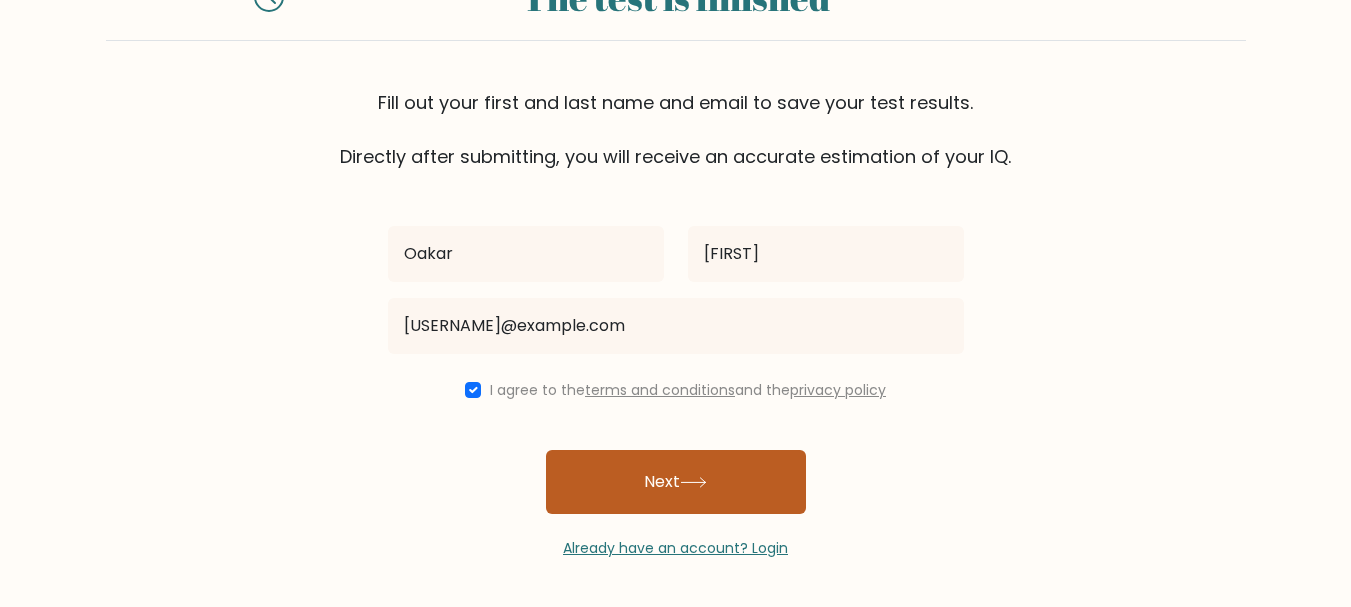 click on "Next" at bounding box center (676, 482) 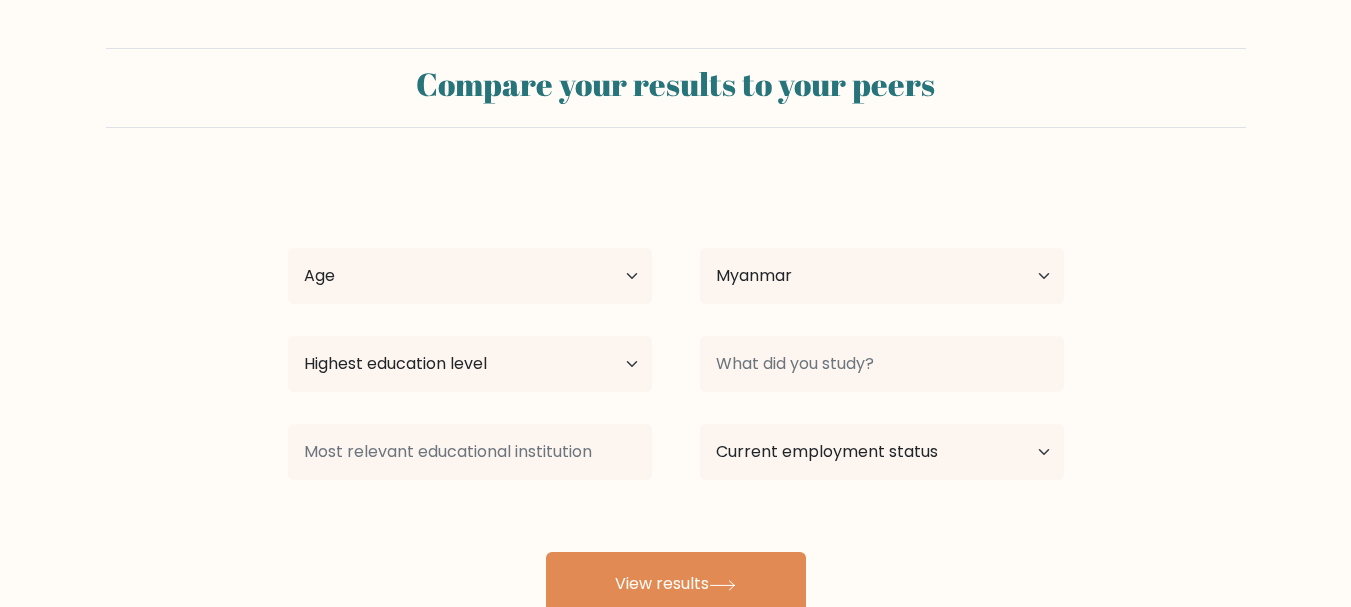 select on "MM" 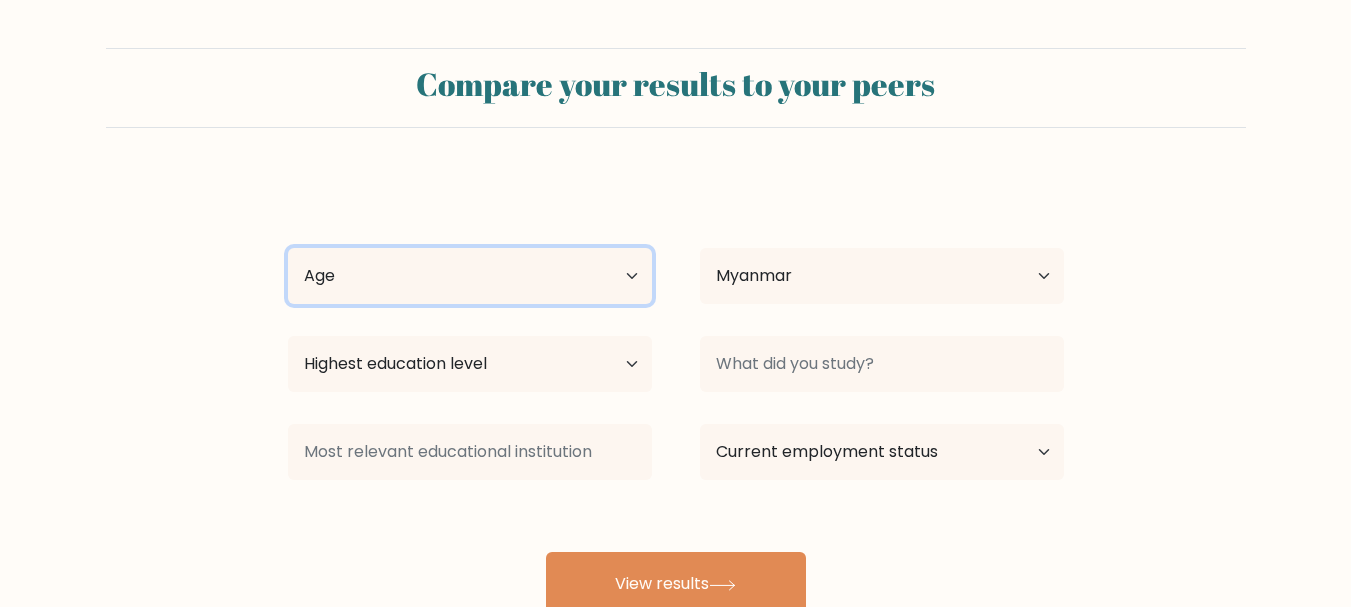 click on "Age
Under 18 years old
18-24 years old
25-34 years old
35-44 years old
45-54 years old
55-64 years old
65 years old and above" at bounding box center (470, 276) 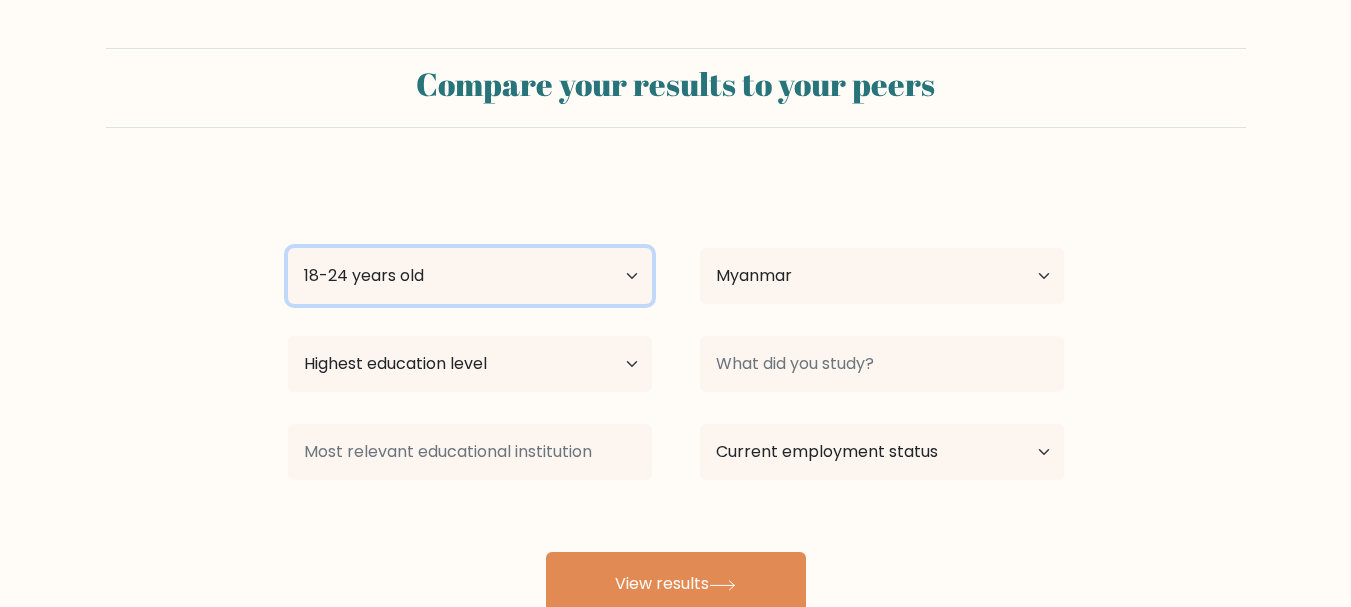 click on "Age
Under 18 years old
18-24 years old
25-34 years old
35-44 years old
45-54 years old
55-64 years old
65 years old and above" at bounding box center (470, 276) 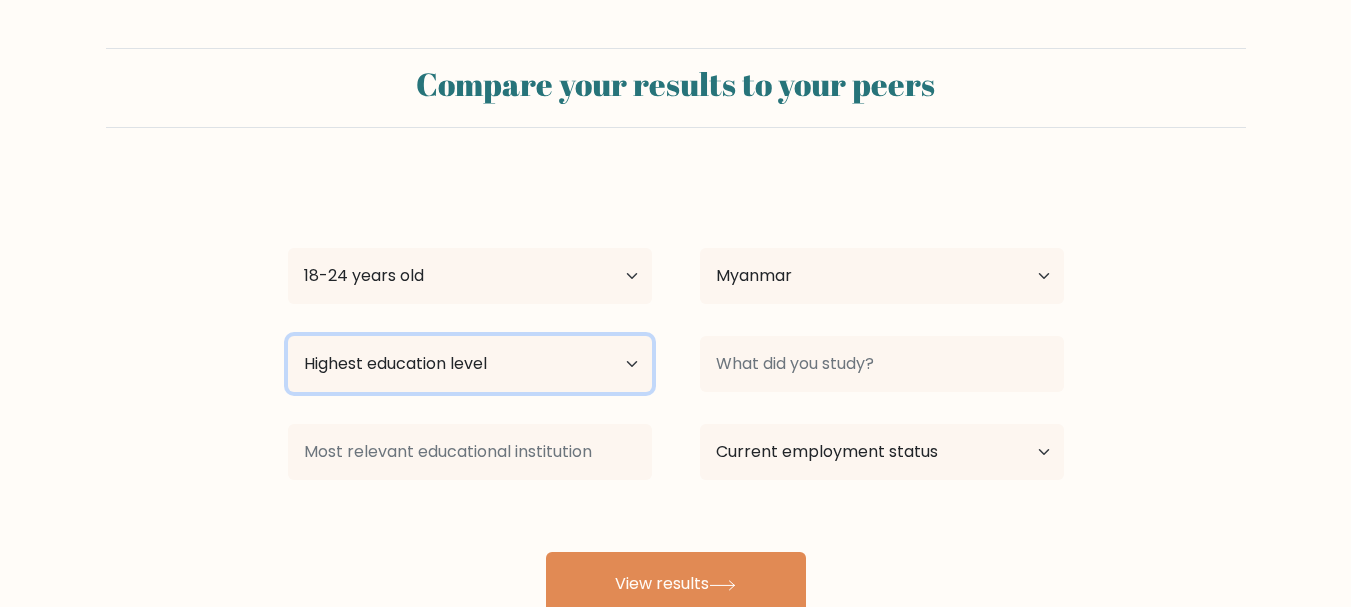 click on "Highest education level
No schooling
Primary
Lower Secondary
Upper Secondary
Occupation Specific
Bachelor's degree
Master's degree
Doctoral degree" at bounding box center [470, 364] 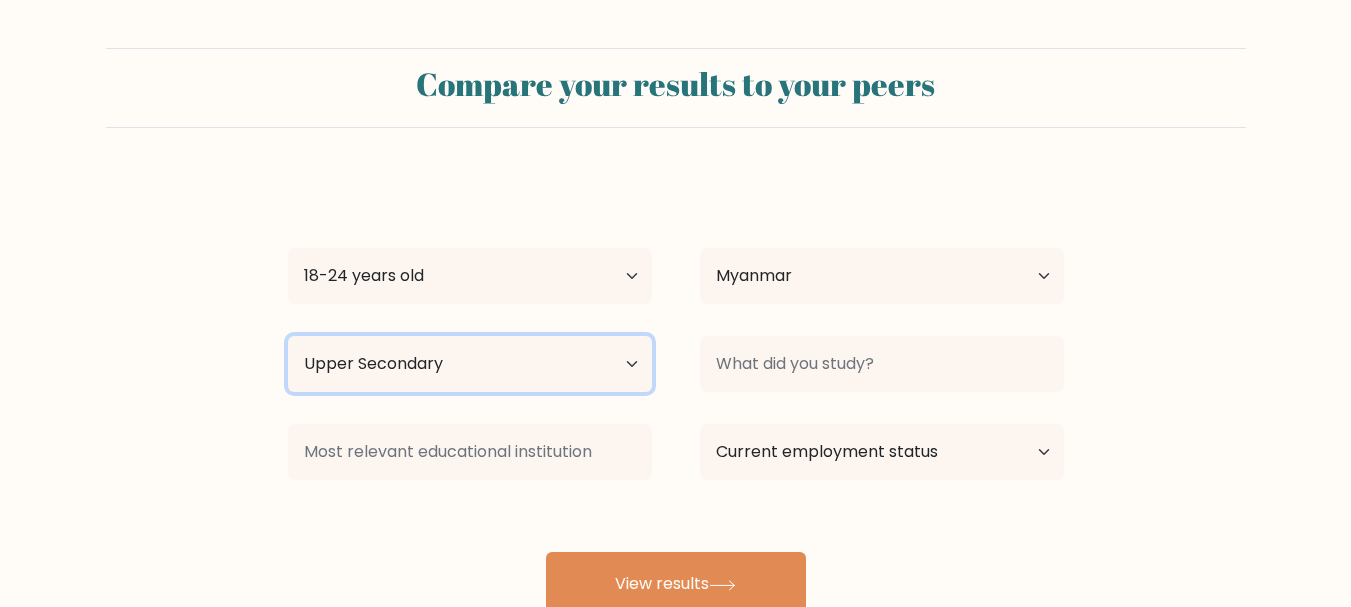 click on "Highest education level
No schooling
Primary
Lower Secondary
Upper Secondary
Occupation Specific
Bachelor's degree
Master's degree
Doctoral degree" at bounding box center [470, 364] 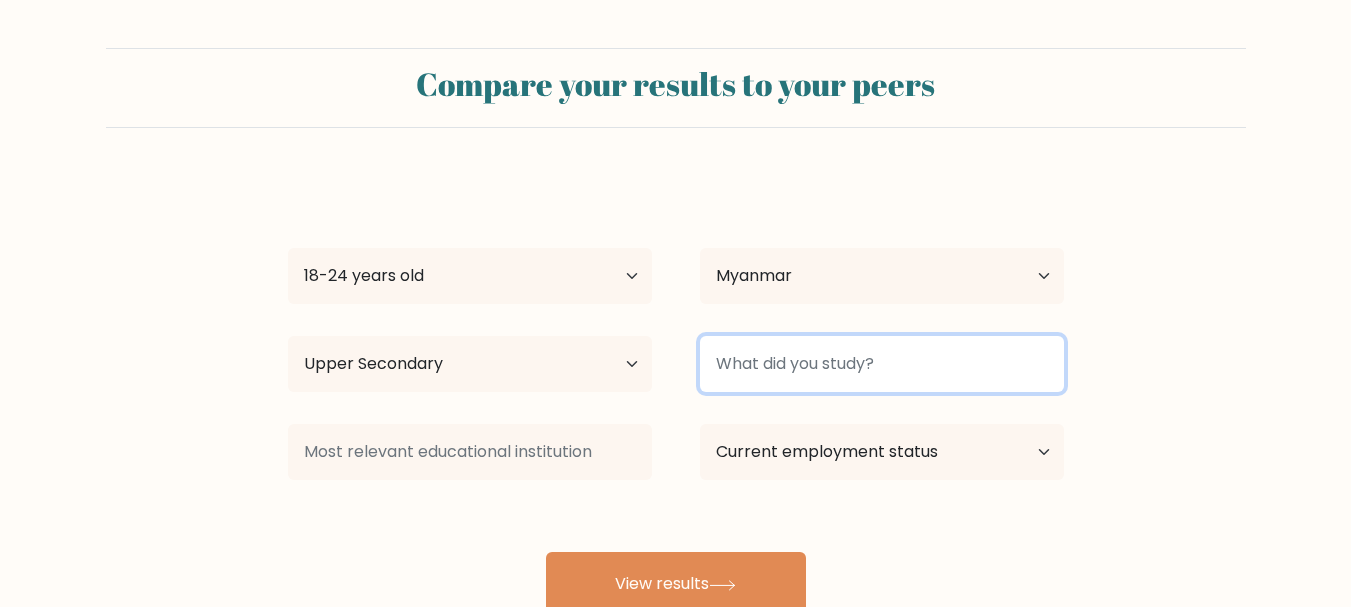 click at bounding box center [882, 364] 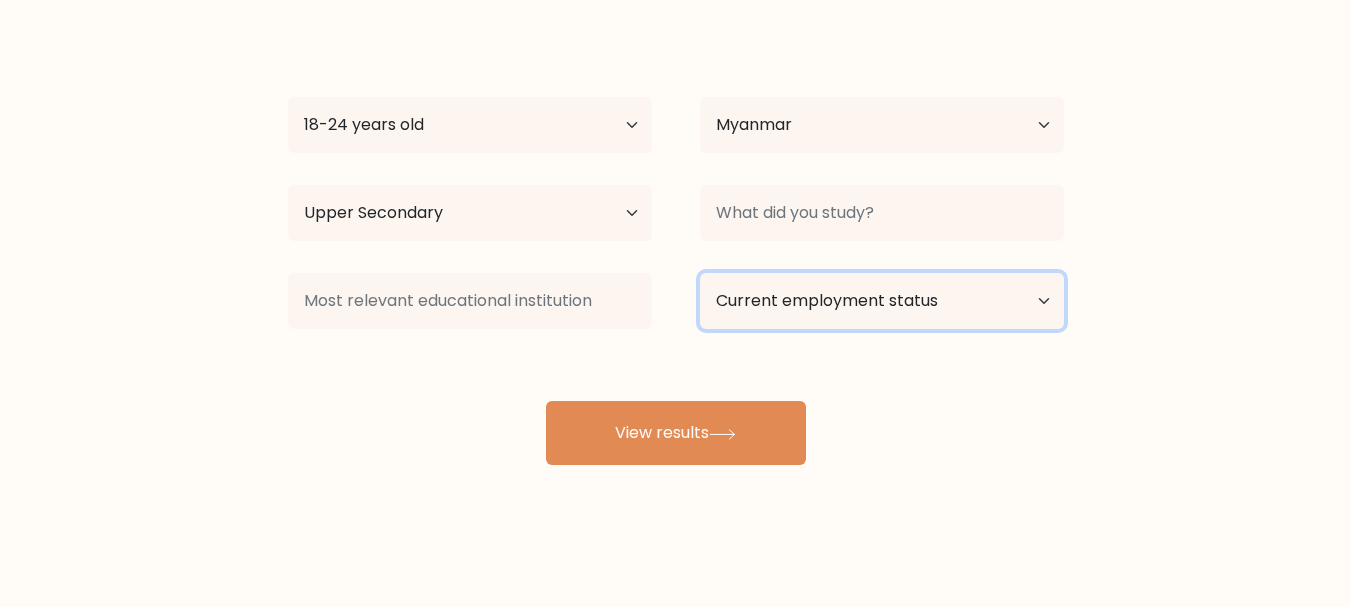 click on "Current employment status
Employed
Student
Retired
Other / prefer not to answer" at bounding box center [882, 301] 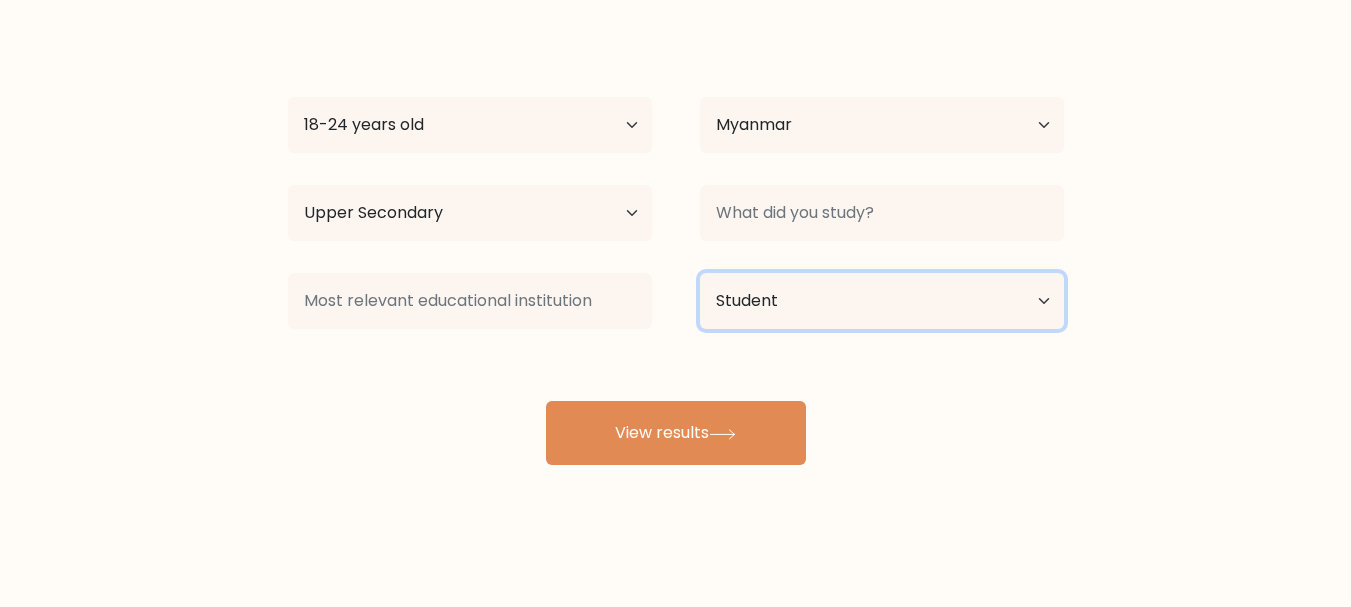 click on "Current employment status
Employed
Student
Retired
Other / prefer not to answer" at bounding box center (882, 301) 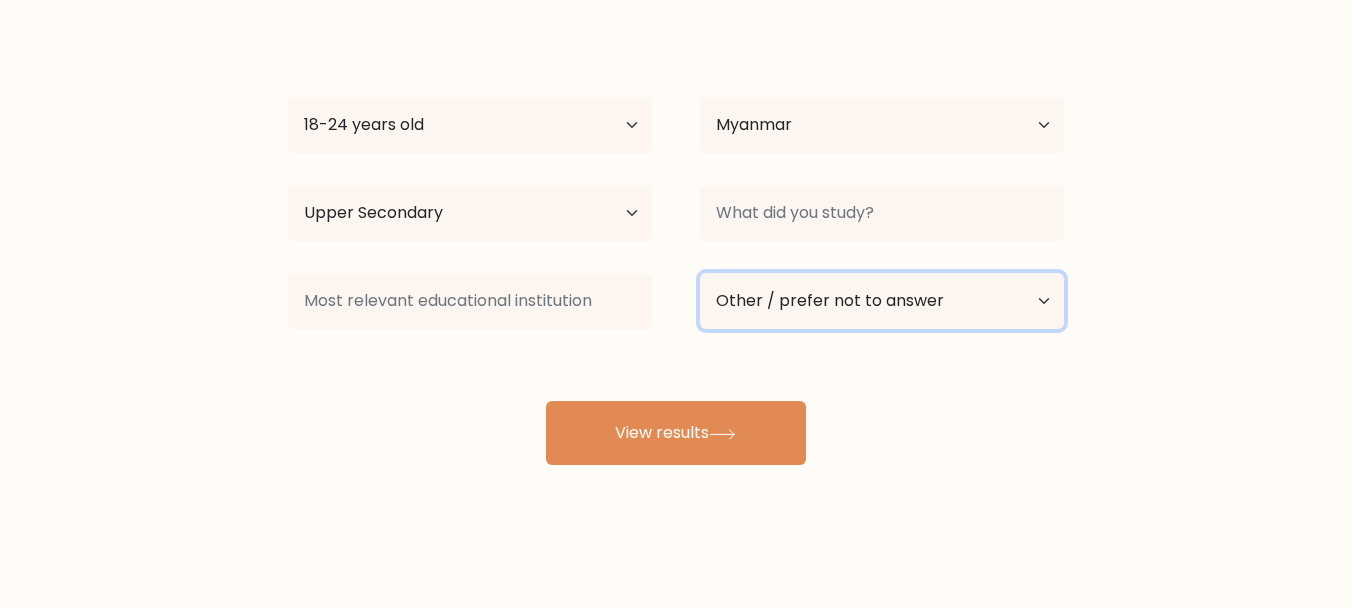click on "Current employment status
Employed
Student
Retired
Other / prefer not to answer" at bounding box center (882, 301) 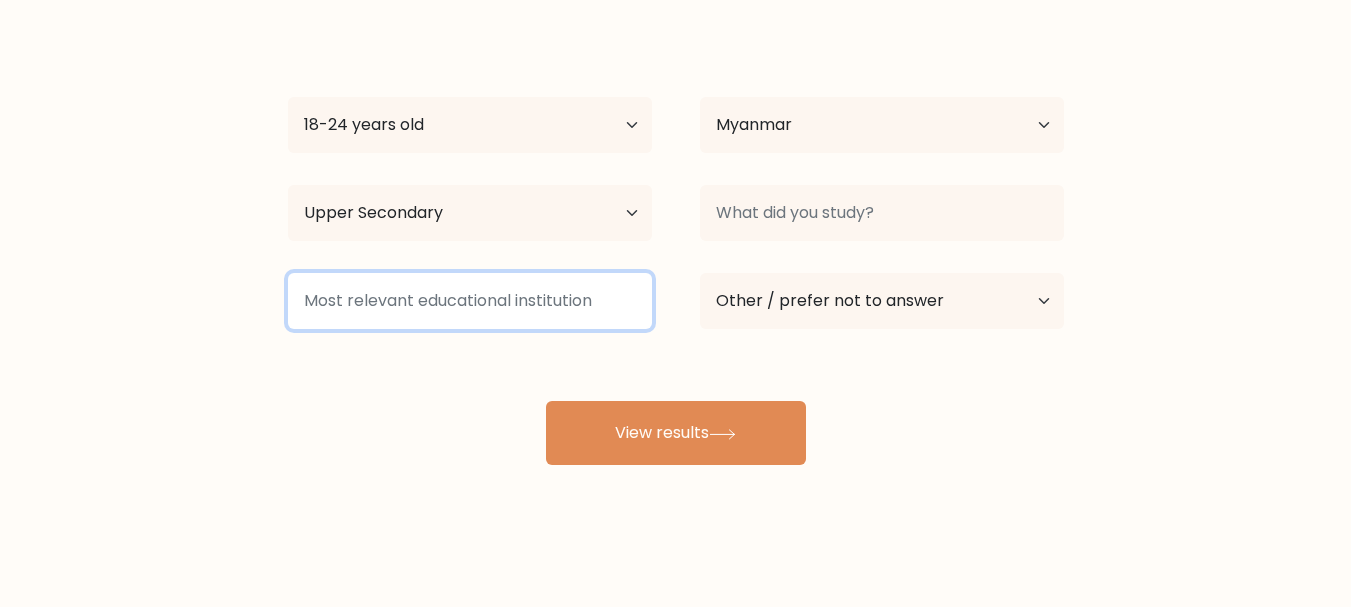 click at bounding box center [470, 301] 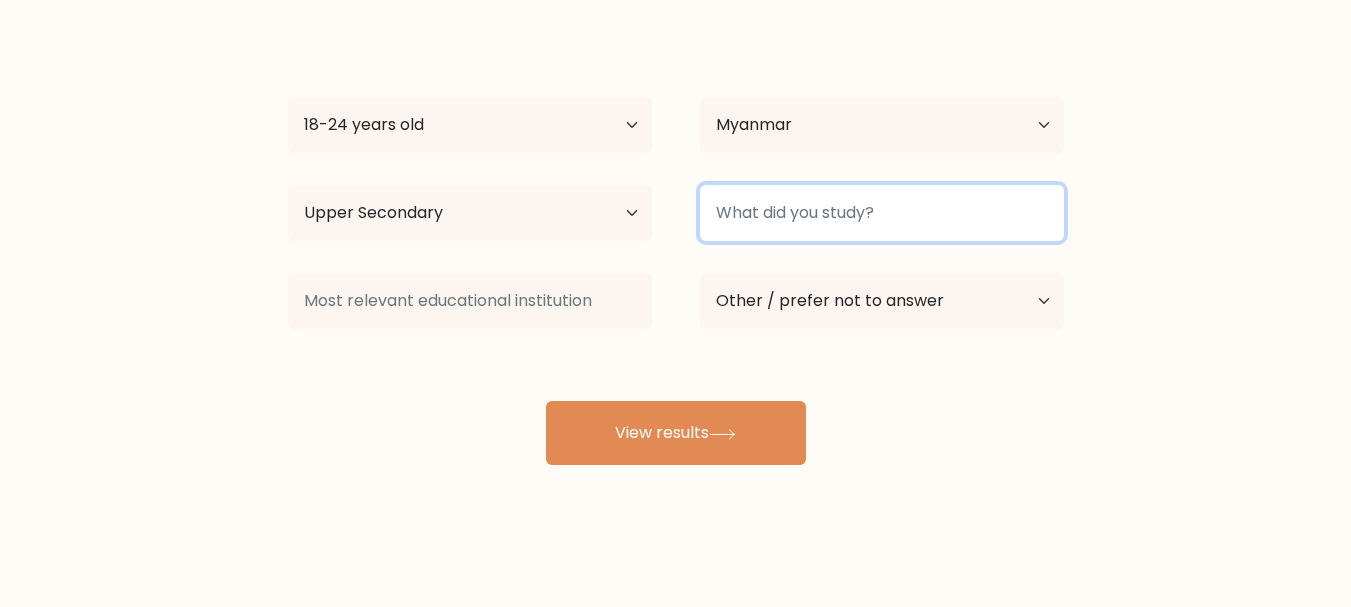 click at bounding box center (882, 213) 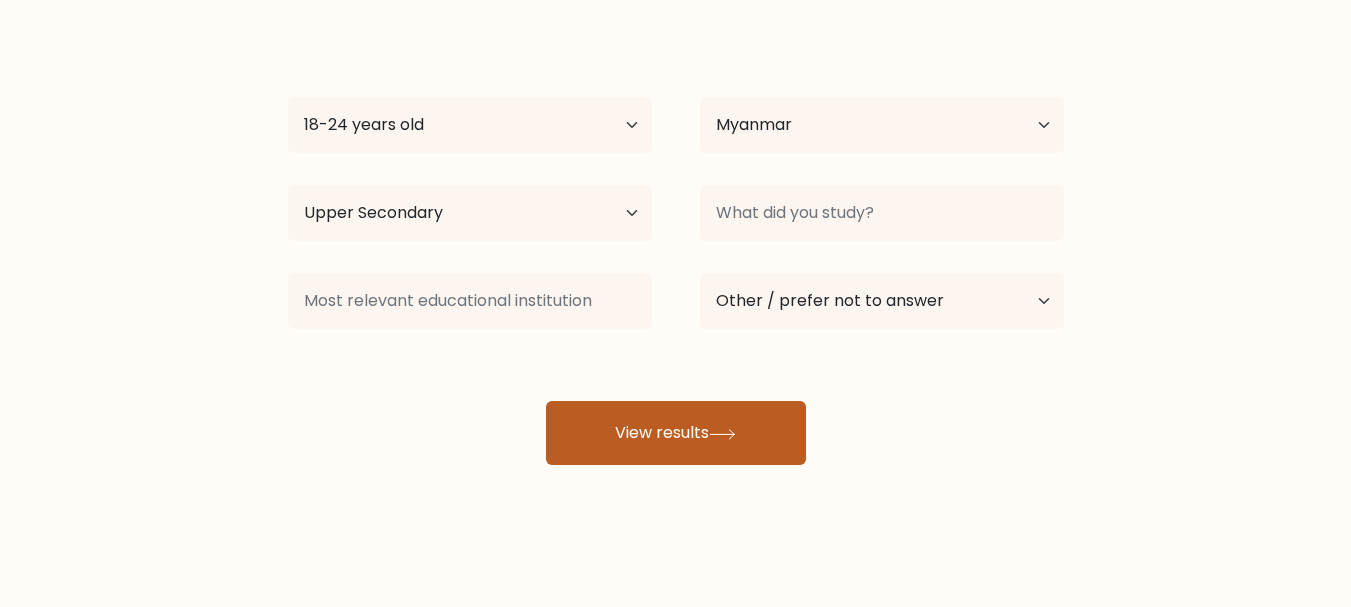 click on "View results" at bounding box center (676, 433) 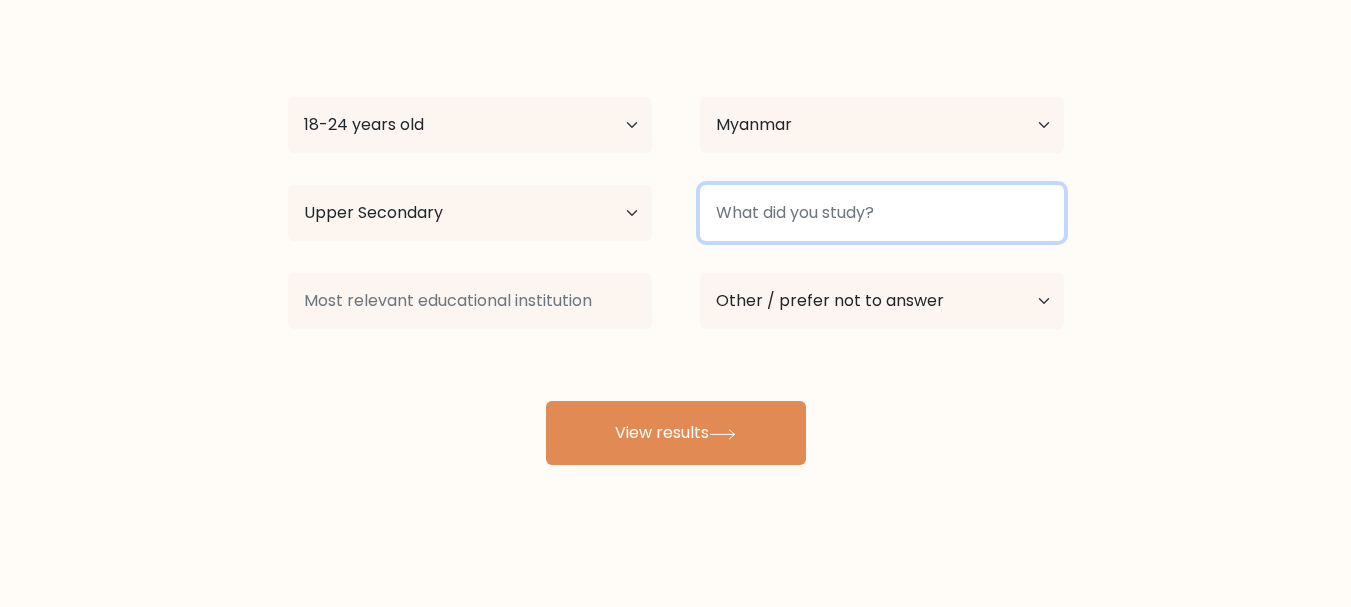 click at bounding box center [882, 213] 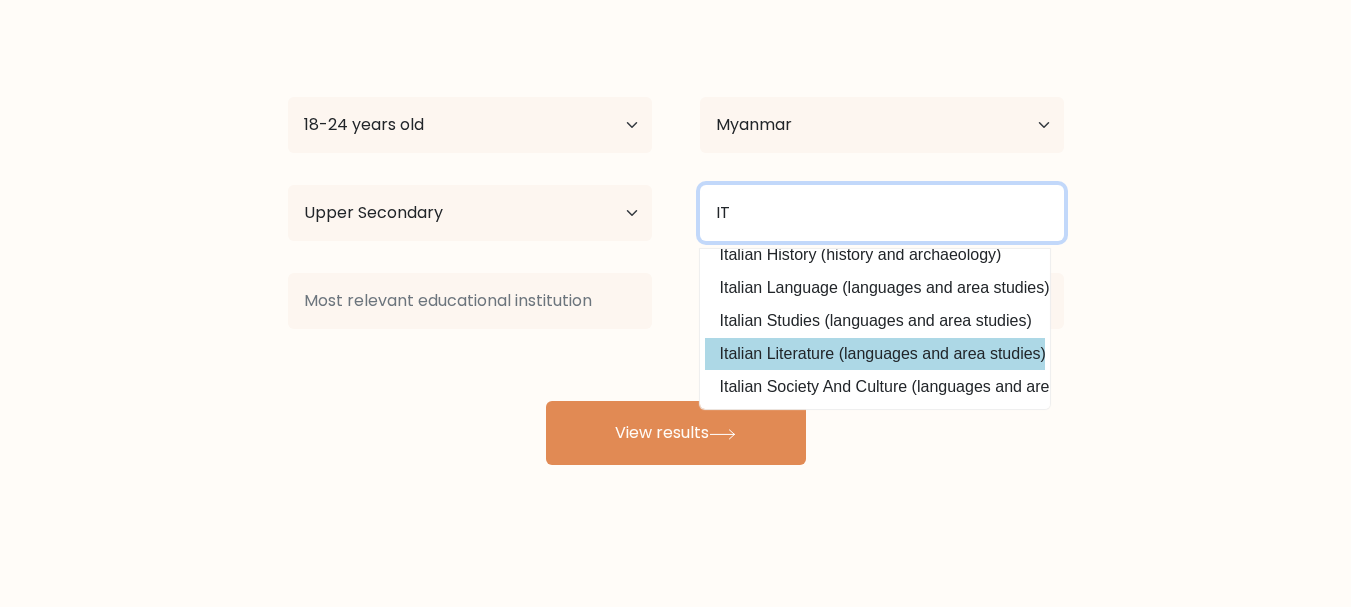 scroll, scrollTop: 0, scrollLeft: 0, axis: both 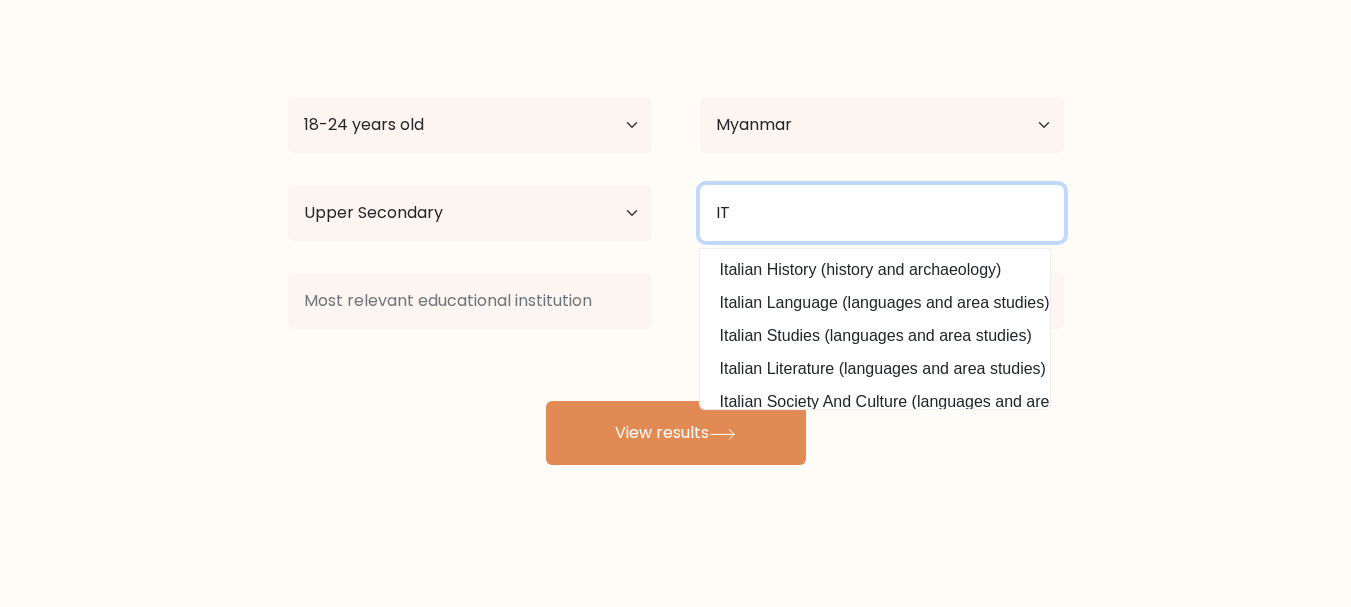 drag, startPoint x: 764, startPoint y: 217, endPoint x: 638, endPoint y: 195, distance: 127.90621 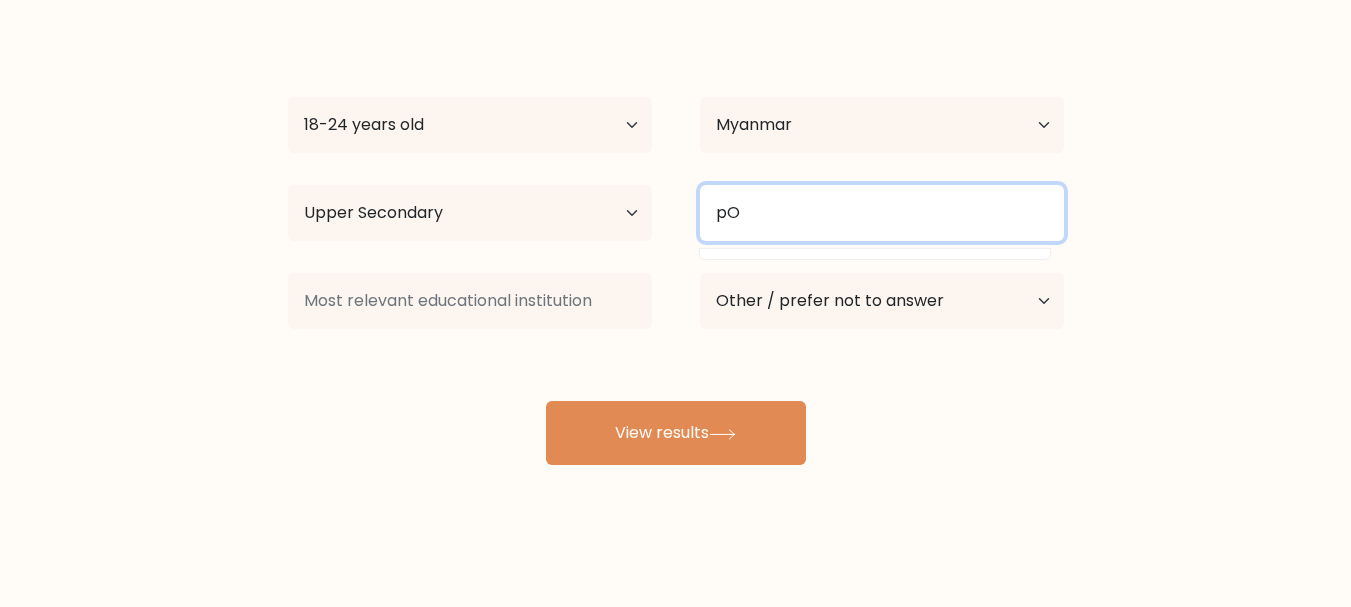 type on "p" 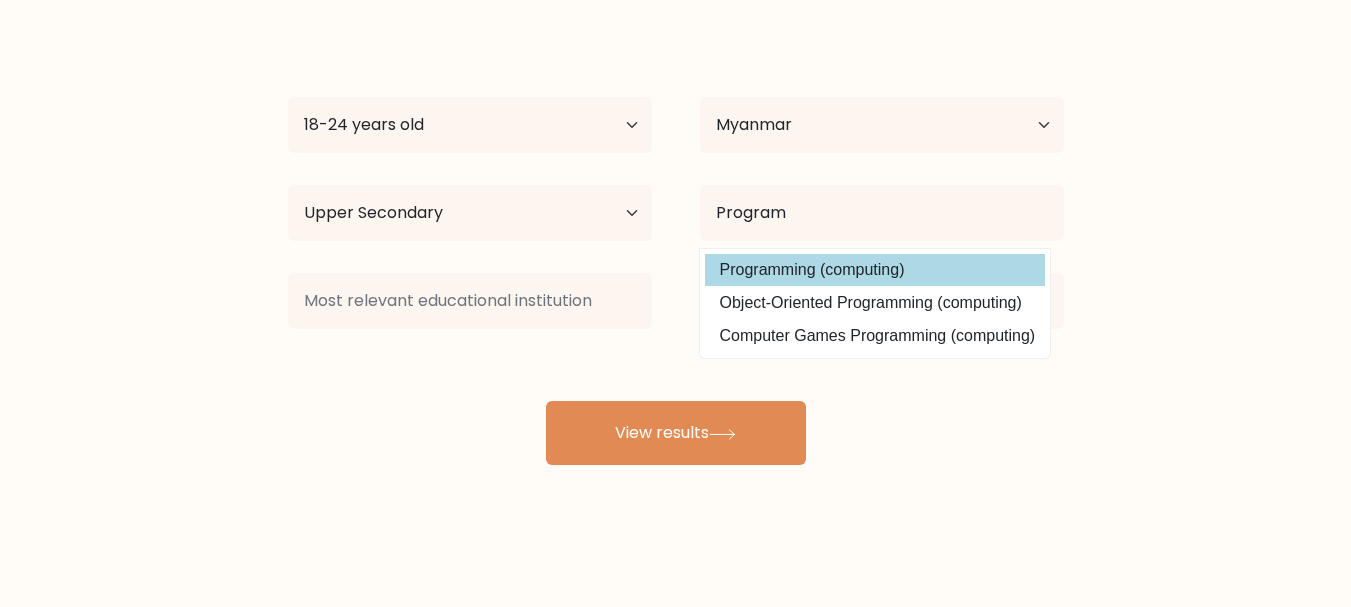 click on "Programming (computing)" at bounding box center [875, 270] 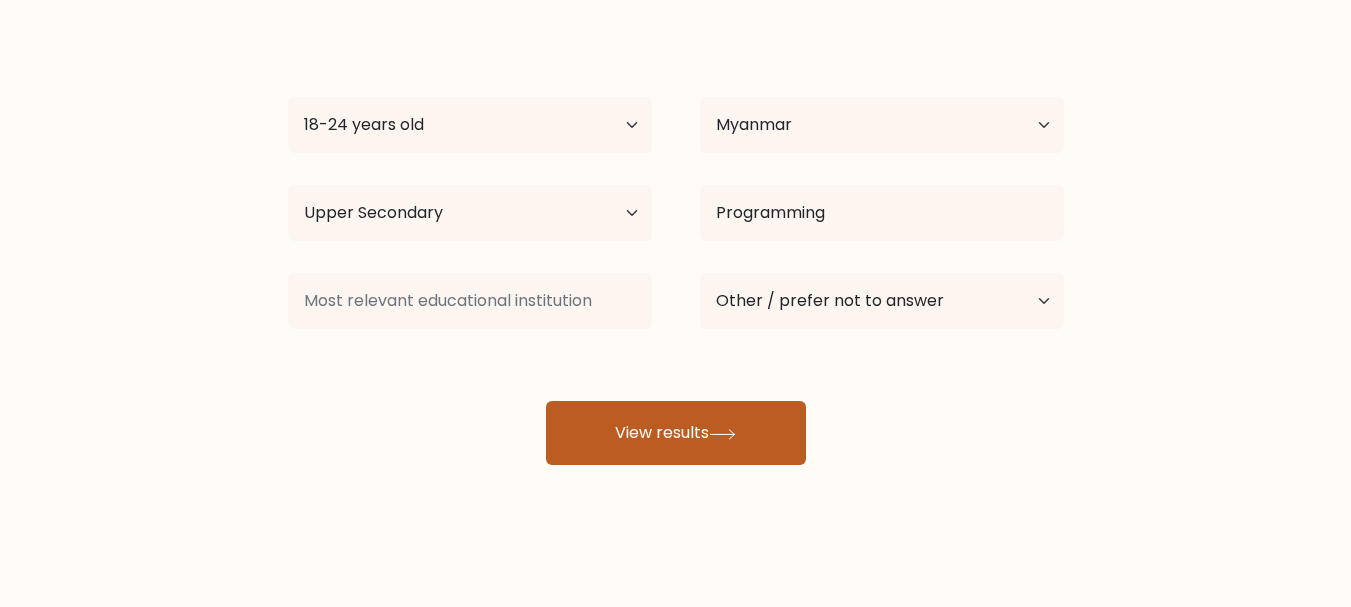 click on "View results" at bounding box center (676, 433) 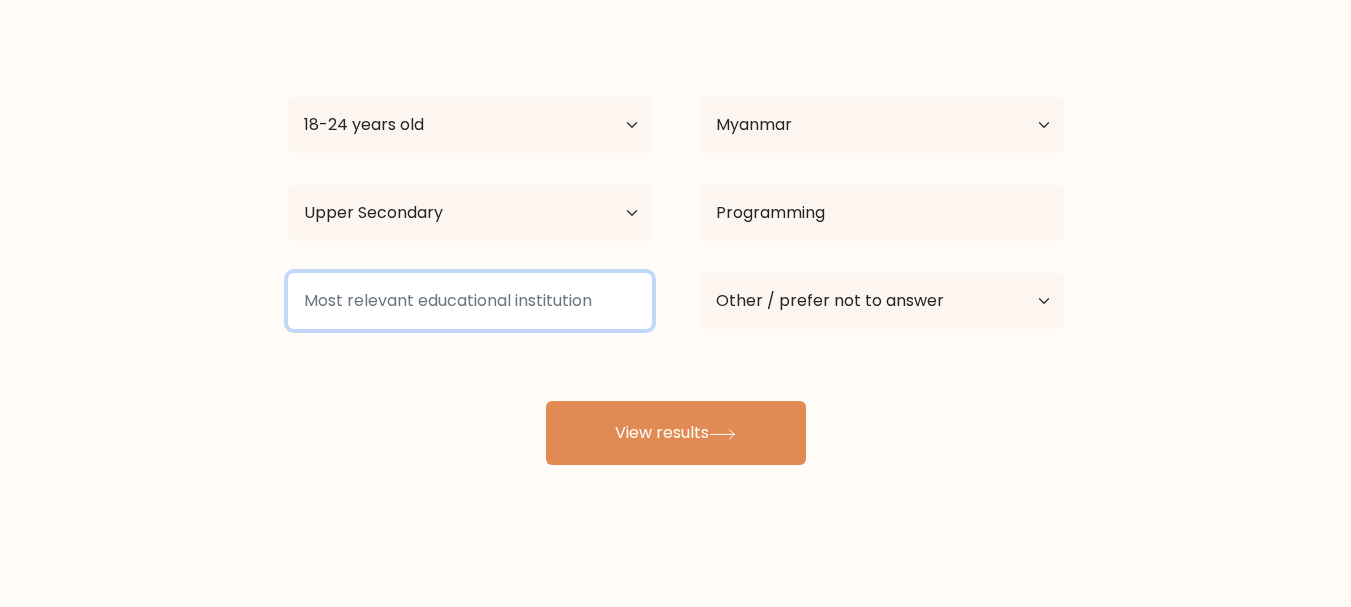 click at bounding box center (470, 301) 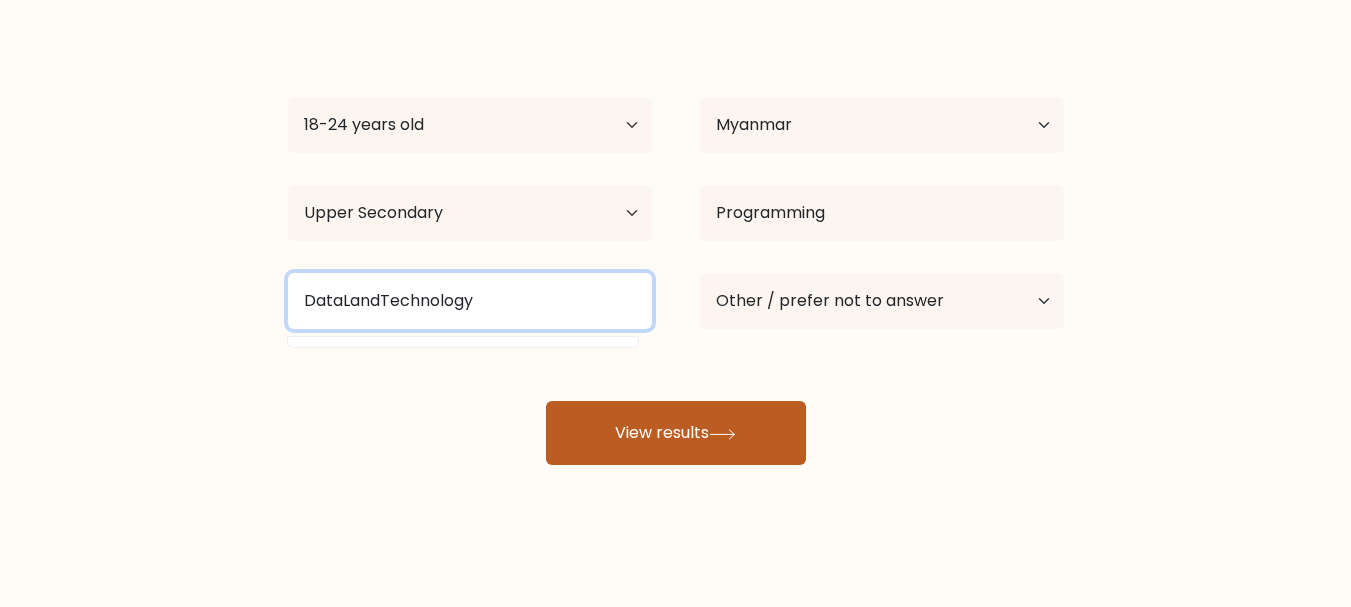 type on "DataLandTechnology" 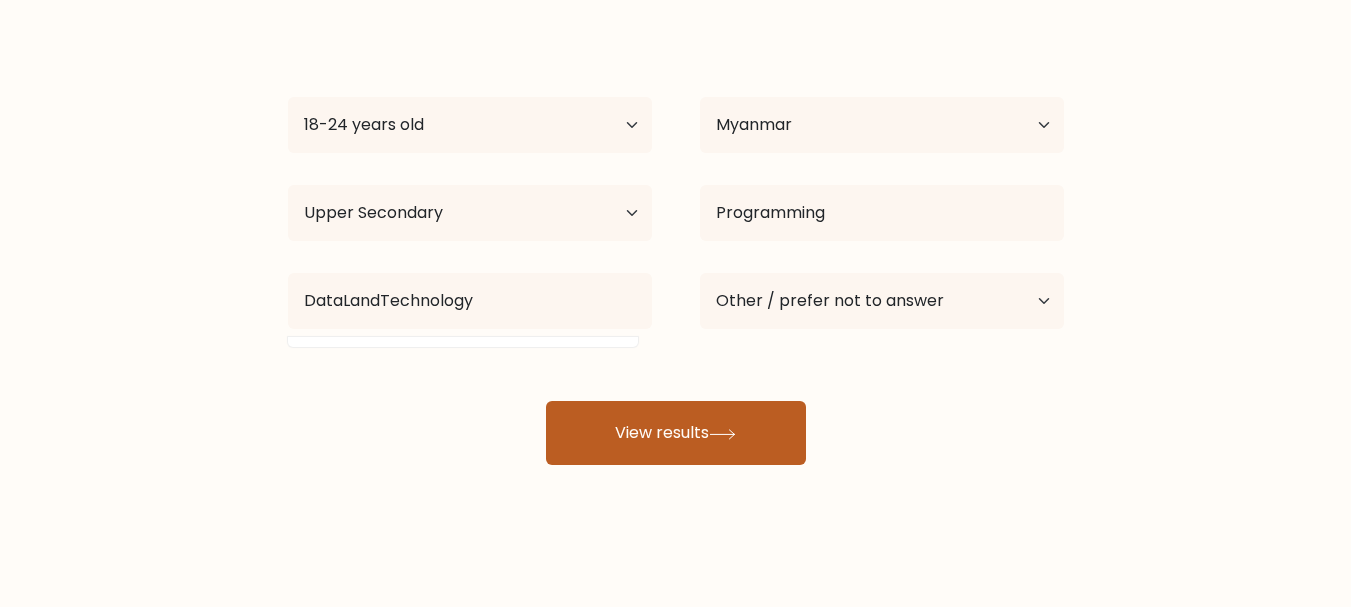 click on "View results" at bounding box center (676, 433) 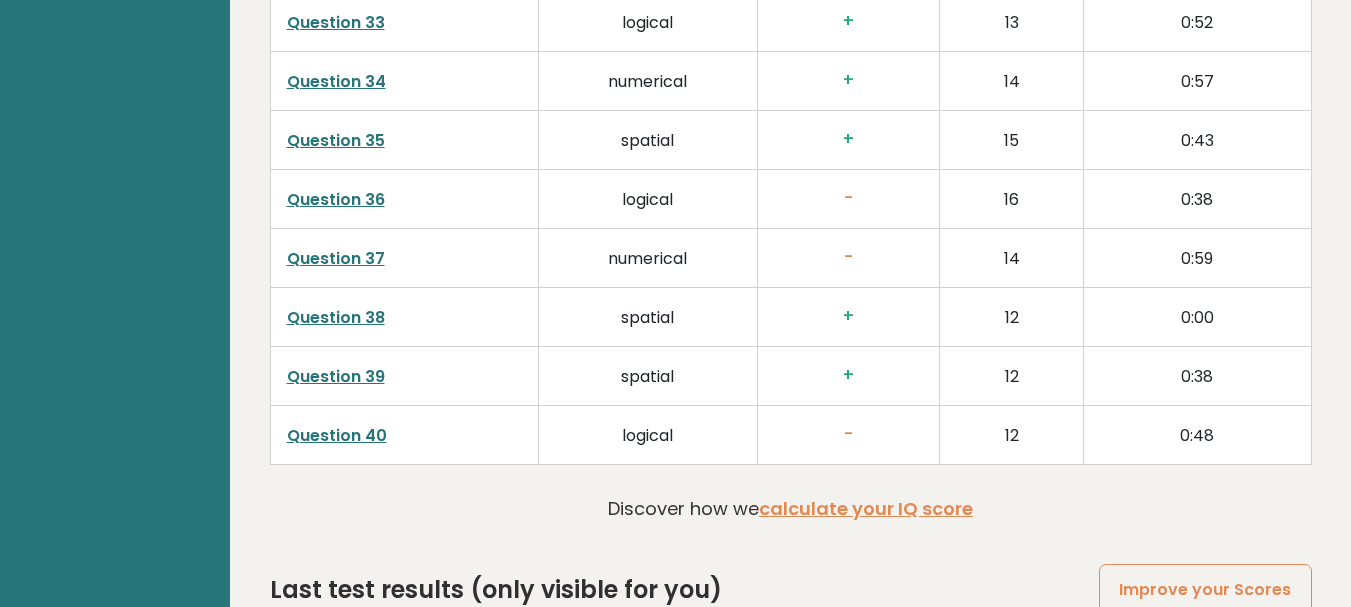 scroll, scrollTop: 5215, scrollLeft: 0, axis: vertical 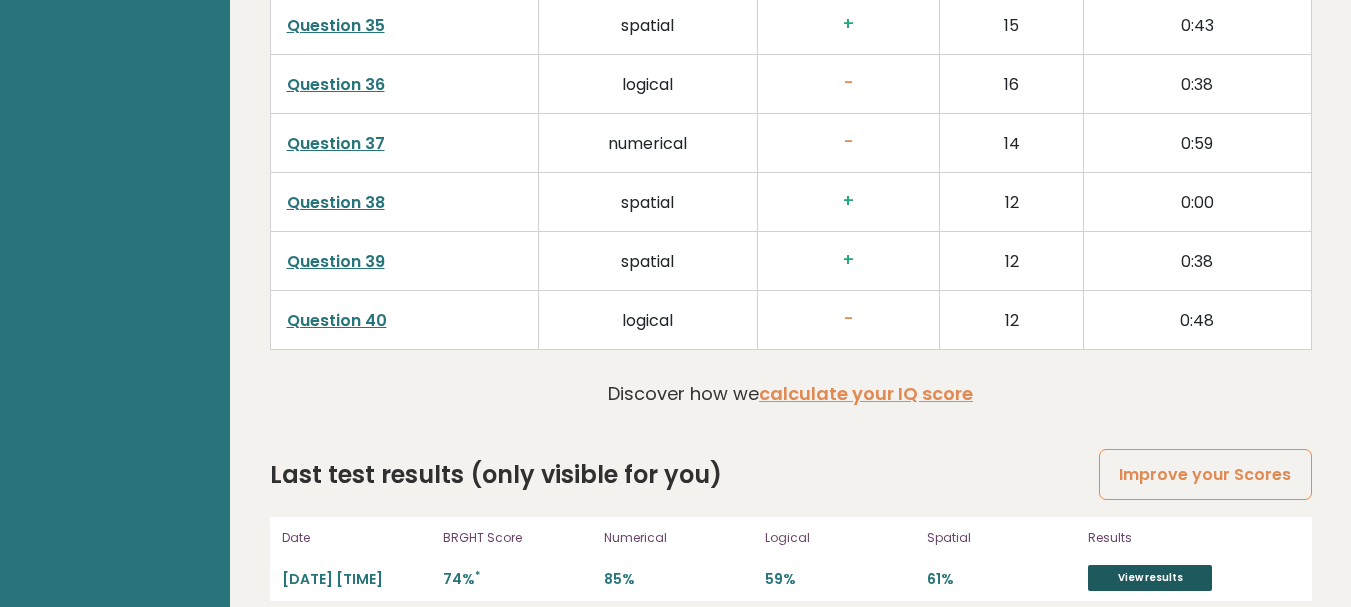 click on "View results" at bounding box center (1150, 578) 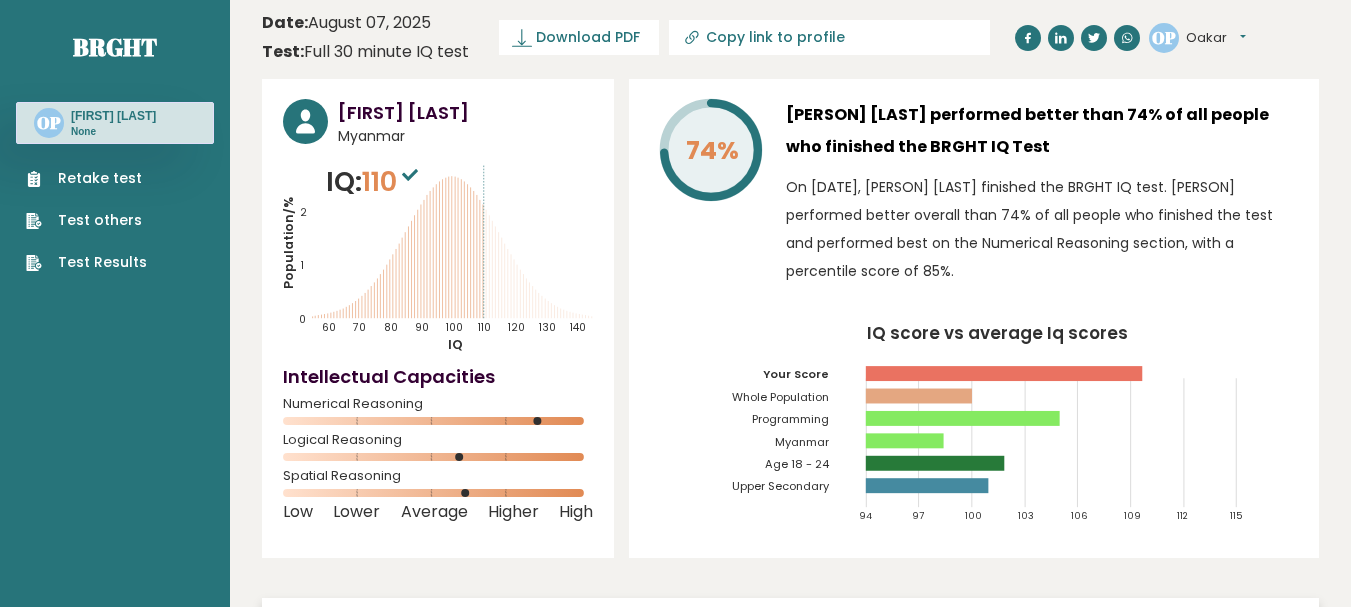 scroll, scrollTop: 0, scrollLeft: 0, axis: both 